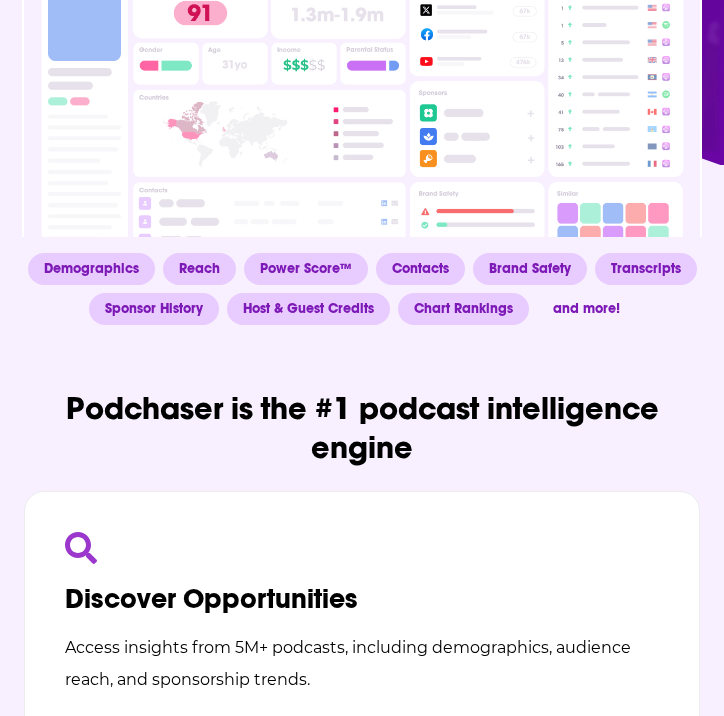 scroll, scrollTop: 0, scrollLeft: 0, axis: both 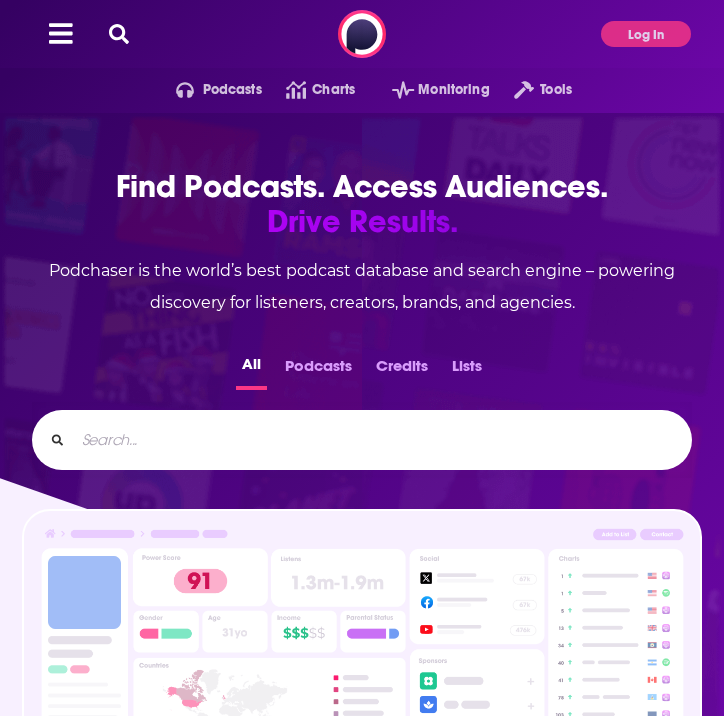 click at bounding box center [374, 440] 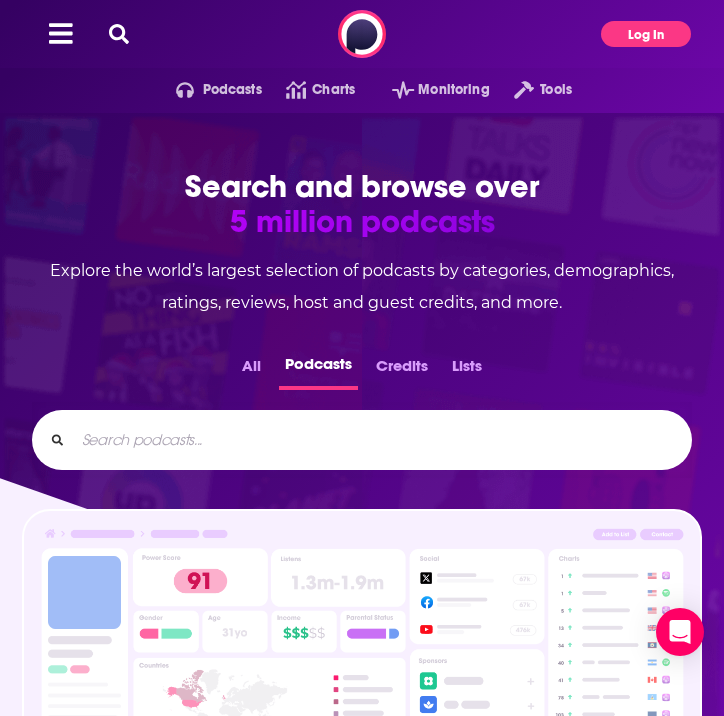 click on "Log In" at bounding box center [646, 34] 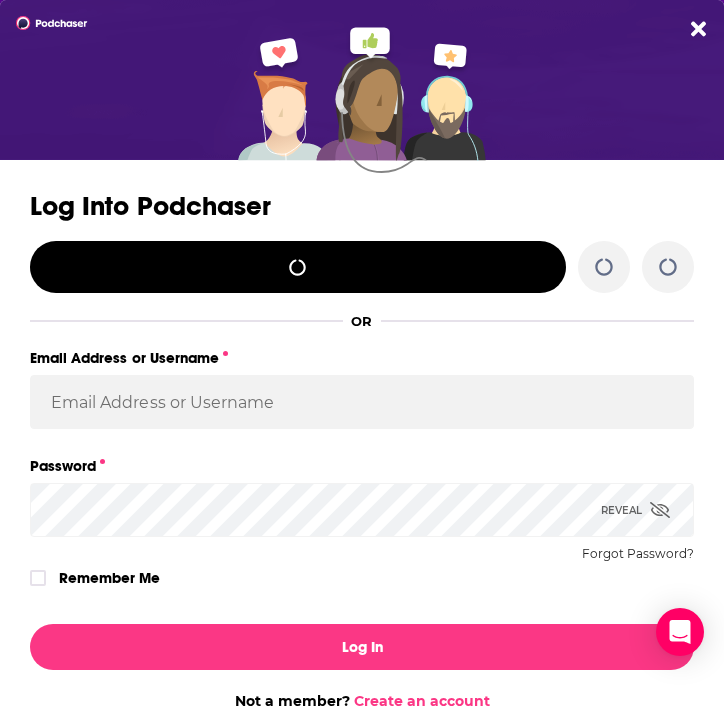 click on "Log Into Podchaser OR Email Address or Username Password Reveal   Forgot Password? Remember Me Log In Not a member?   Create an account This site is protected by reCAPTCHA and the Google   Privacy Policy   and   Terms of Service   apply." at bounding box center [362, 358] 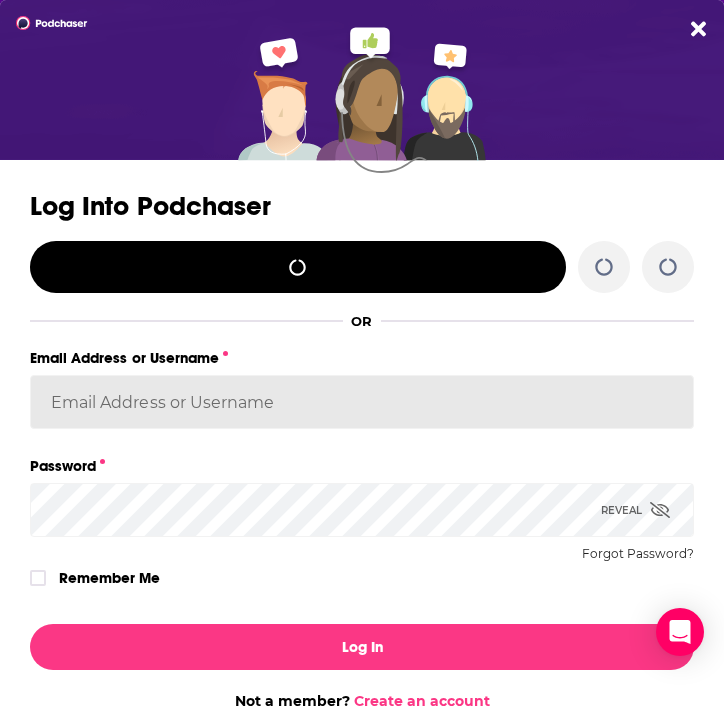 type on "solcomms" 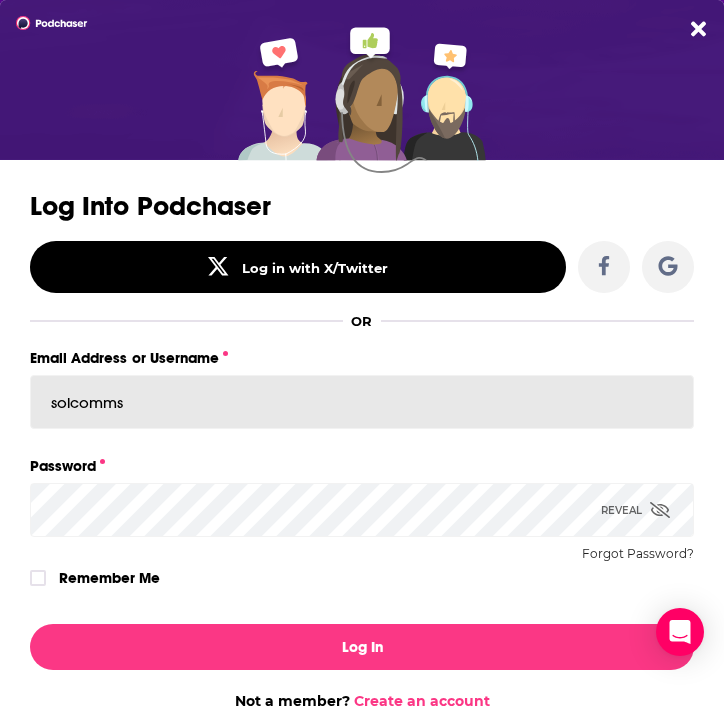 click on "Email Address or Username solcomms" at bounding box center (362, 399) 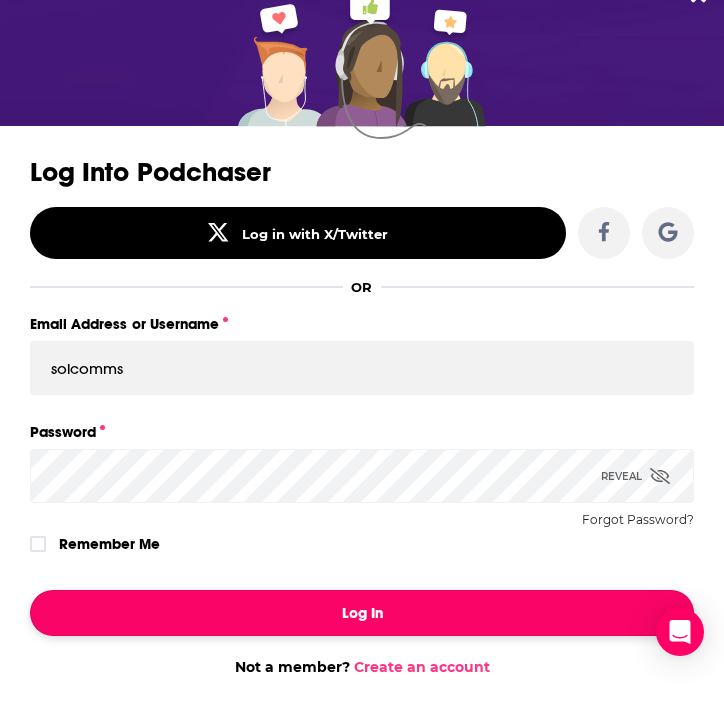 click on "Log In" at bounding box center [362, 613] 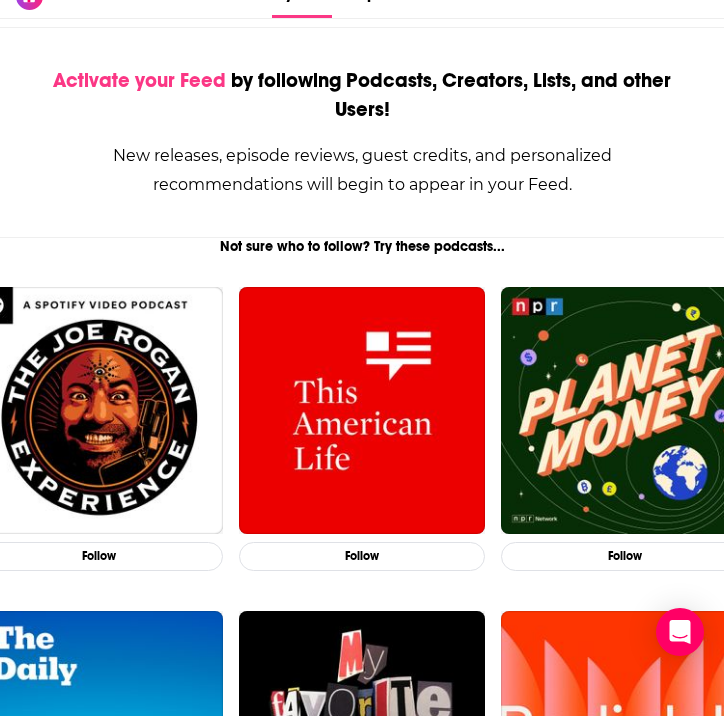 scroll, scrollTop: 183, scrollLeft: 0, axis: vertical 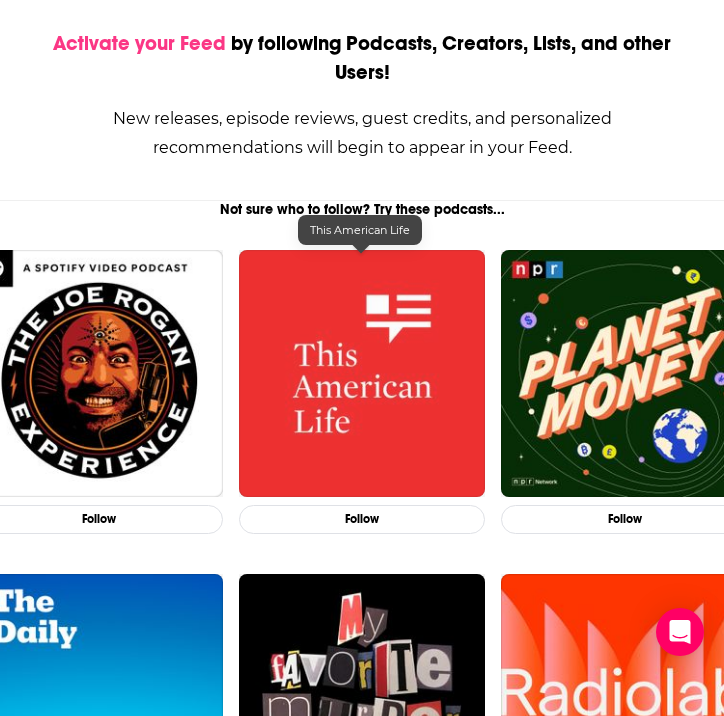 click at bounding box center [362, 373] 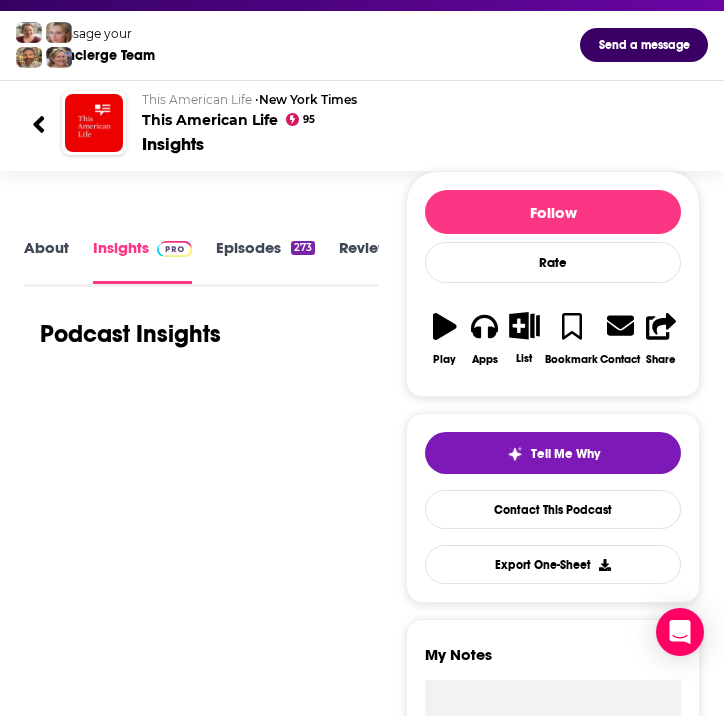 scroll, scrollTop: 116, scrollLeft: 0, axis: vertical 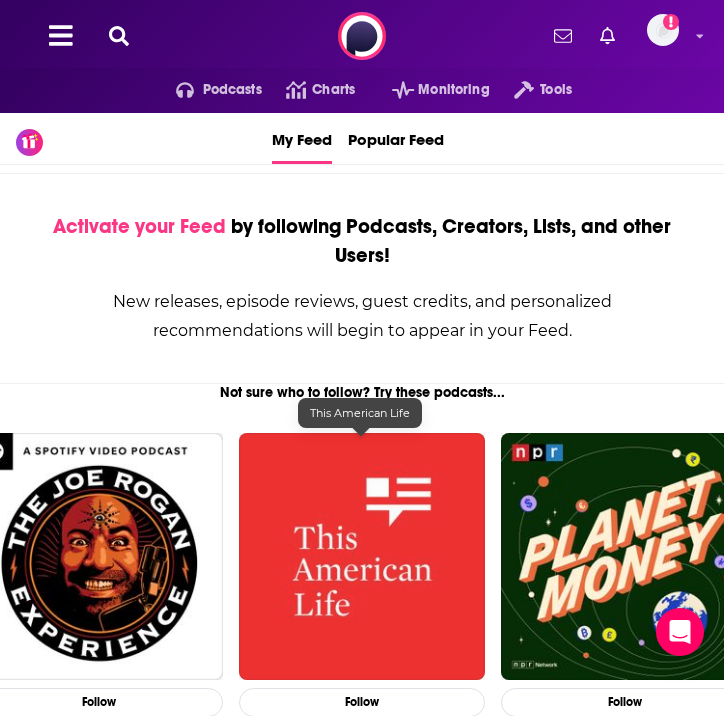 click at bounding box center (362, 556) 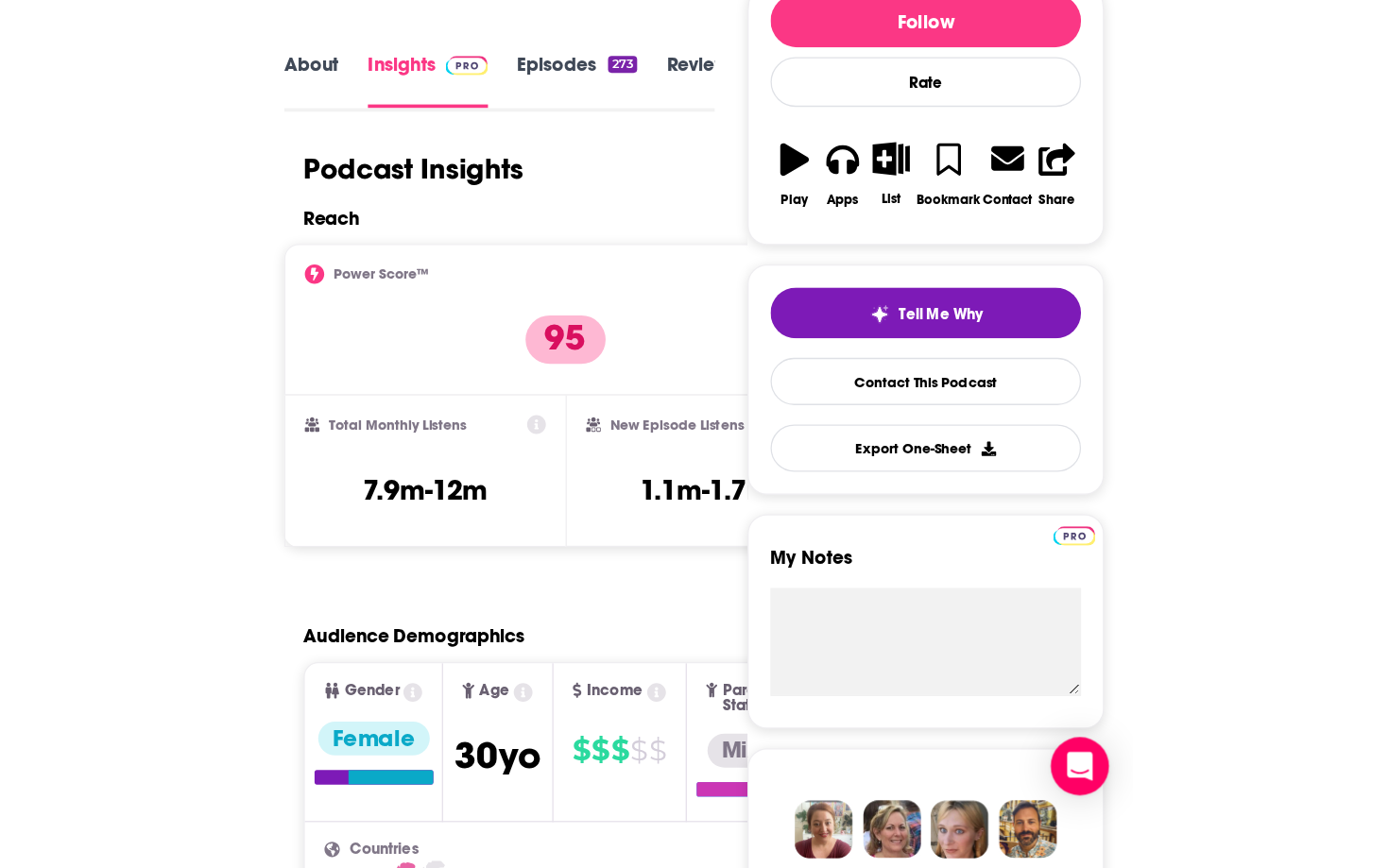 scroll, scrollTop: 290, scrollLeft: 0, axis: vertical 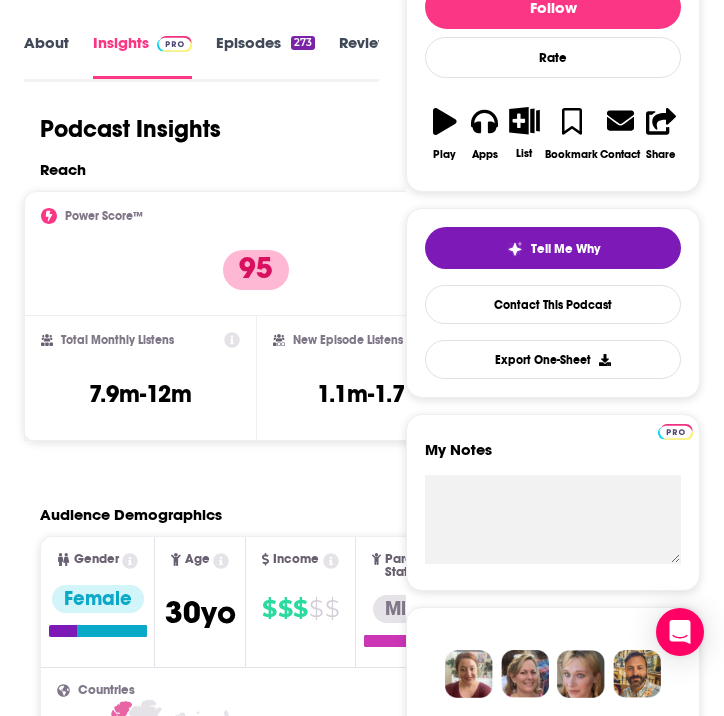click on "About Insights Episodes 273 Reviews 71 Credits 206 Lists 118 Similar Podcast Insights Reach & Audience Content Social Contacts Charts Sponsors Details Similar Contact Podcast Open Website  Reach Power Score™ 95 Total Monthly Listens 7.9m-12m New Episode Listens 1.1m-1.7m Export One-Sheet Audience Demographics Gender Female Age 30 yo Income $ $ $ $ $ Parental Status Mixed Countries 1 United States 2 United Kingdom 3 Canada 4 Australia 5 Germany Top Cities New York, NY , Los Angeles, CA , Chicago, IL , London , San Francisco, CA , Seattle, WA Interests Restaurants, Food & Grocery , Camera & Photography , Television & Film , Friends, Family & Relationships , Toys, Children & Baby , Travel, Tourism & Aviation Jobs Journalists/Reporters , Directors , Nurses , Editors , Software Engineers , Principals/Owners Ethnicities White / Caucasian , Asian , Hispanic , African American Show More Content Political Skew Low Left Socials Youtube @True_Life_Podcast 211 X/Twitter @ThisAmerLife 379k Instagram @thisamerlife 83k 1m" at bounding box center (201, 5123) 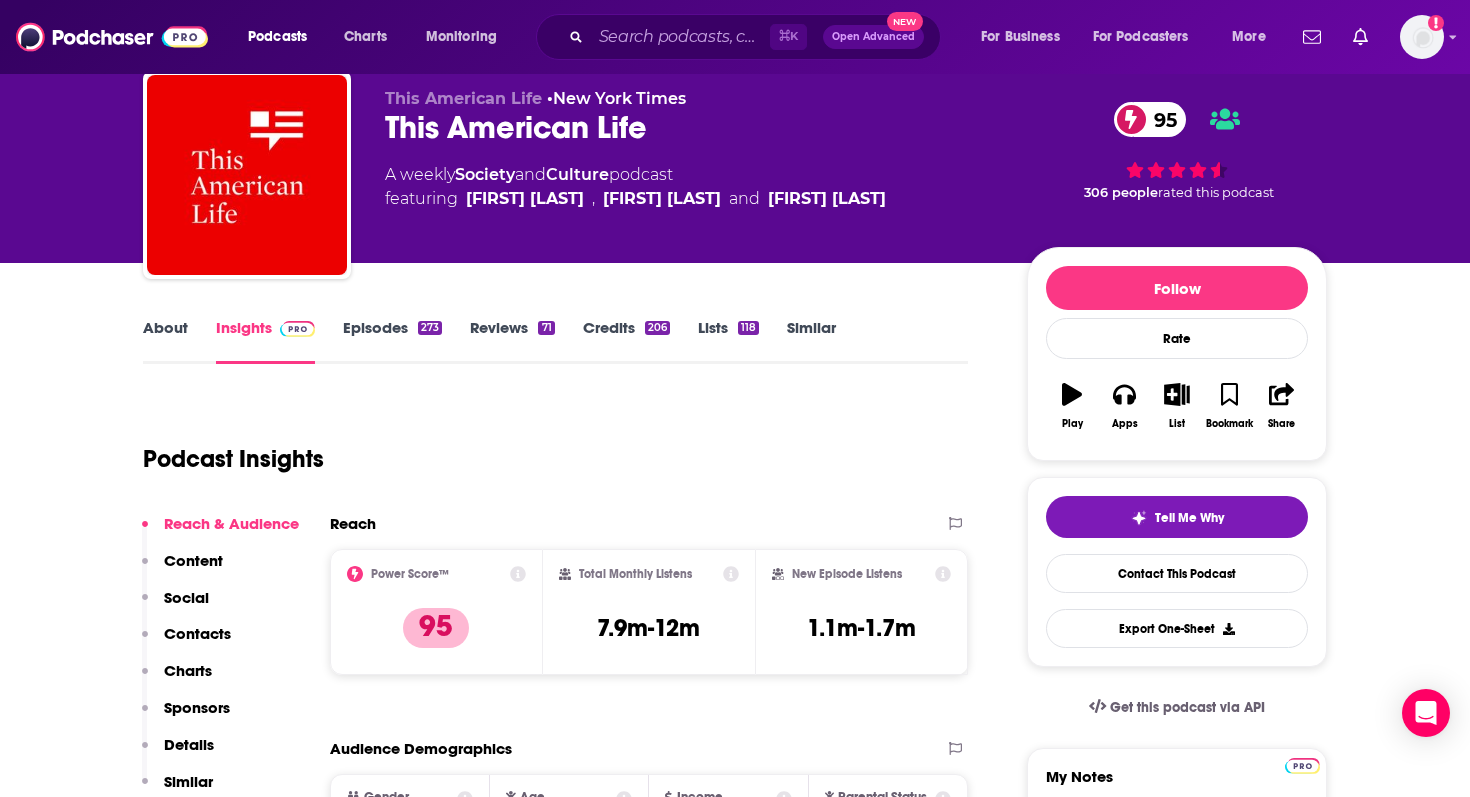 scroll, scrollTop: 0, scrollLeft: 0, axis: both 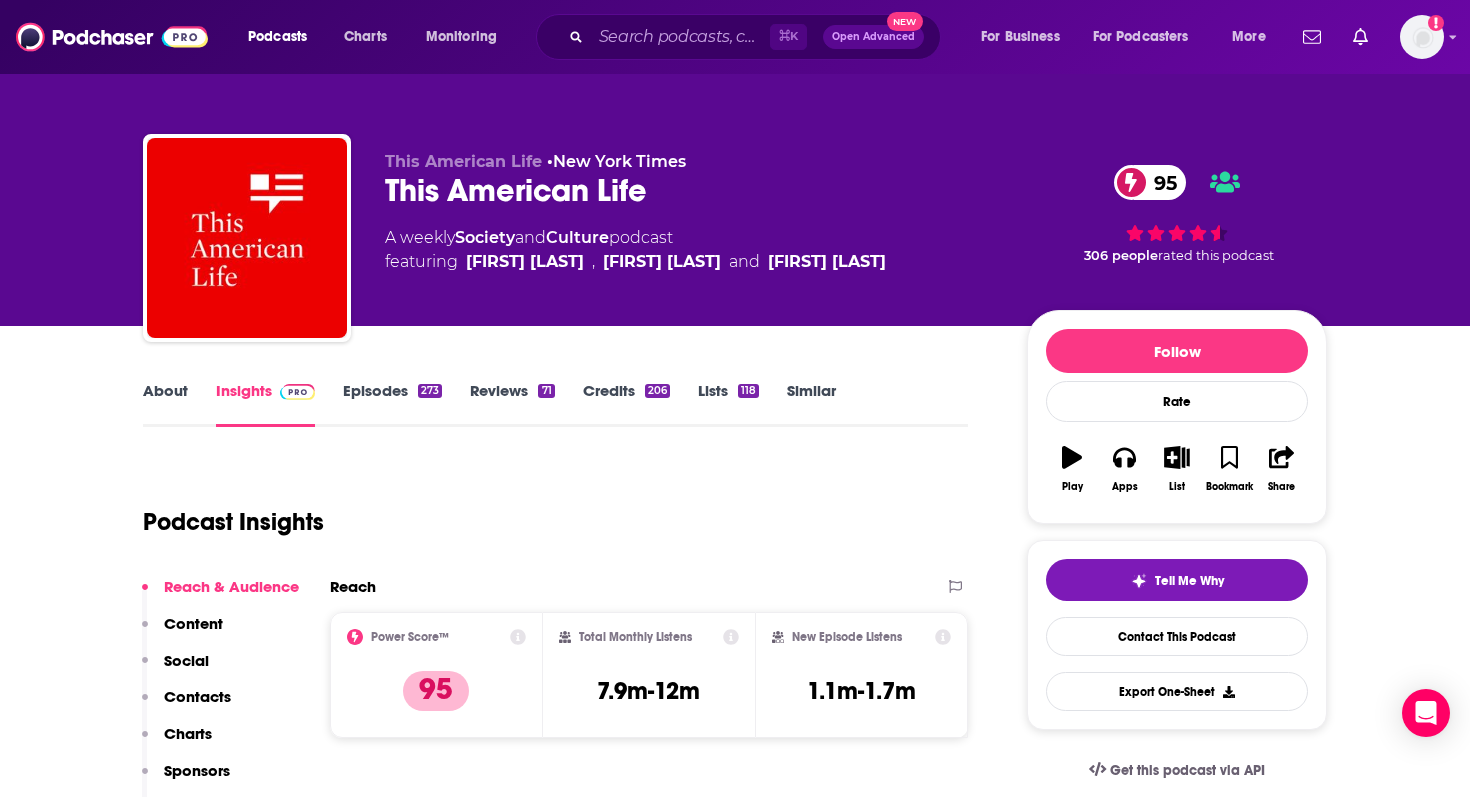 click on "Podcasts Charts Monitoring ⌘  K Open Advanced New For Business For Podcasters More Add a profile image" at bounding box center [735, 37] 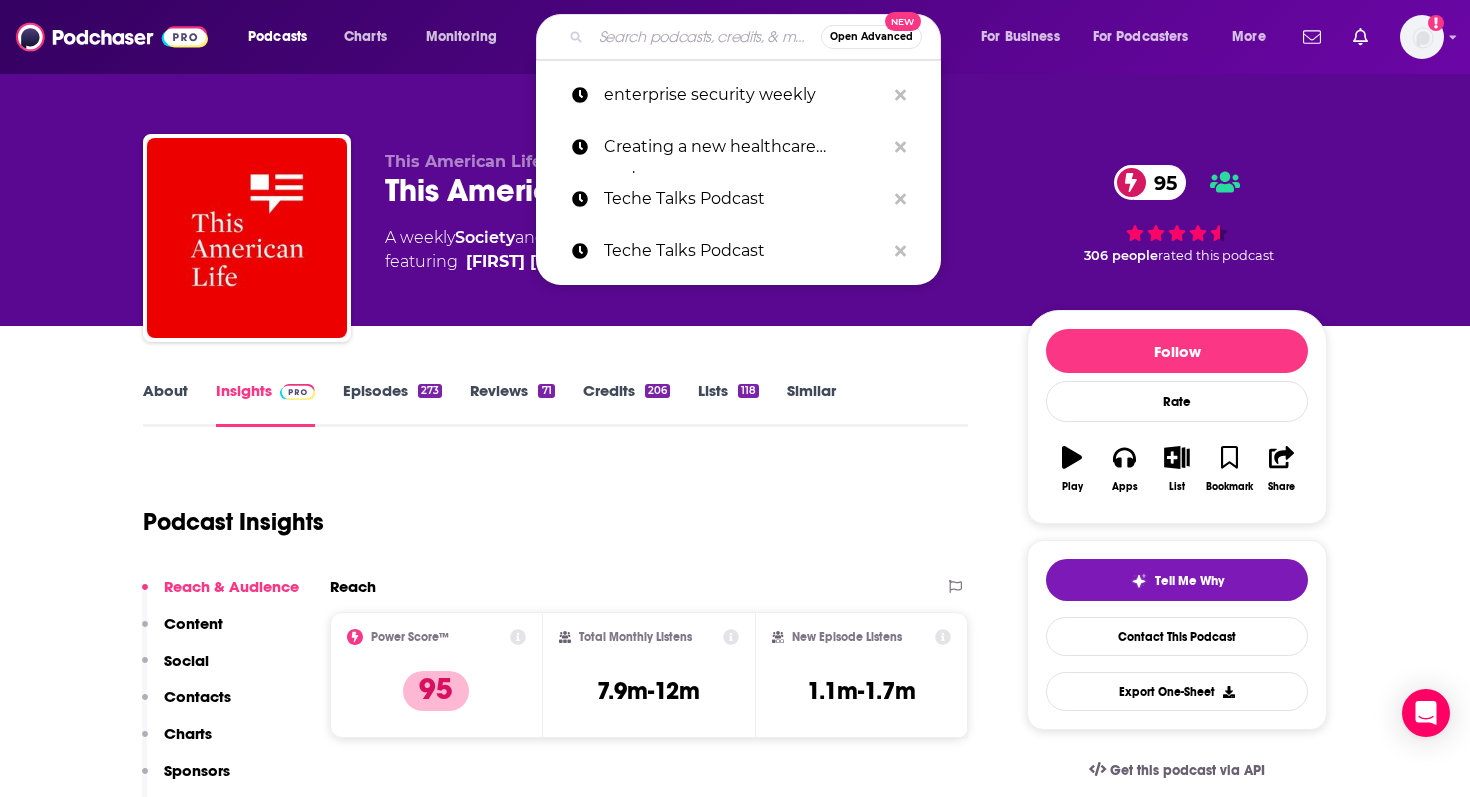 click at bounding box center (706, 37) 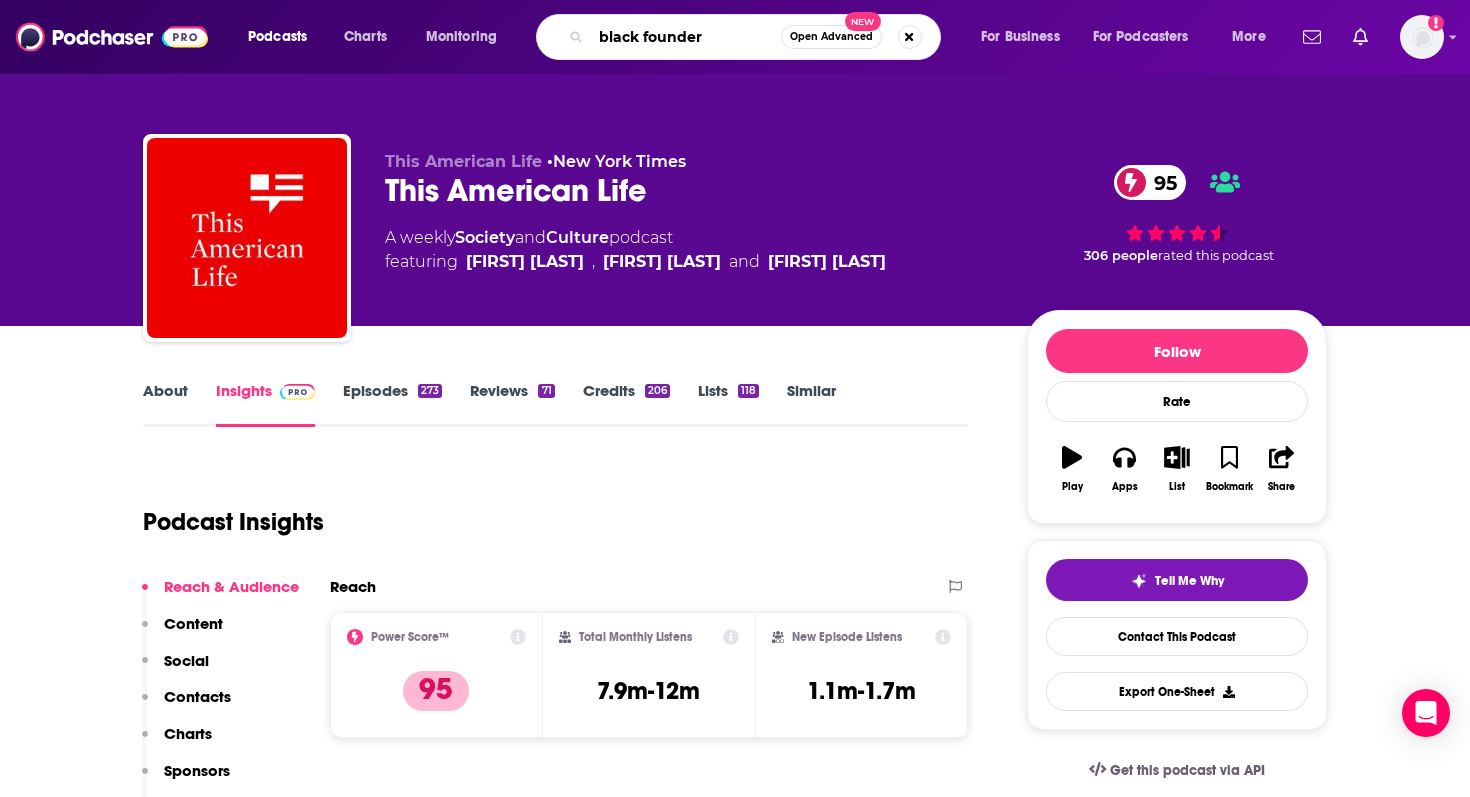 type on "black founders" 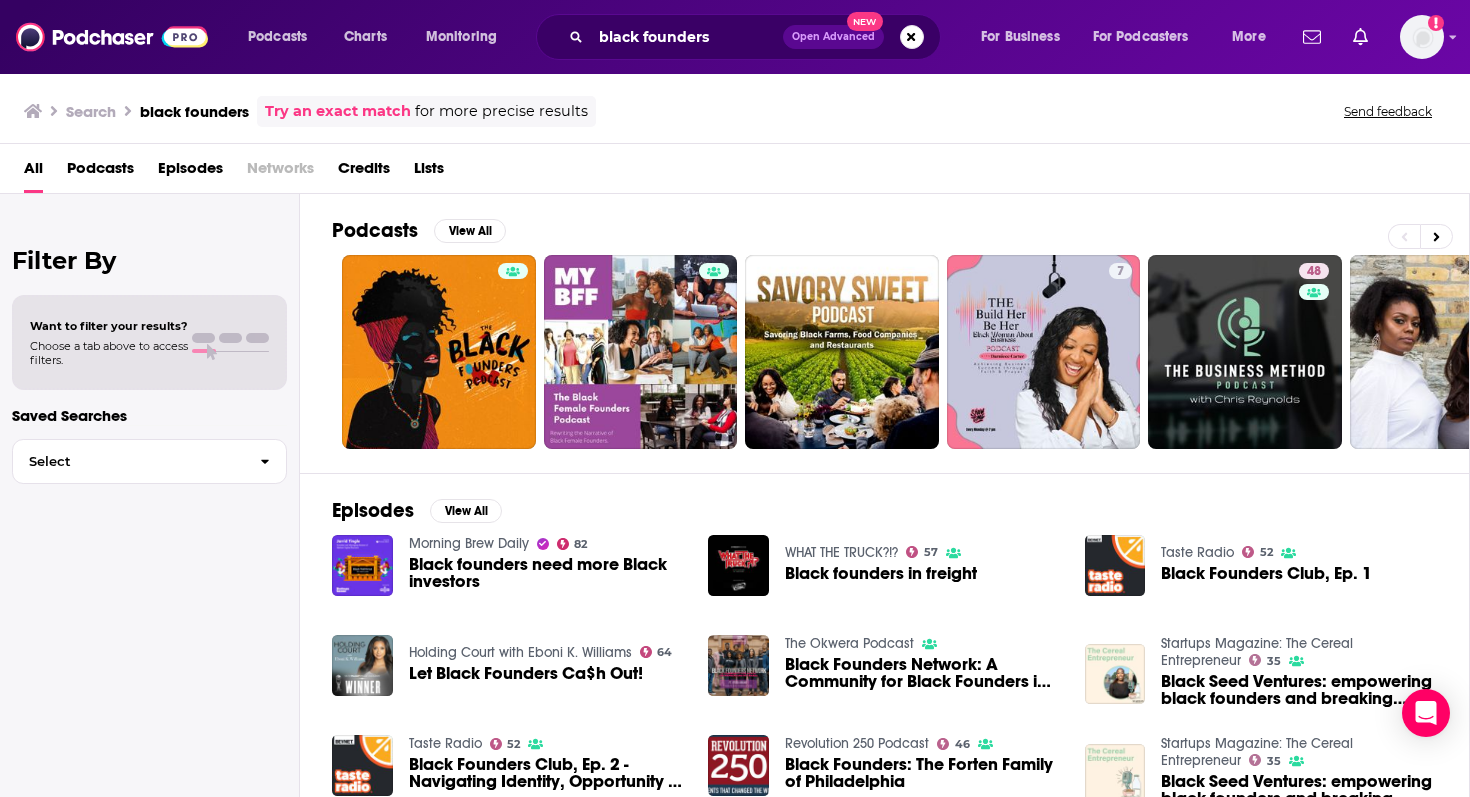click on "Podcasts" at bounding box center (100, 172) 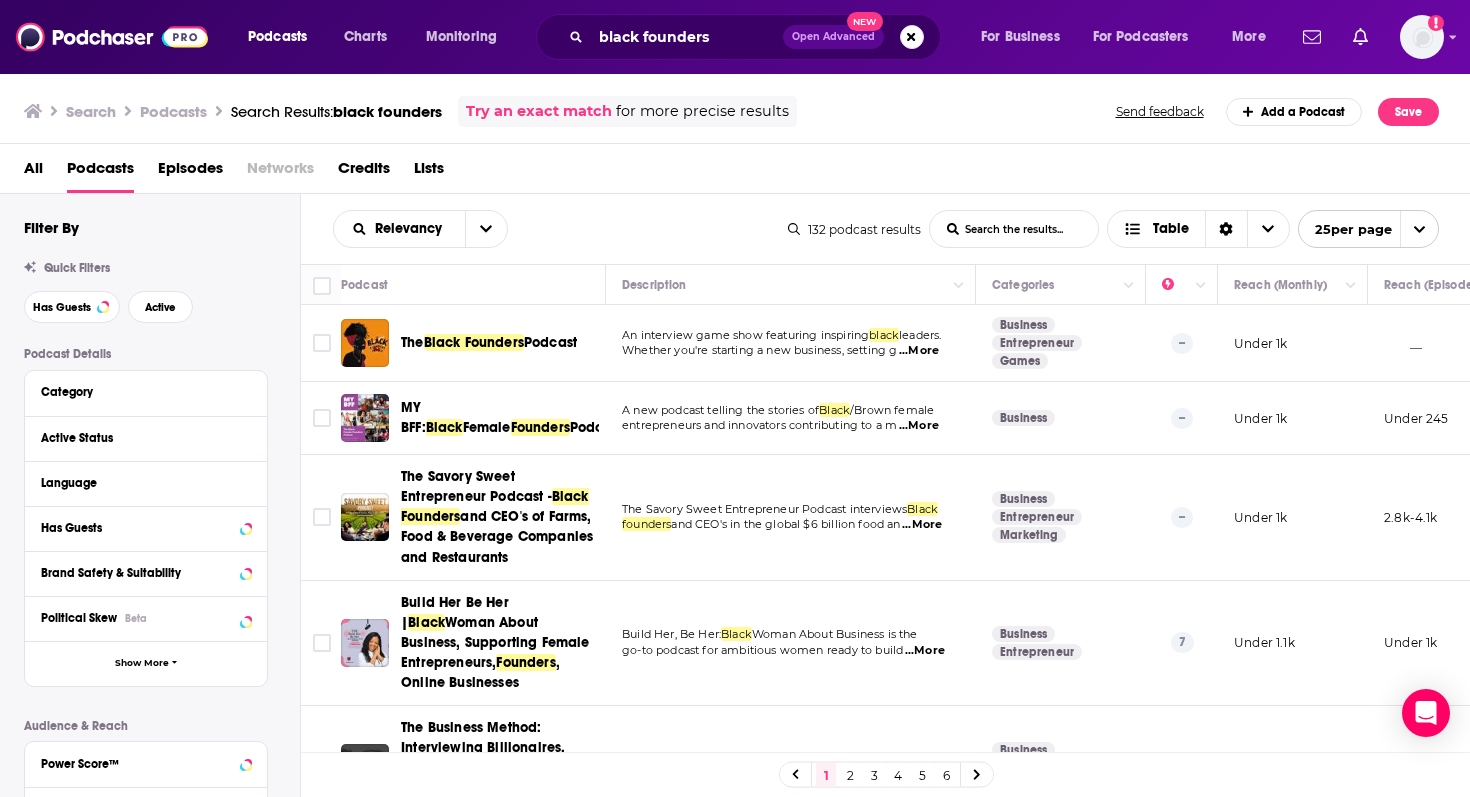 scroll, scrollTop: 1645, scrollLeft: 0, axis: vertical 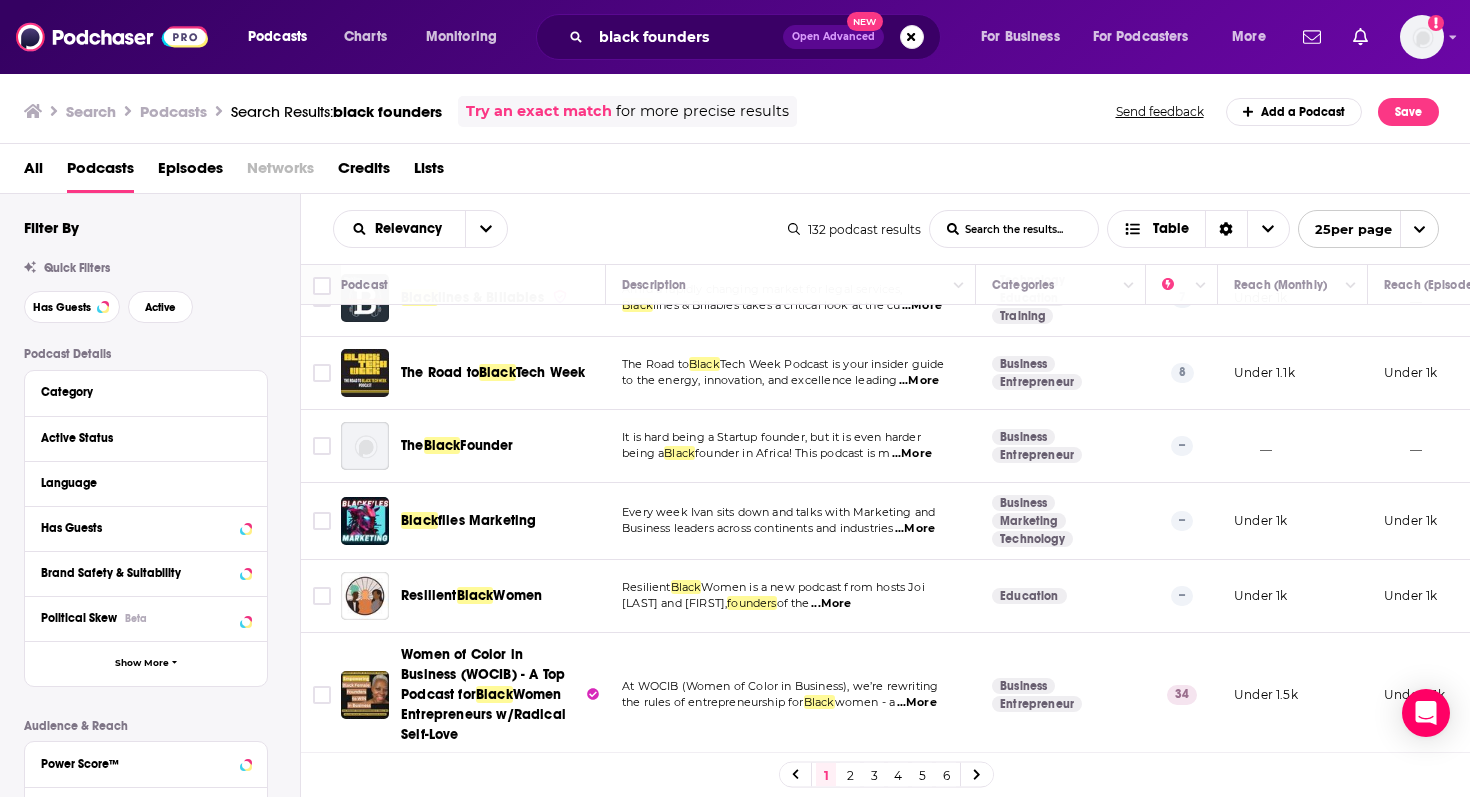 click on "2" at bounding box center [850, 775] 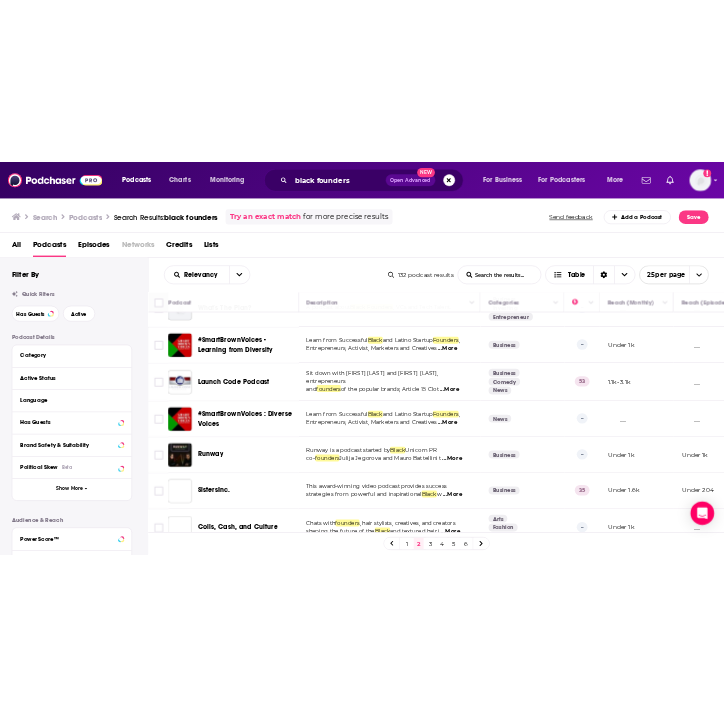 scroll, scrollTop: 1217, scrollLeft: 0, axis: vertical 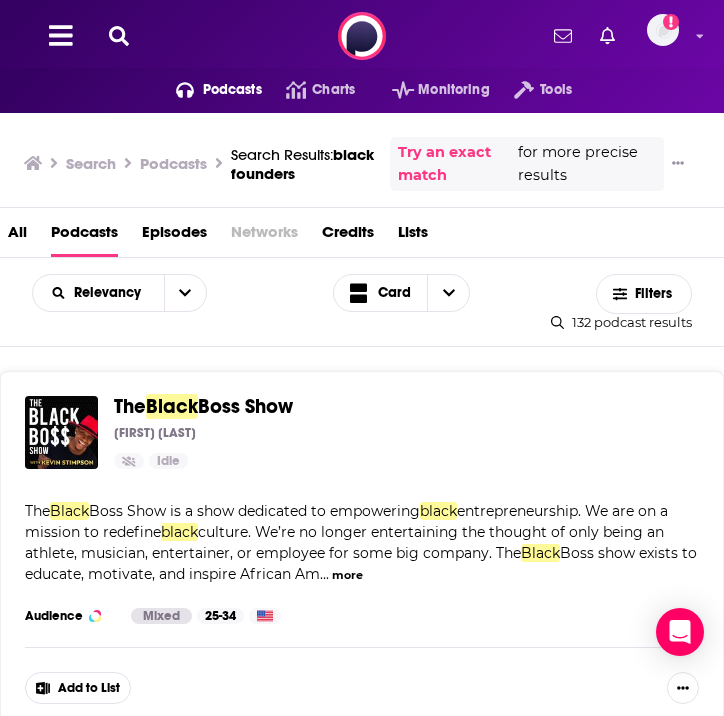 click on "Podcasts Charts Monitoring Tools For Business For Podcasters More Add a profile image" at bounding box center (362, 36) 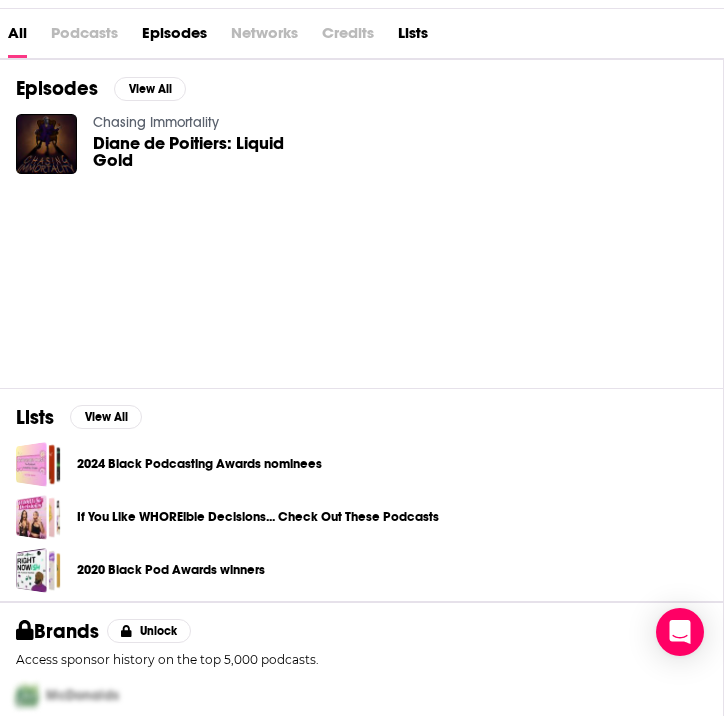 scroll, scrollTop: 0, scrollLeft: 0, axis: both 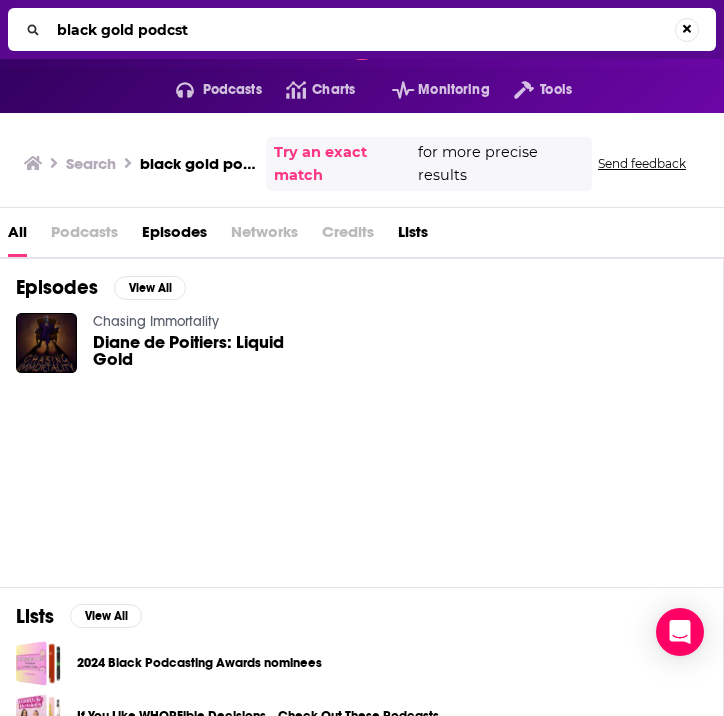 click on "black gold podcst" at bounding box center (362, 30) 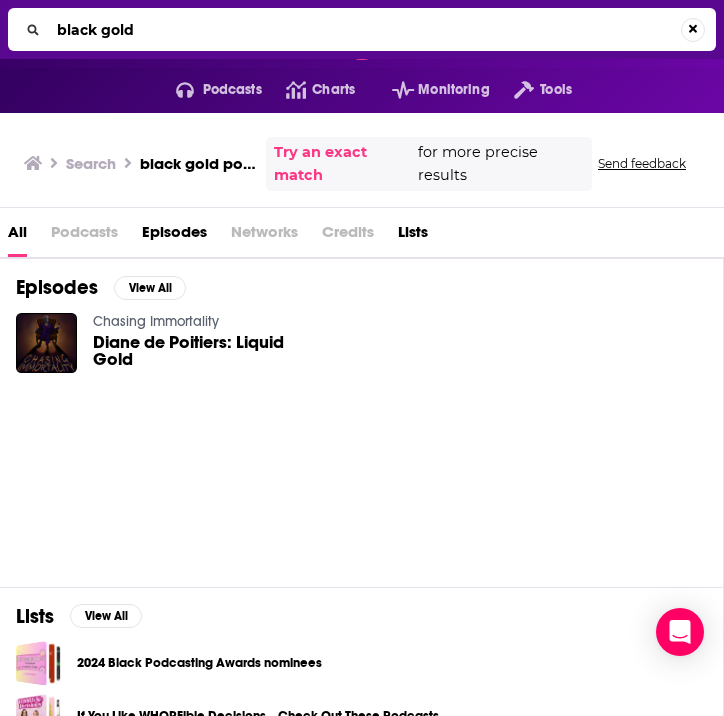 type on "black gold" 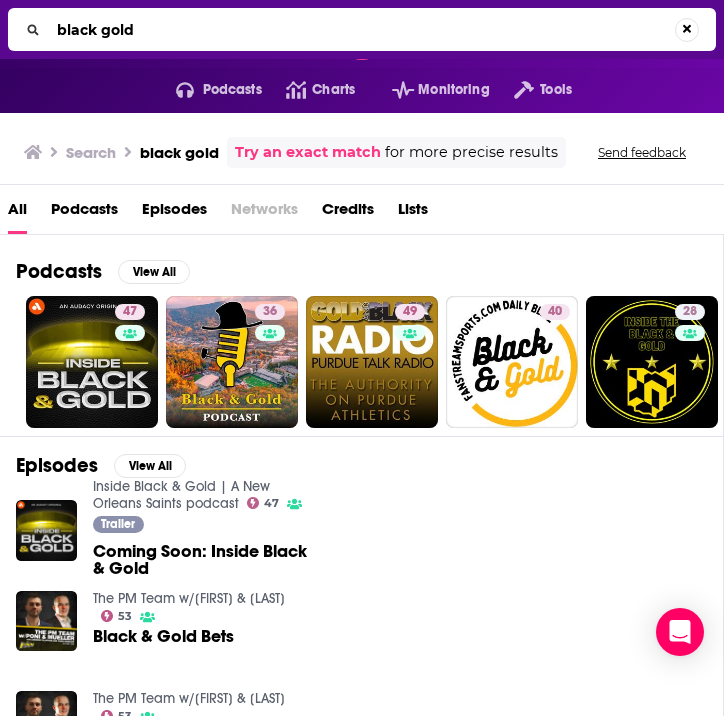 click on "black gold" at bounding box center (362, 30) 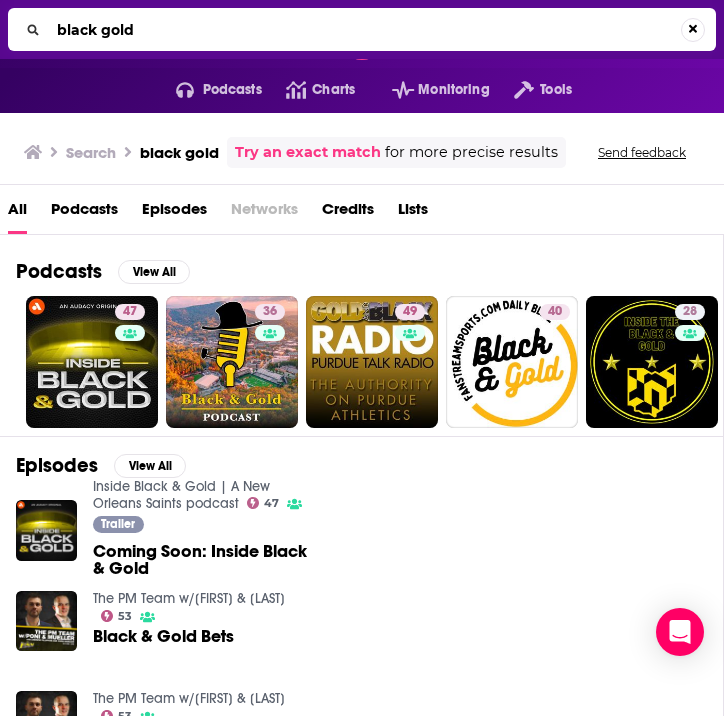 click on "black gold" at bounding box center (365, 30) 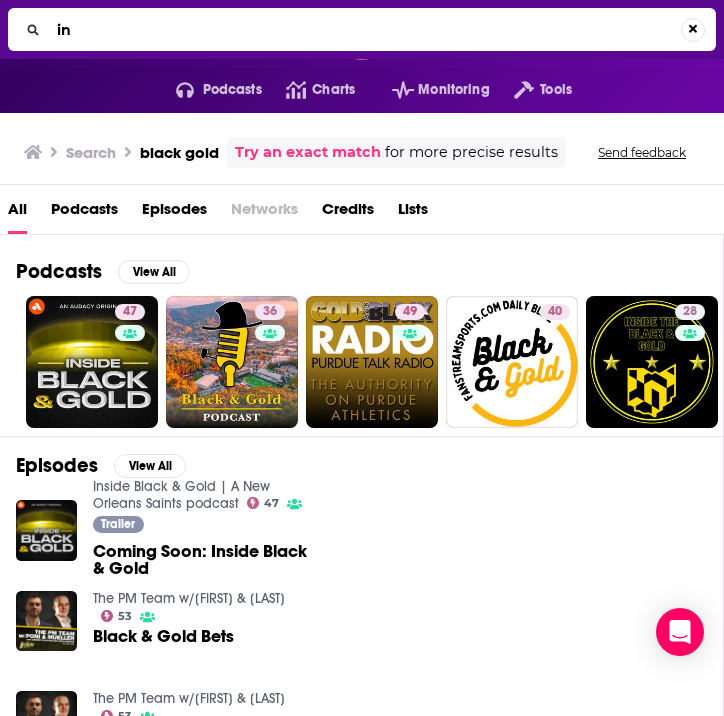 type on "i" 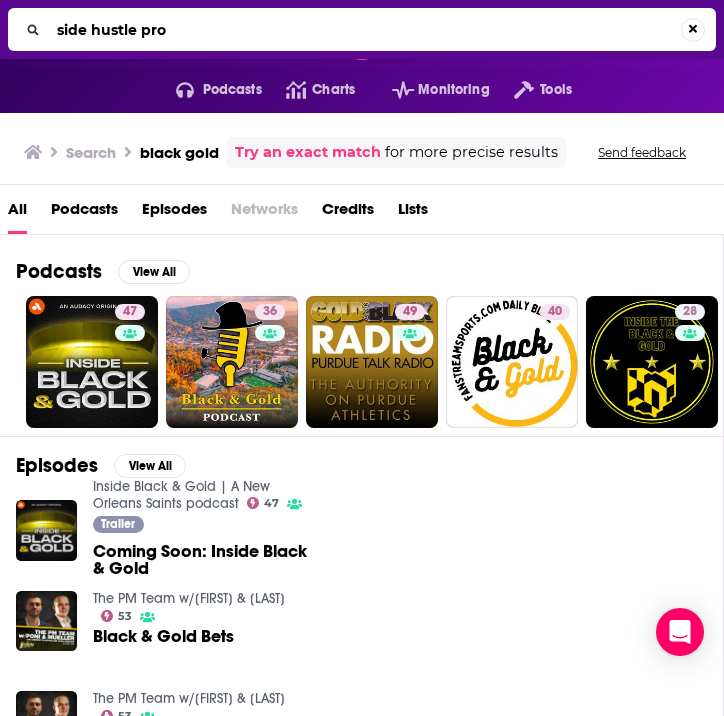 type on "side hustle pro" 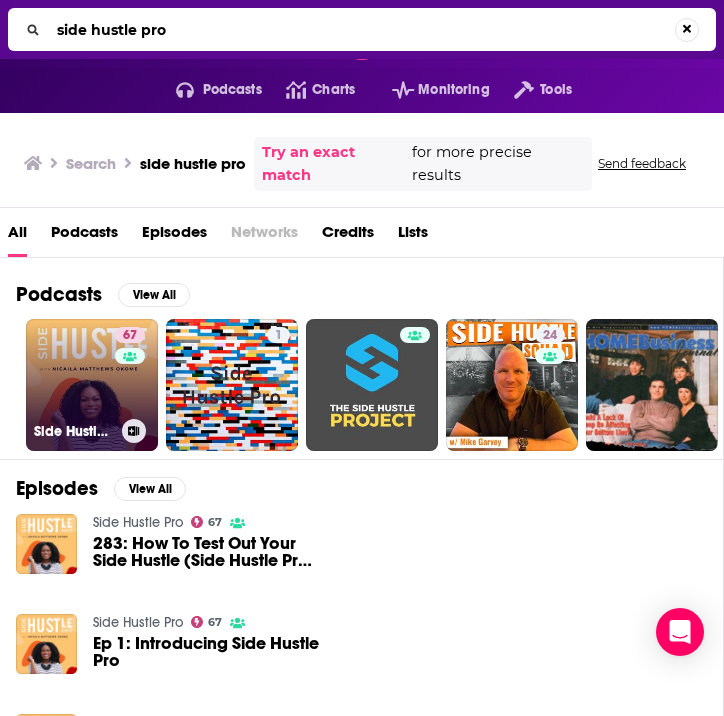 click on "67 Side Hustle Pro" at bounding box center (92, 385) 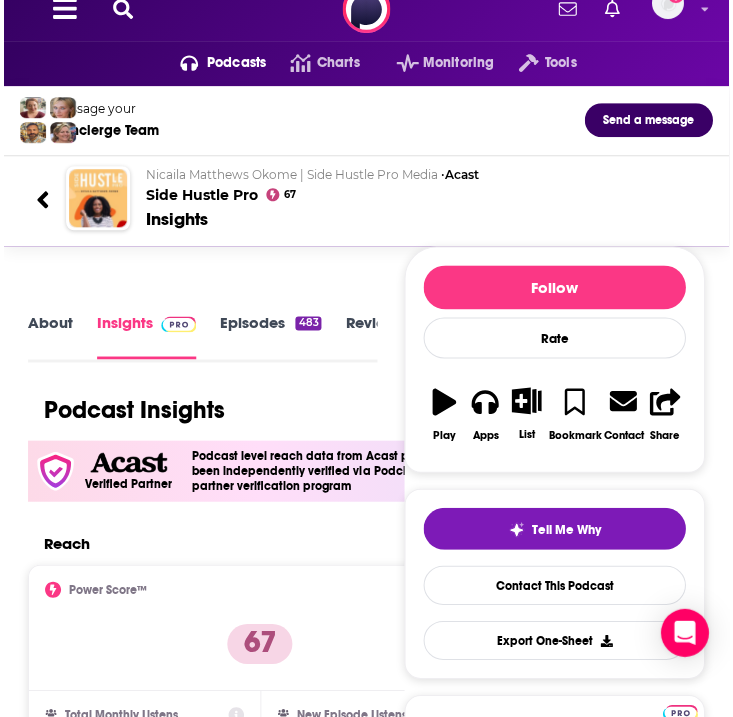 scroll, scrollTop: 3, scrollLeft: 0, axis: vertical 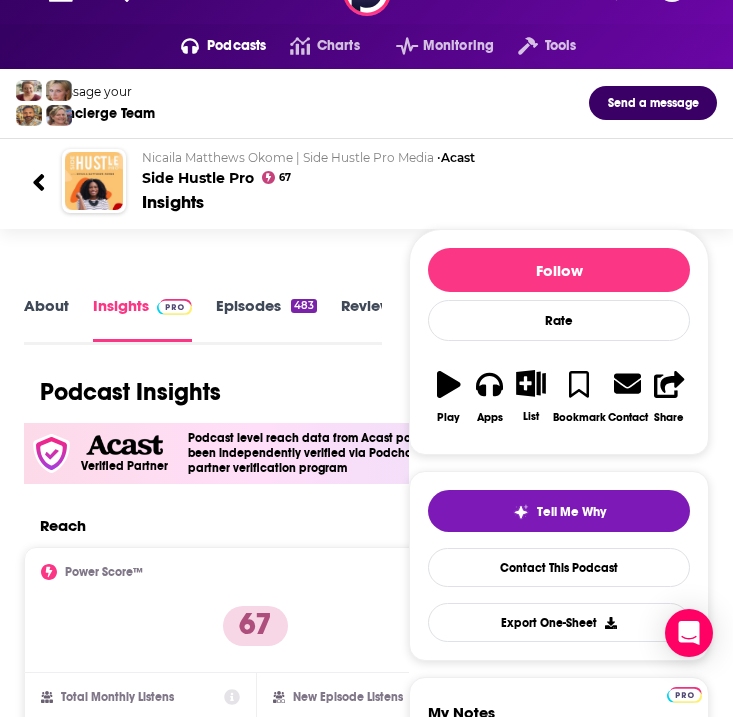 click on "About" at bounding box center [46, 319] 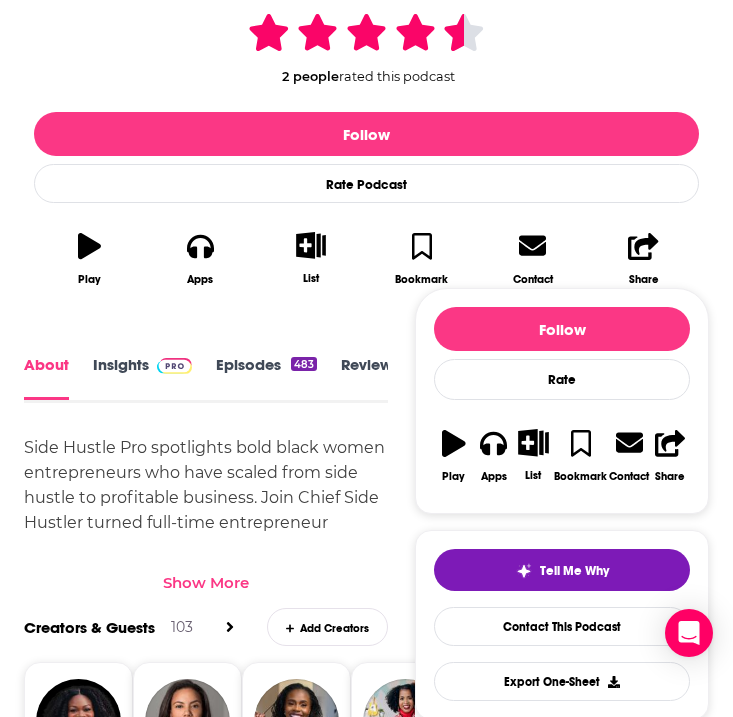 scroll, scrollTop: 511, scrollLeft: 0, axis: vertical 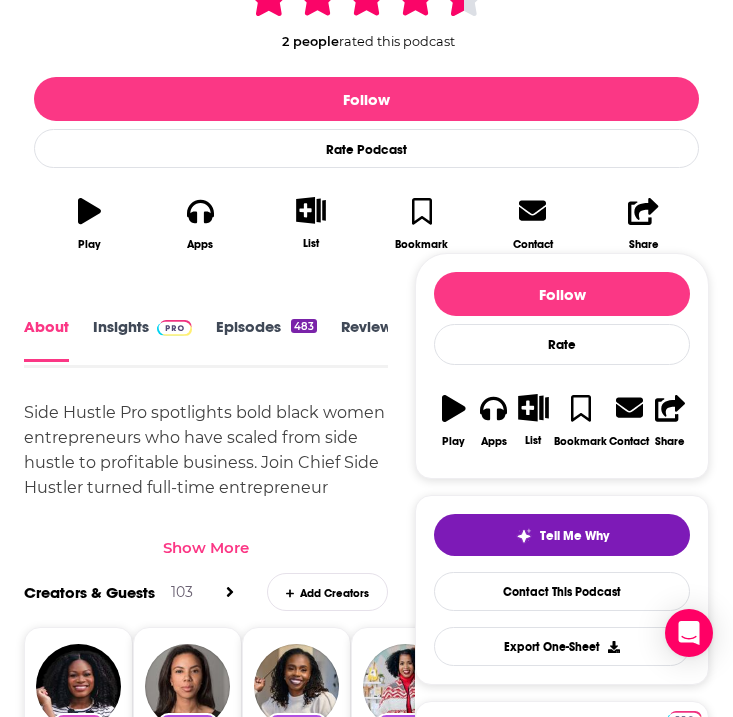 click on "Show More" at bounding box center (206, 547) 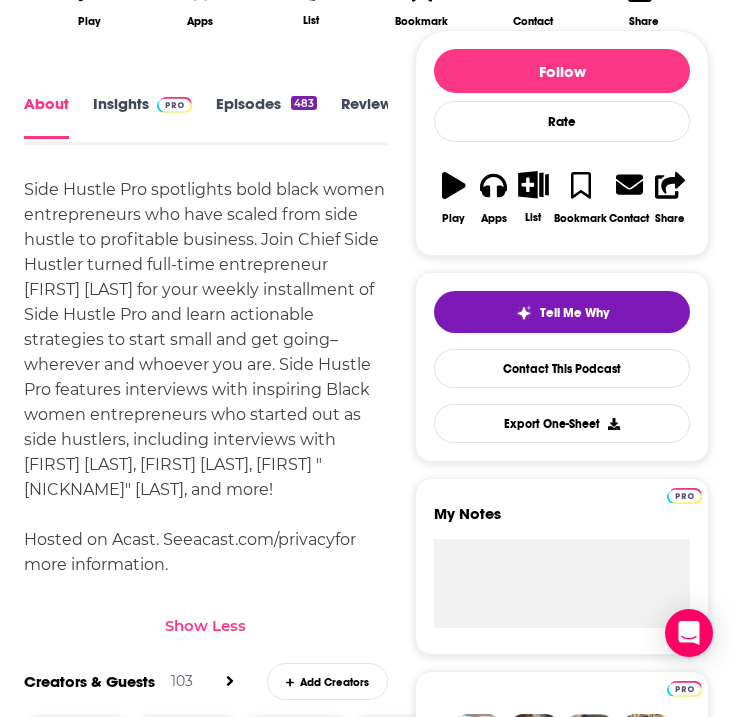 scroll, scrollTop: 732, scrollLeft: 0, axis: vertical 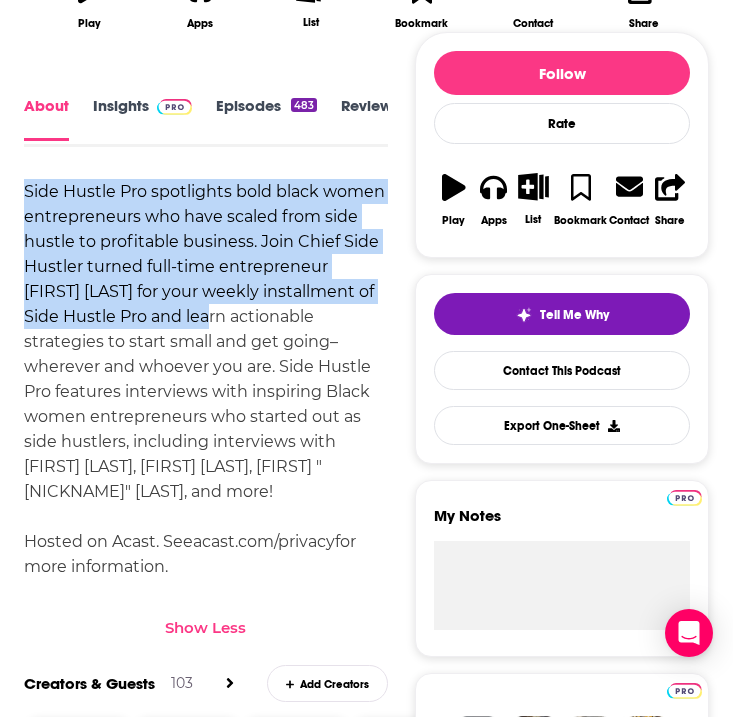 drag, startPoint x: 13, startPoint y: 198, endPoint x: 261, endPoint y: 322, distance: 277.27243 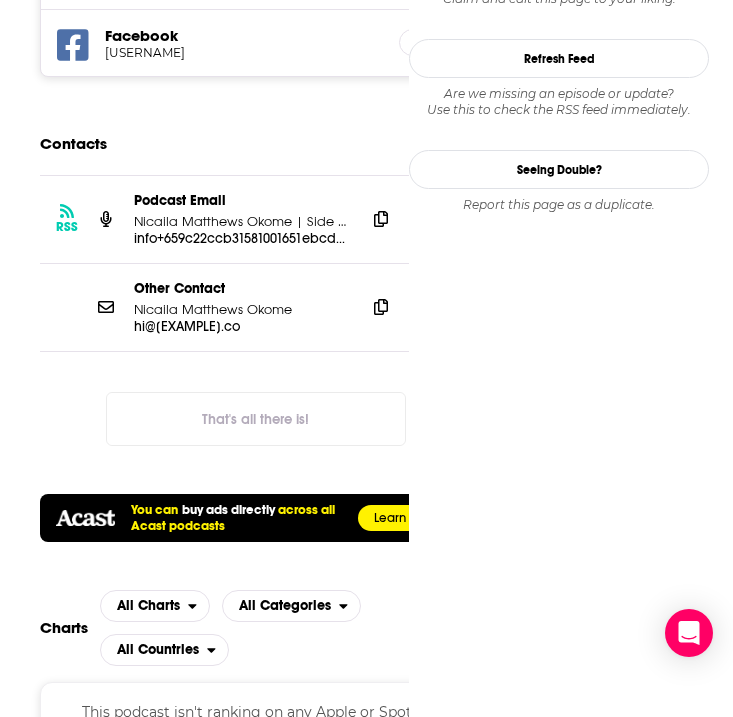 scroll, scrollTop: 2124, scrollLeft: 0, axis: vertical 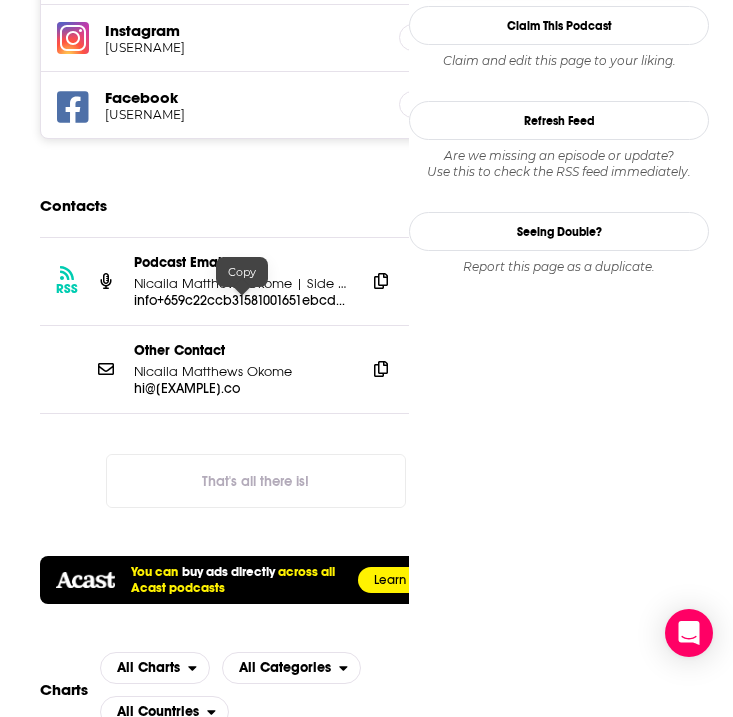 click on "Nicaila Matthews Okome | Side Hustle Pro Media" at bounding box center [242, 283] 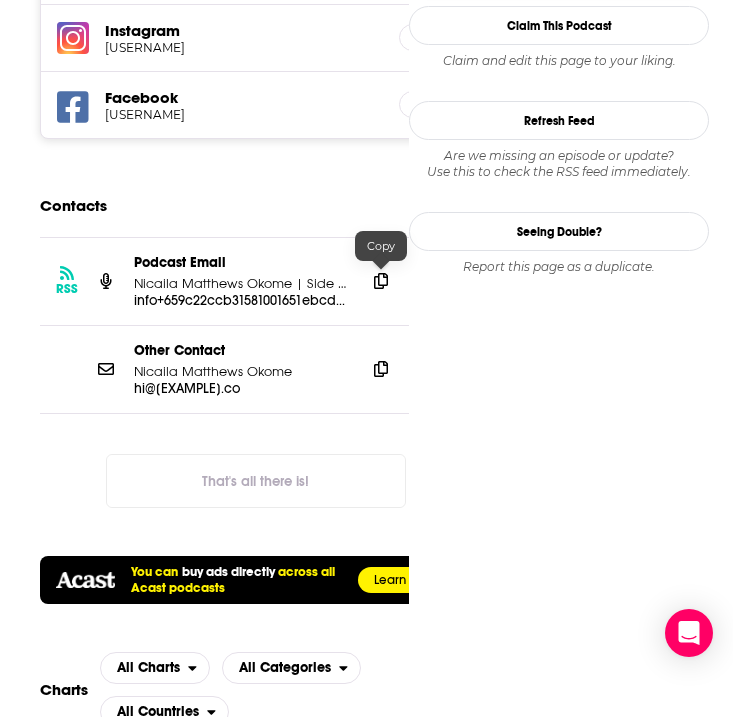 click on "Podcast Email" at bounding box center (242, 262) 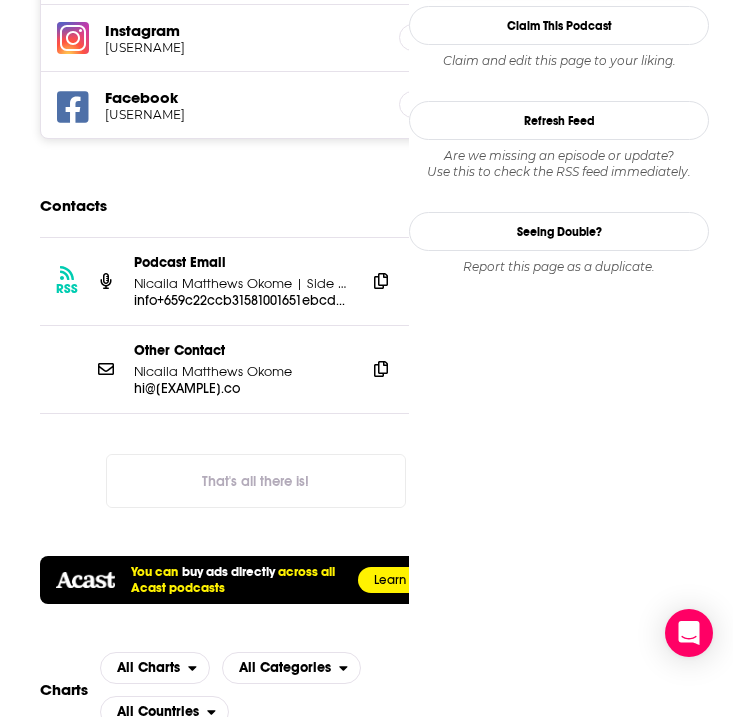 click on "Podcast Email" at bounding box center (242, 262) 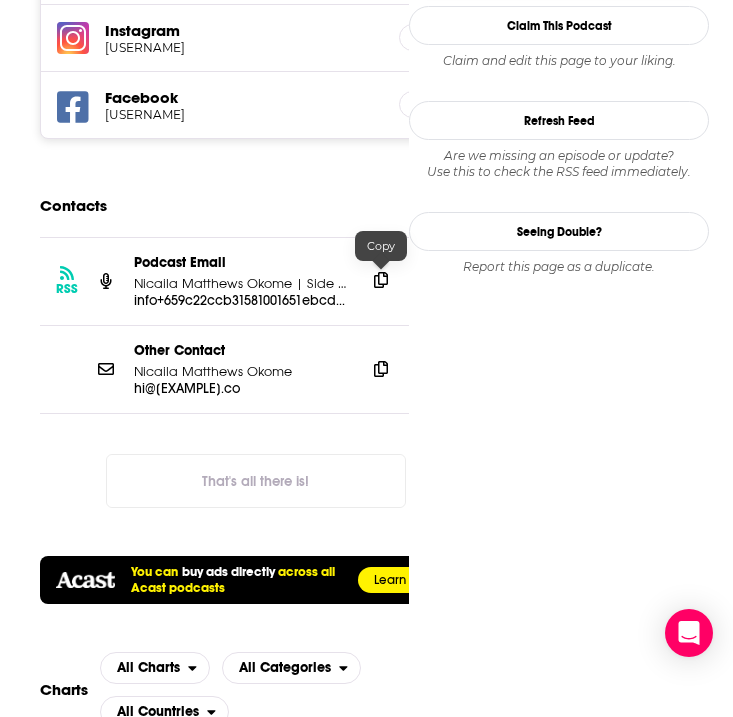 click 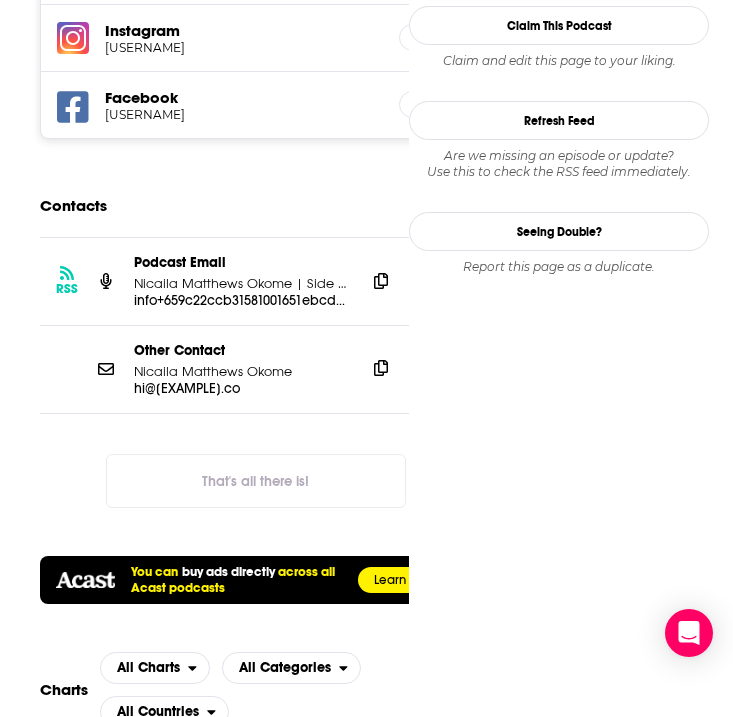 click at bounding box center (381, 368) 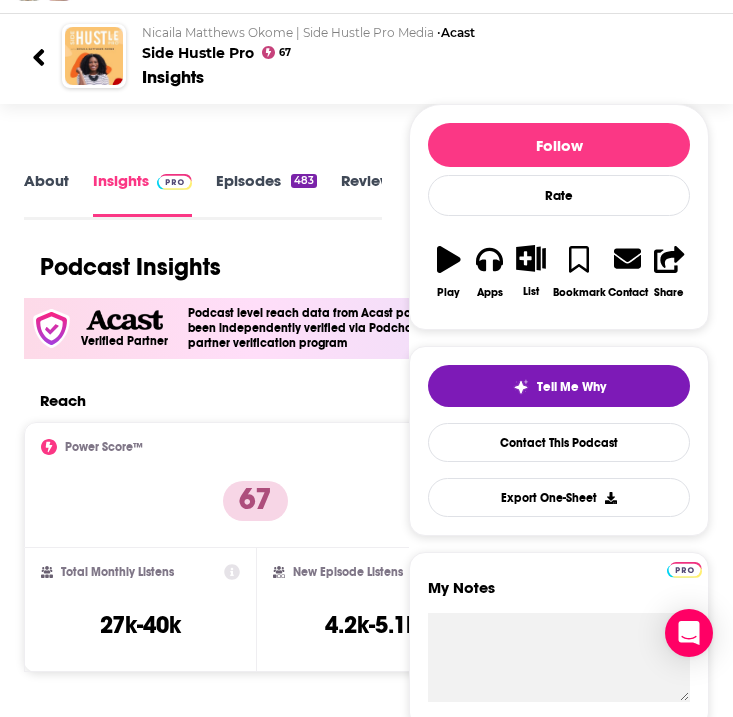 scroll, scrollTop: 0, scrollLeft: 0, axis: both 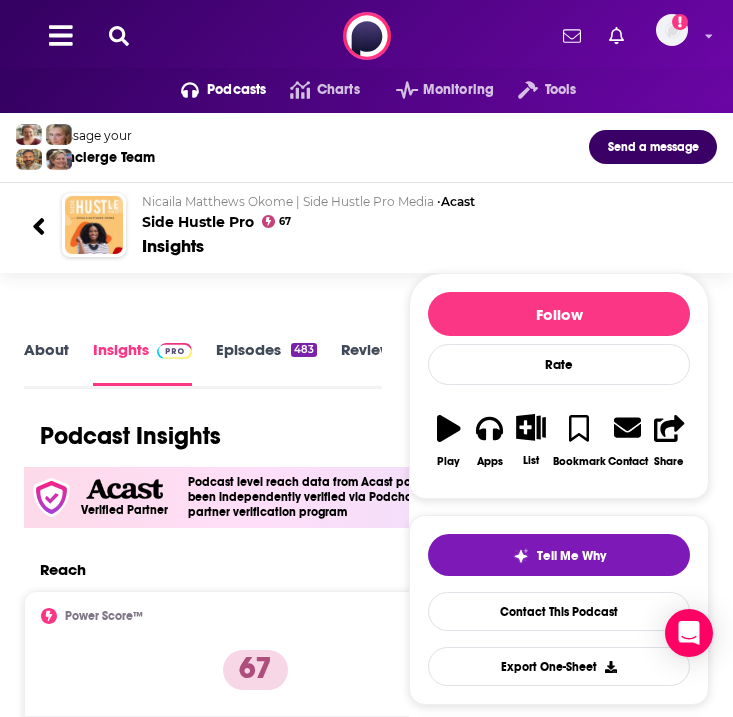 click 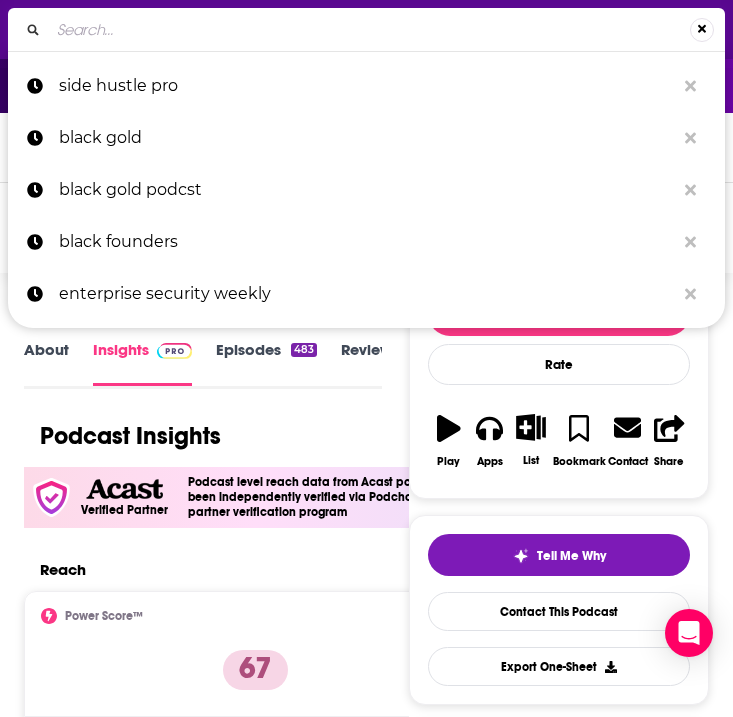 click at bounding box center (369, 30) 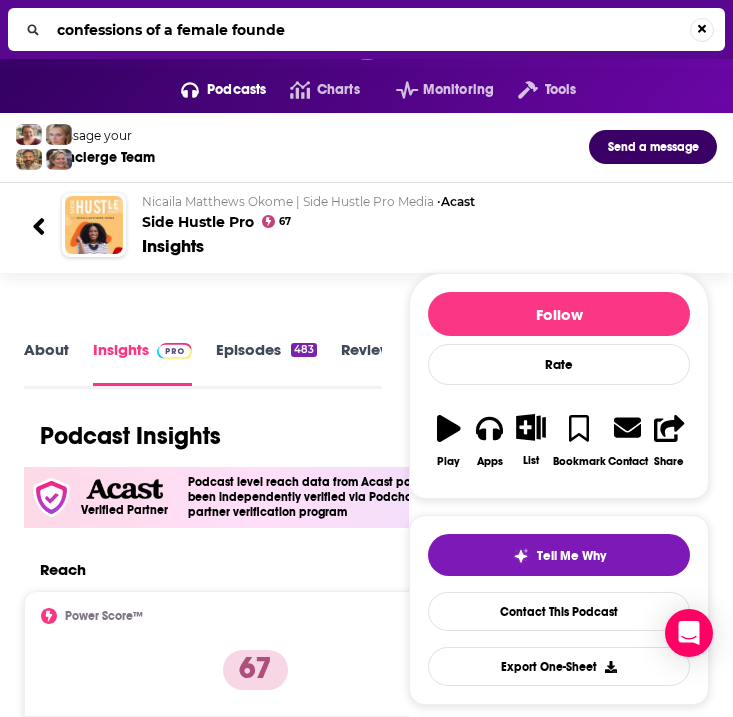 type on "confessions of a female founder" 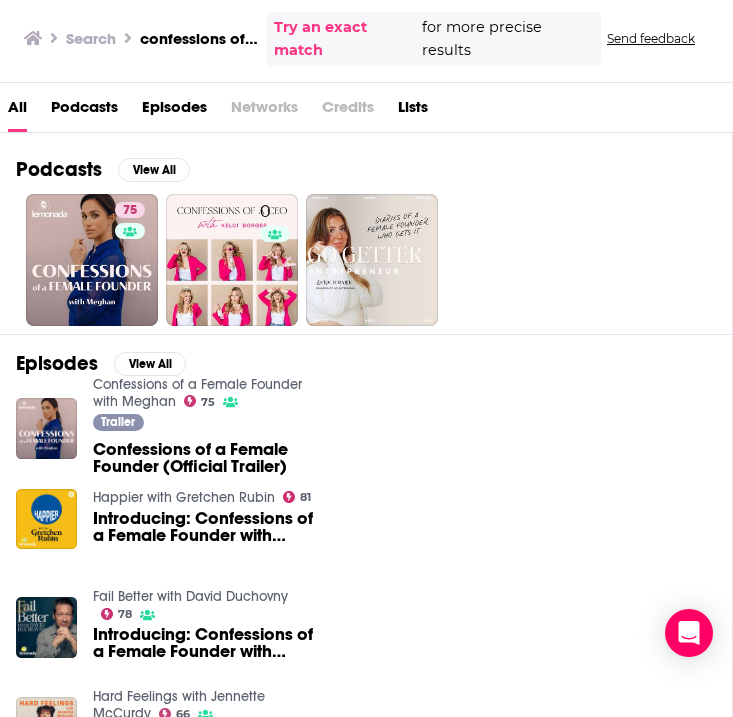 scroll, scrollTop: 148, scrollLeft: 0, axis: vertical 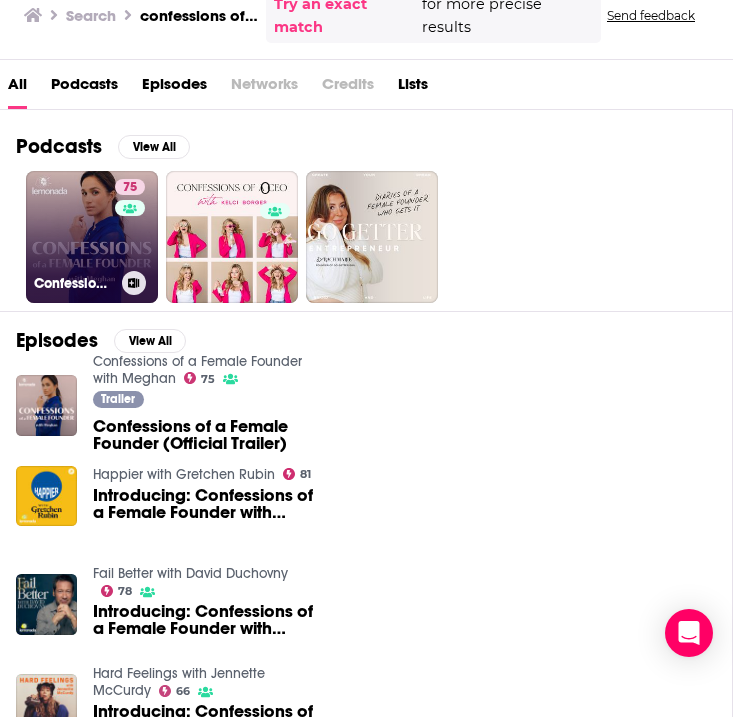 click on "75 Confessions of a Female Founder with Meghan" at bounding box center (92, 237) 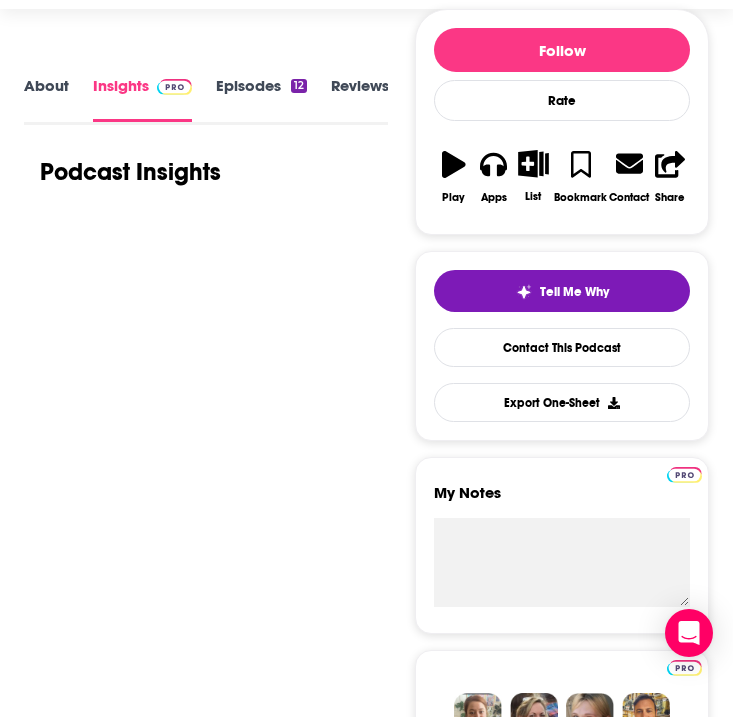 scroll, scrollTop: 284, scrollLeft: 0, axis: vertical 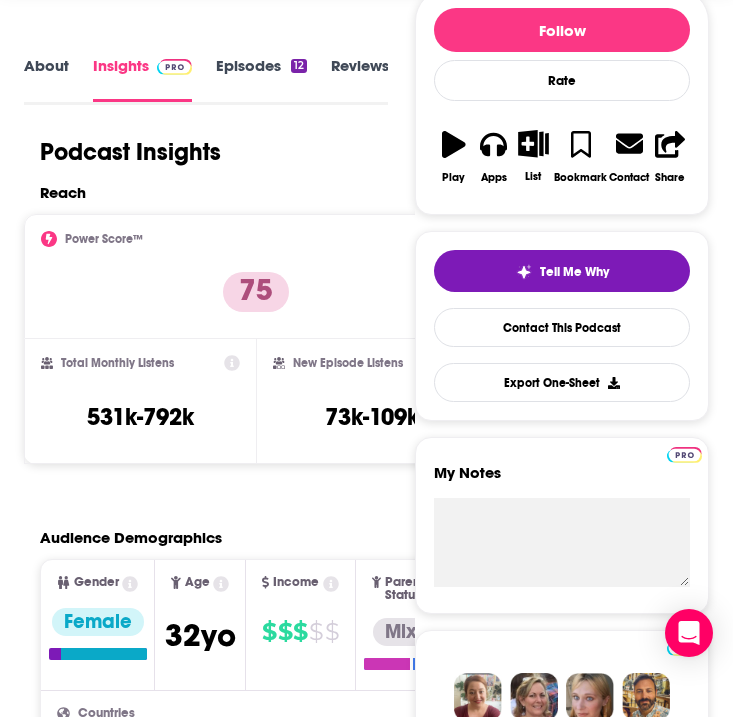 click on "About" at bounding box center (46, 78) 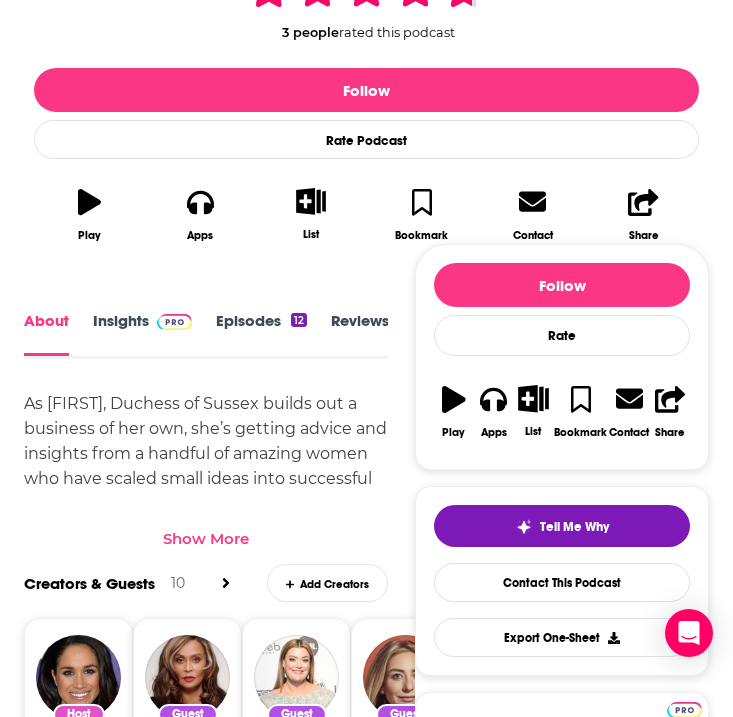 scroll, scrollTop: 651, scrollLeft: 0, axis: vertical 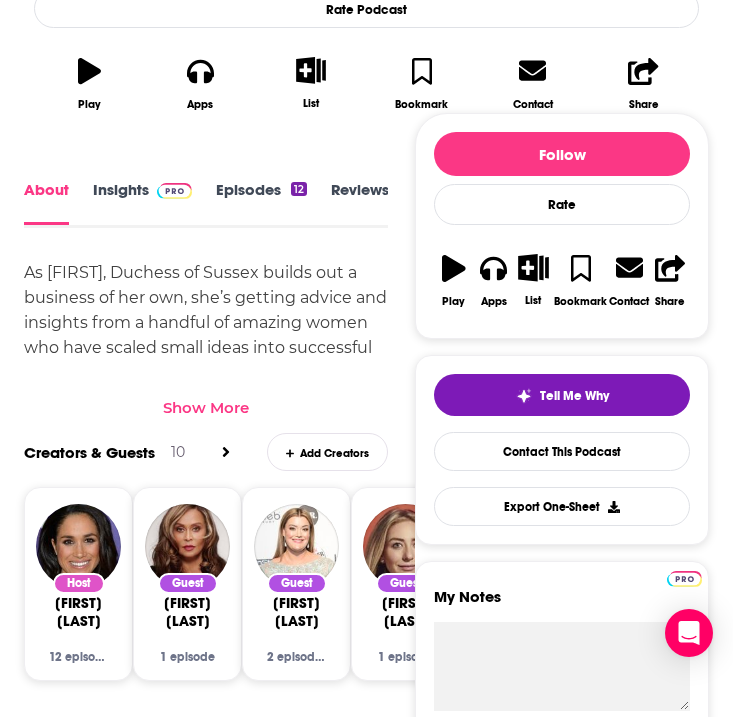 click on "As Meghan, Duchess of Sussex builds out a business of her own, she’s getting advice and insights from a handful of amazing women who have scaled small ideas into successful companies. These fly-on-the-wall conversations will no doubt inspire anyone who’s interested in turning their own entrepreneurial dreams into a reality and anyone else who just wants to hear what really happens behind the scenes. Show More Creators & Guests 10 Add Creators Host Meghan Markle 12 episodes Guest Tina Knowles 1 episode Guest Jamie Kern Lima 2 episodes Guest Whitney Wolfe Herd 1 episode Add Creators Recent Episodes 12 Fan Favorite: The Long Game with Girls Who Code’s Reshma Saujani Jun 28th, 2025 Your Next Listen: Meghan on The Jamie Kern Lima Show Jun 18th, 2025 From Mama to Mogul with Cécred’s Tina Knowles Jun 3rd, 2025 View All Episodes Host or manage this podcast? Claim This Podcast Do you host or manage this podcast? Claim and edit this page to your liking. Refresh Feed Are we missing an episode or update? Active" at bounding box center [206, 1585] 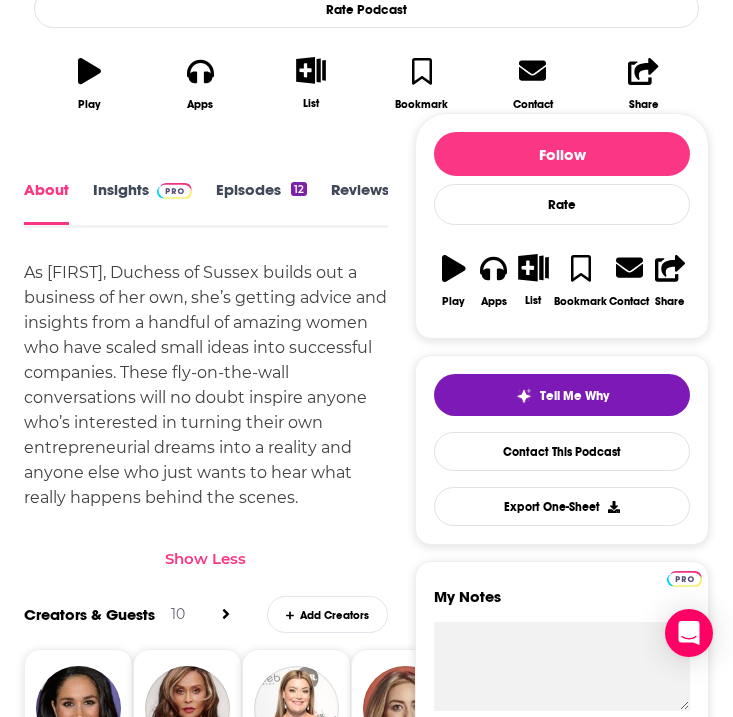 click on "Insights" at bounding box center (142, 202) 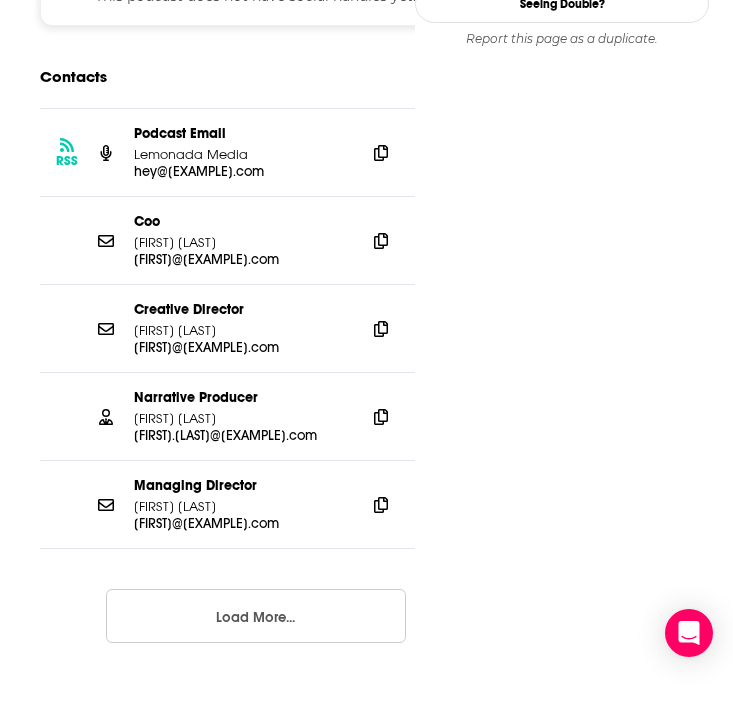 scroll, scrollTop: 1907, scrollLeft: 0, axis: vertical 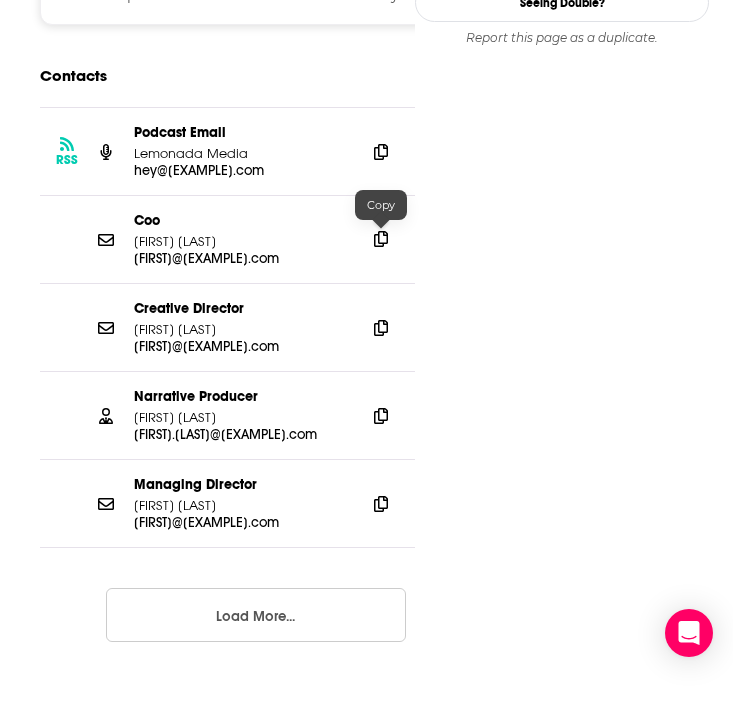 click at bounding box center [381, 239] 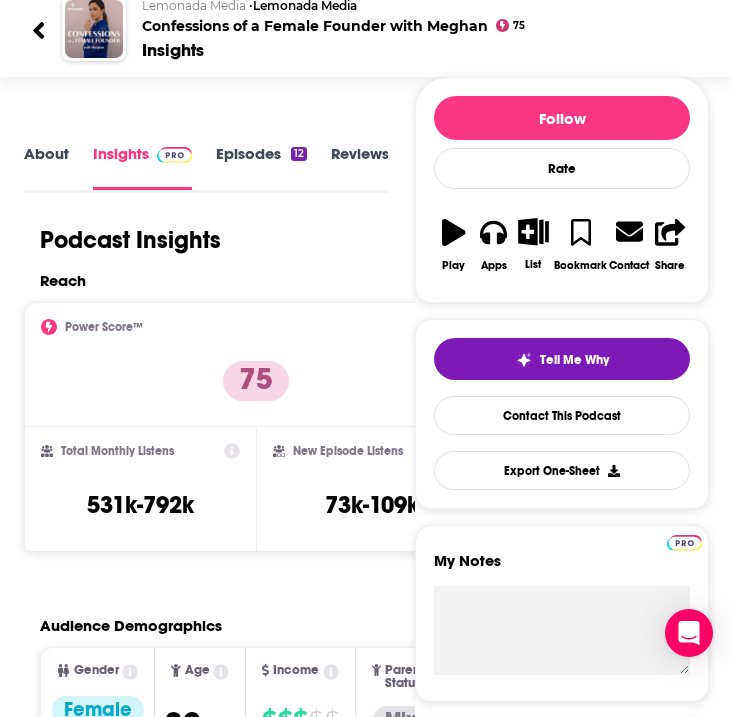 scroll, scrollTop: 0, scrollLeft: 0, axis: both 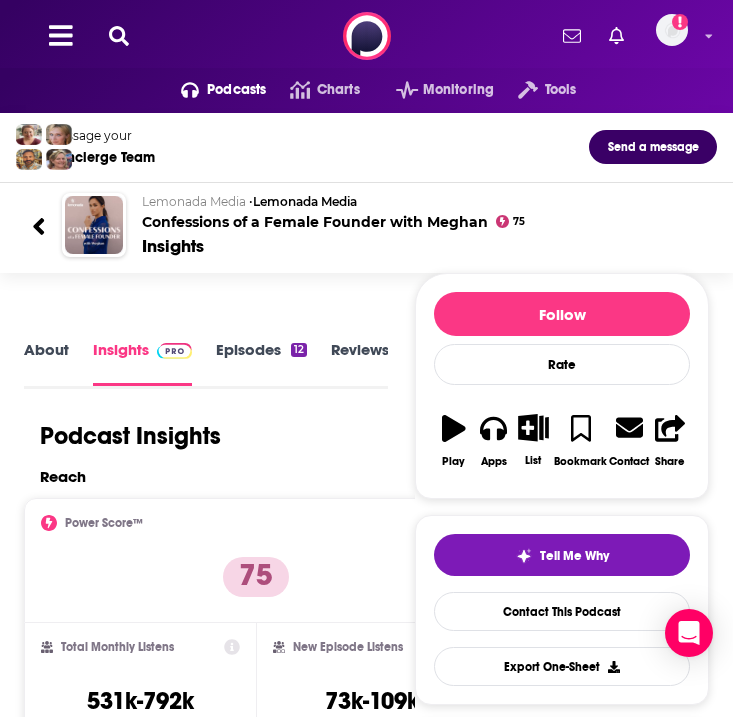 click 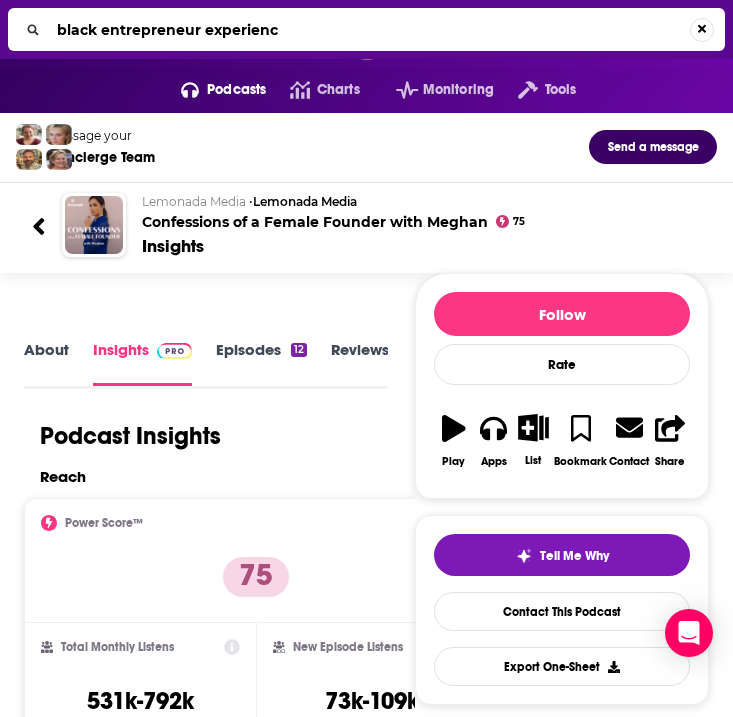 type on "black entrepreneur experience" 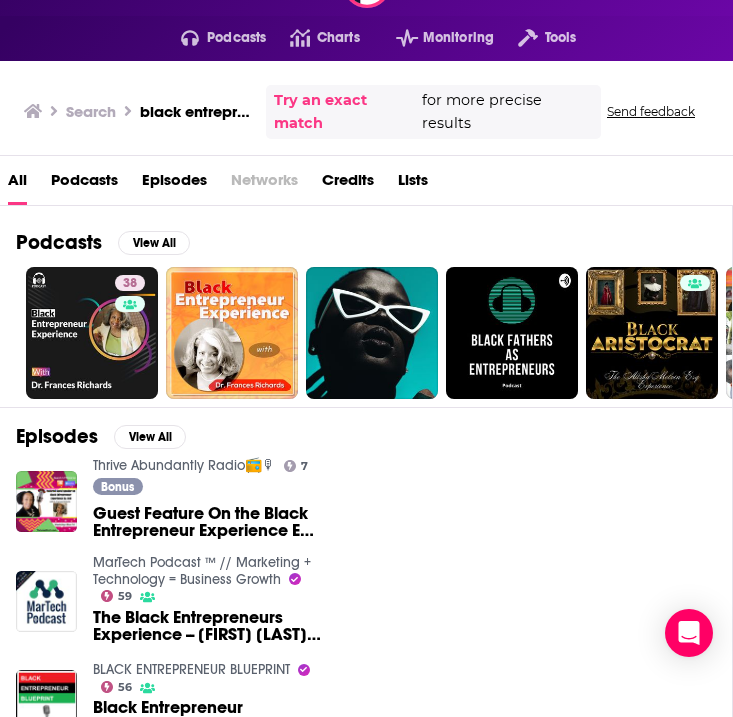 scroll, scrollTop: 54, scrollLeft: 0, axis: vertical 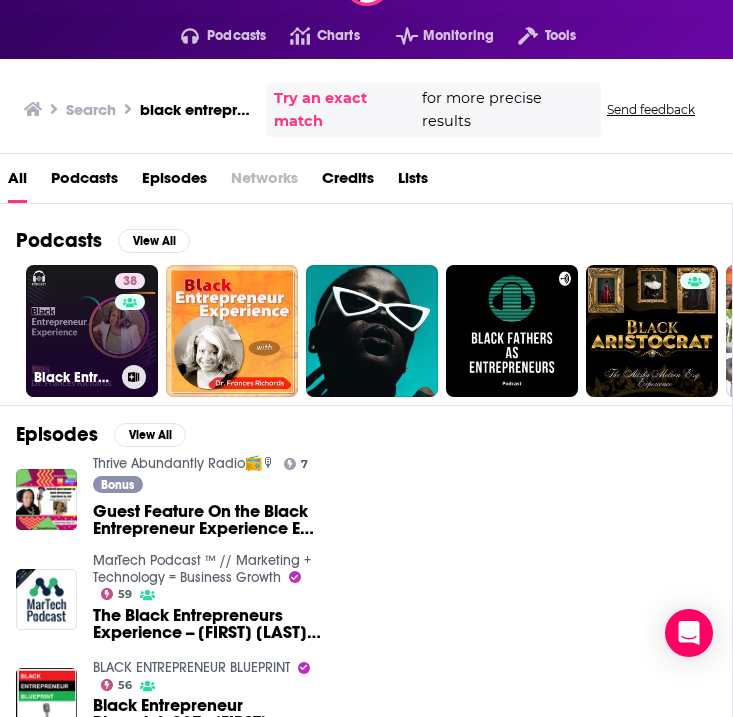 click on "38 Black Entrepreneur Experience" at bounding box center [92, 331] 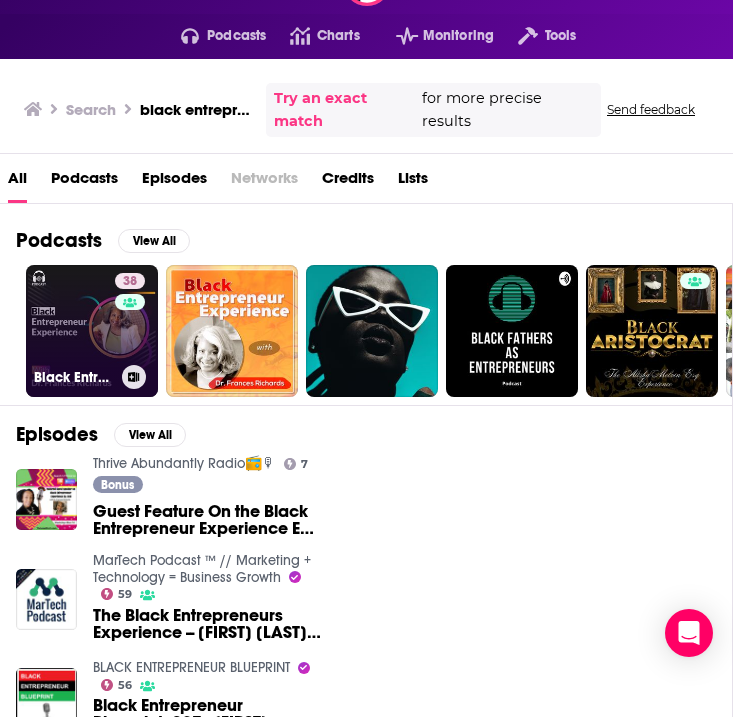 scroll, scrollTop: 0, scrollLeft: 0, axis: both 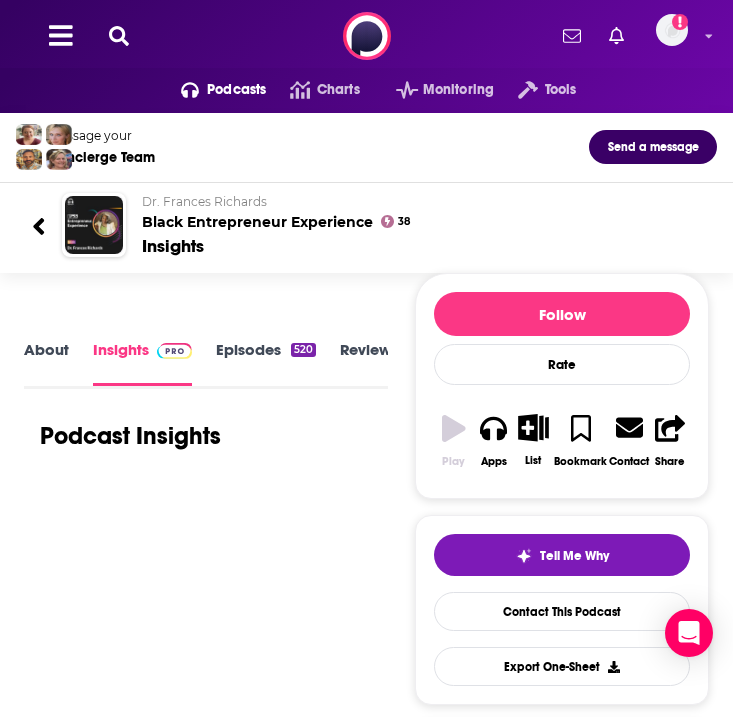 click on "About Insights Episodes 520 Reviews Credits 6 Lists 1 Similar Podcast Insights Follow Rate Play Apps List Bookmark Contact Share Tell Me Why Contact This Podcast Export One-Sheet Get this podcast via API My Notes Your concierge team Ask a question or make a request. Send a message Share This Podcast Recommendation sent https://www.podchaser.com/podcasts/black-entrepreneur-experience-519148 Copy Link" at bounding box center (366, 3275) 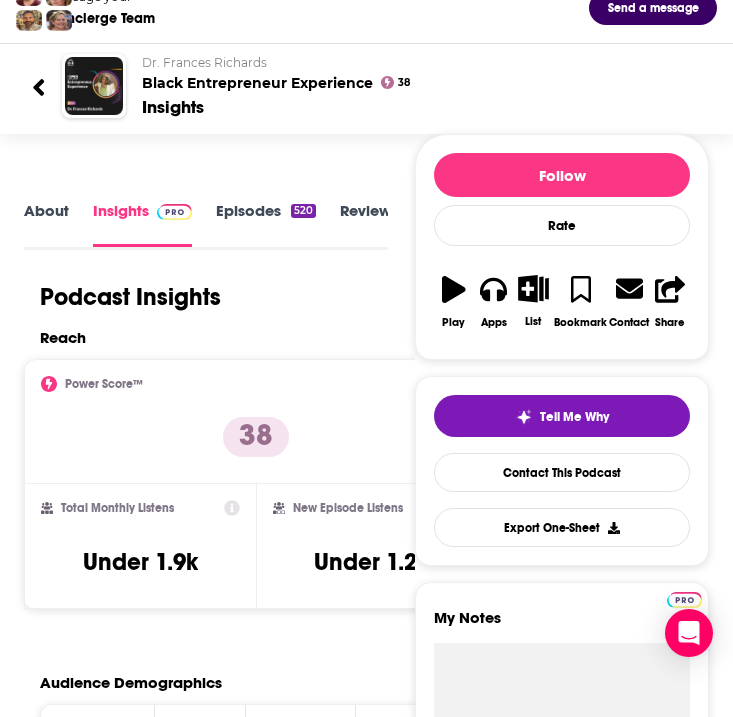 scroll, scrollTop: 132, scrollLeft: 0, axis: vertical 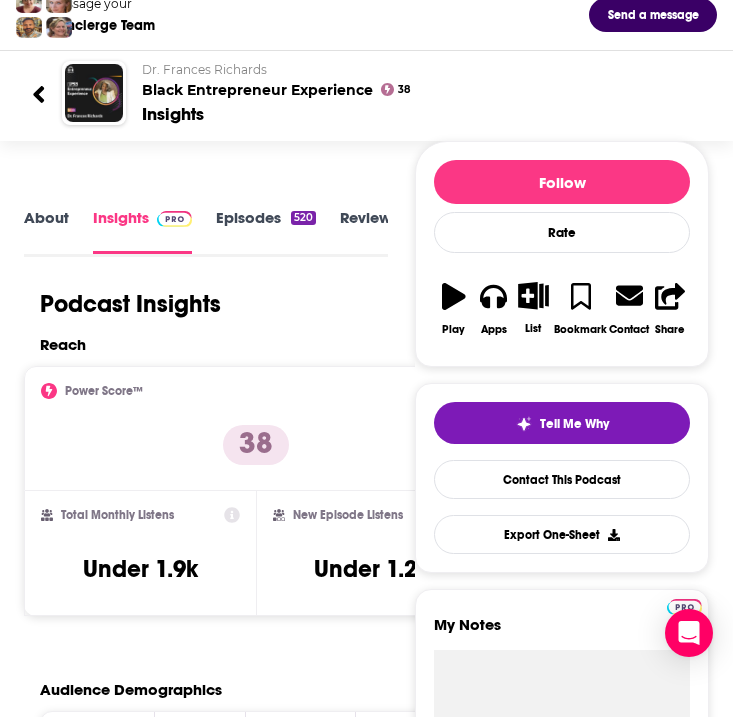 click on "About" at bounding box center (46, 231) 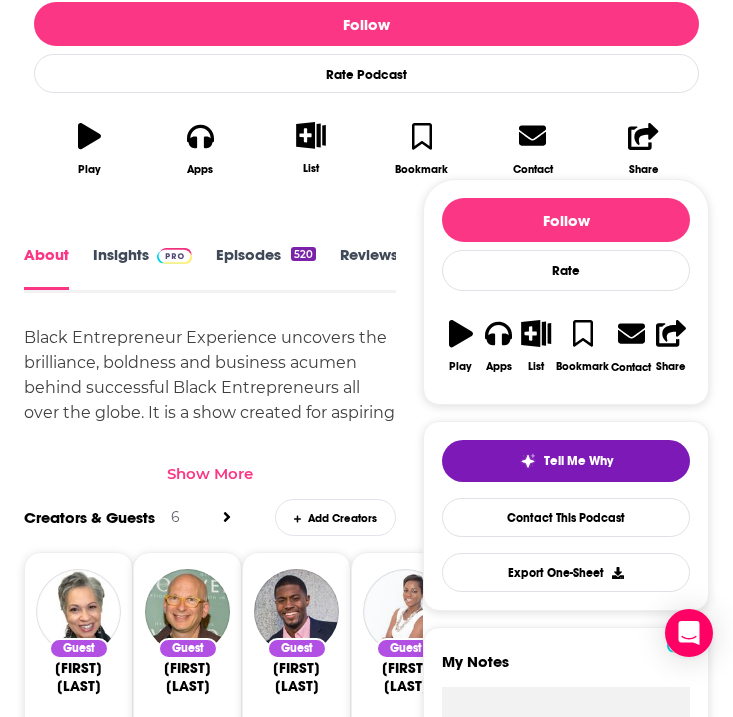 scroll, scrollTop: 716, scrollLeft: 0, axis: vertical 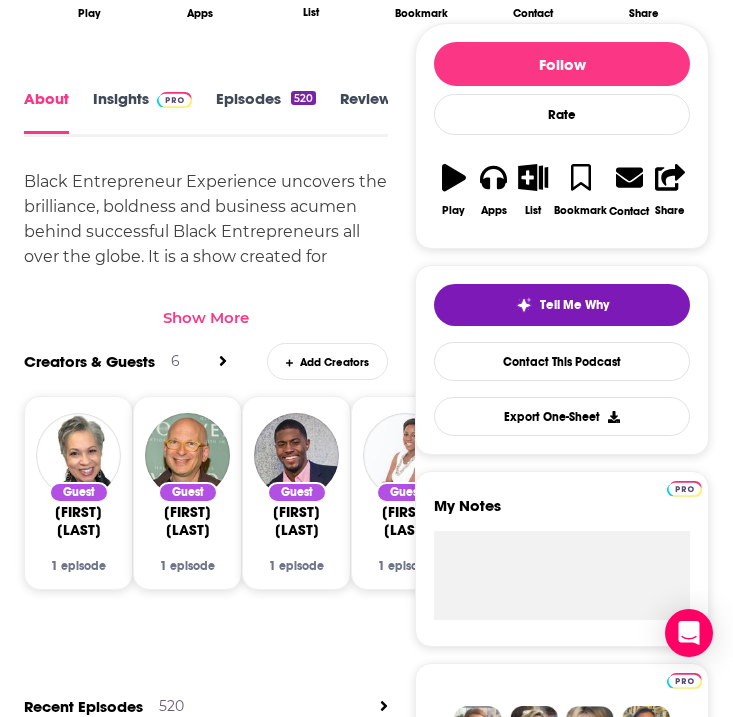 click on "Show More" at bounding box center [206, 317] 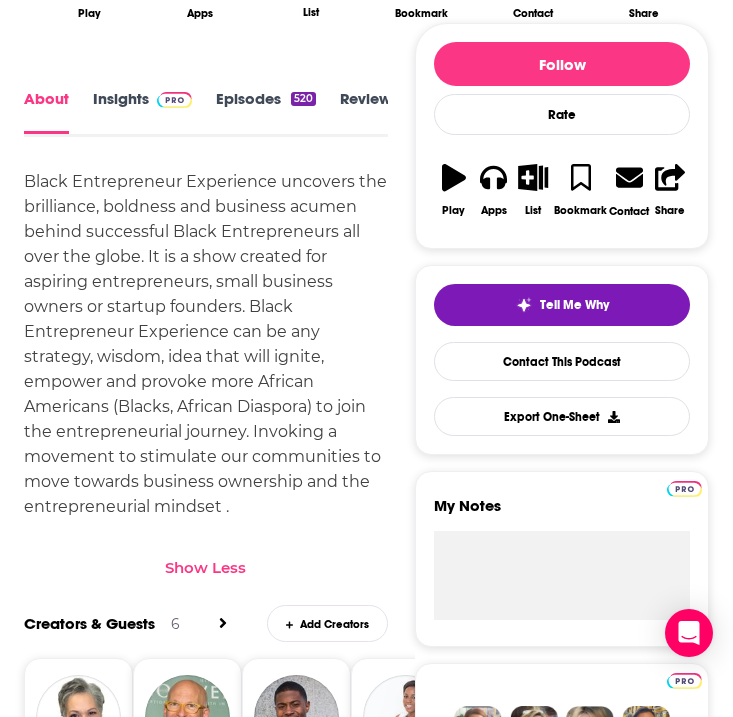 click on "Insights" at bounding box center (142, 112) 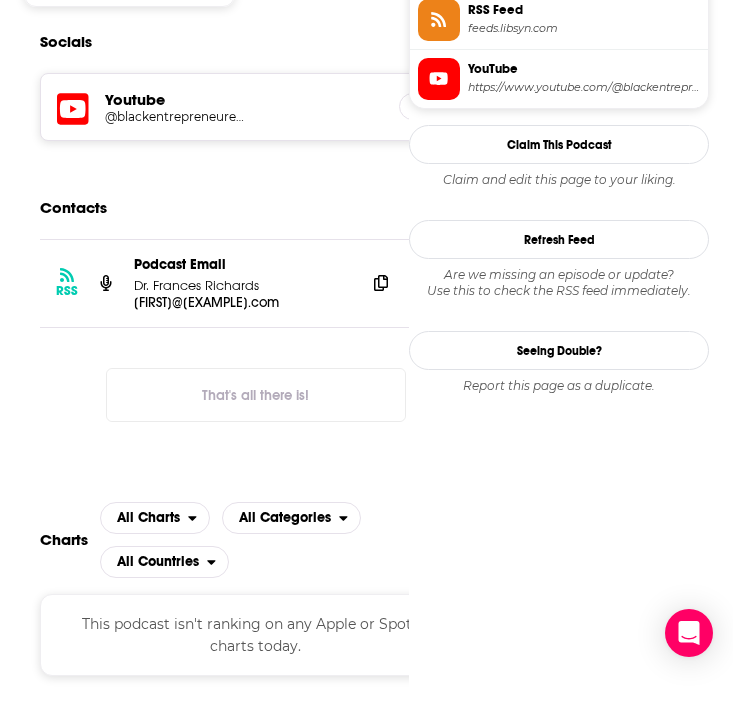 scroll, scrollTop: 1743, scrollLeft: 0, axis: vertical 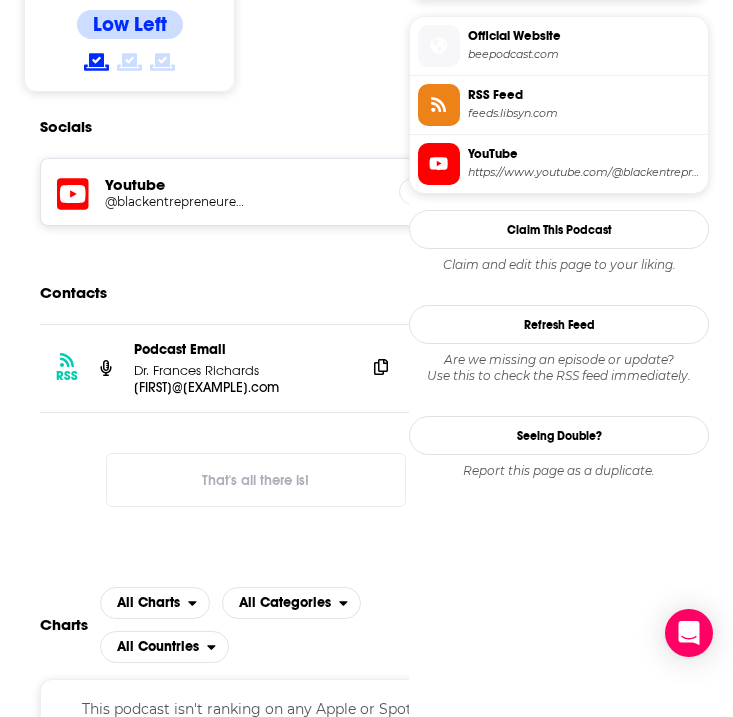 click 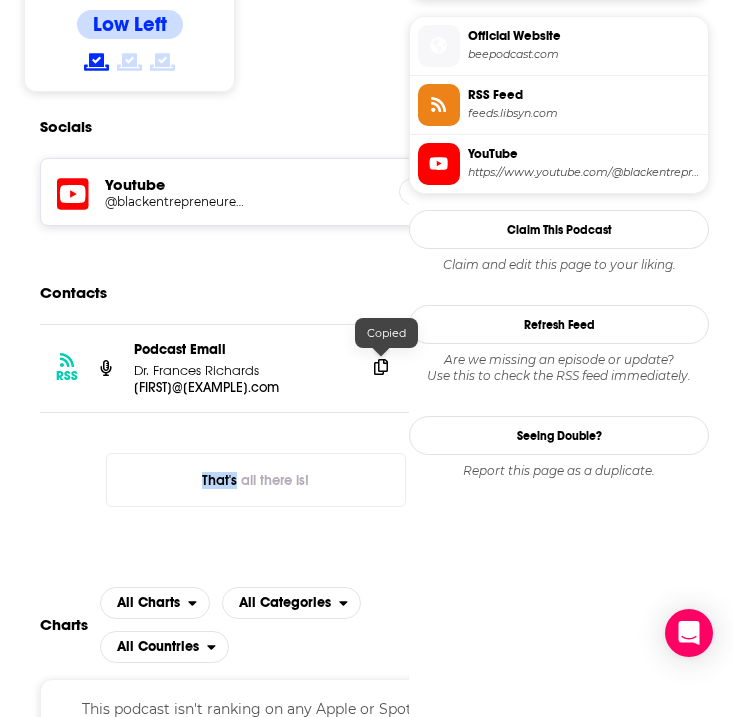 click 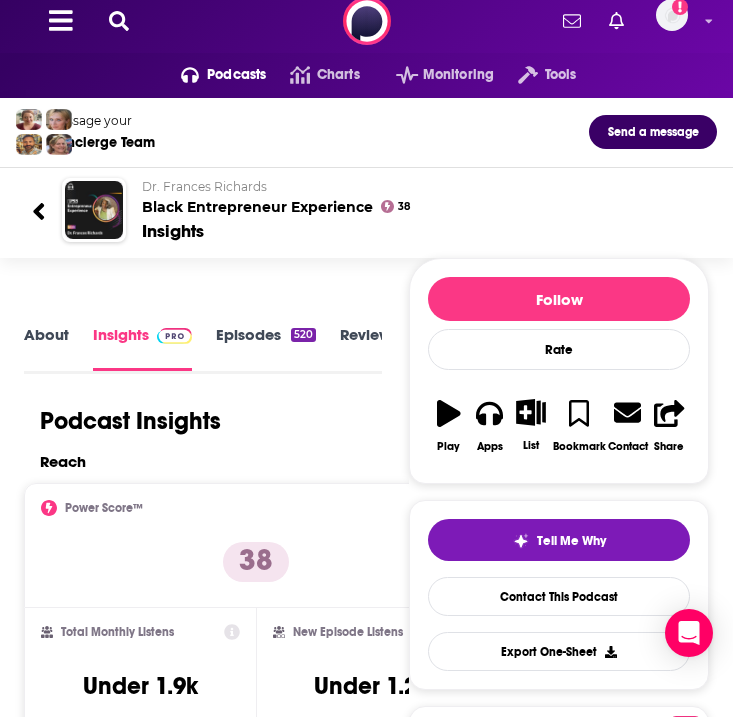 scroll, scrollTop: 0, scrollLeft: 0, axis: both 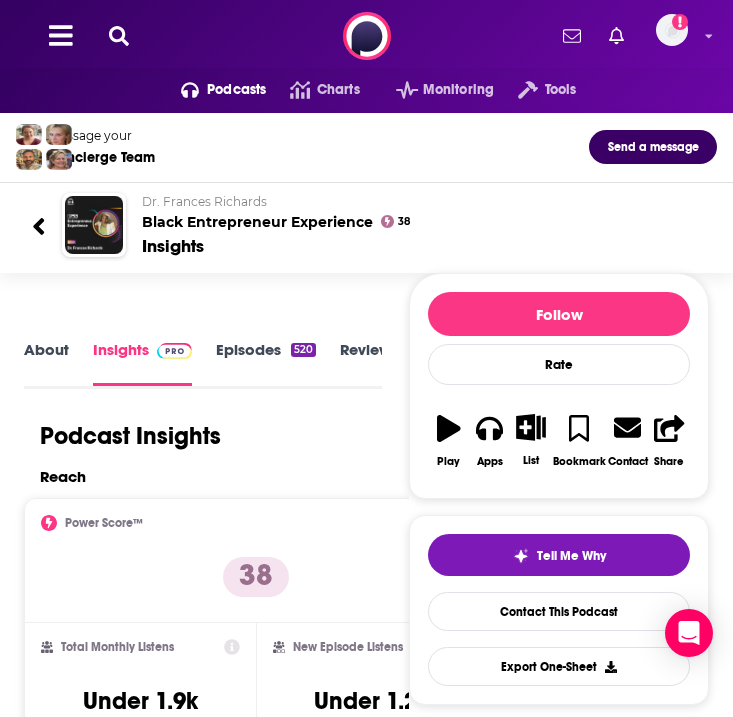 click 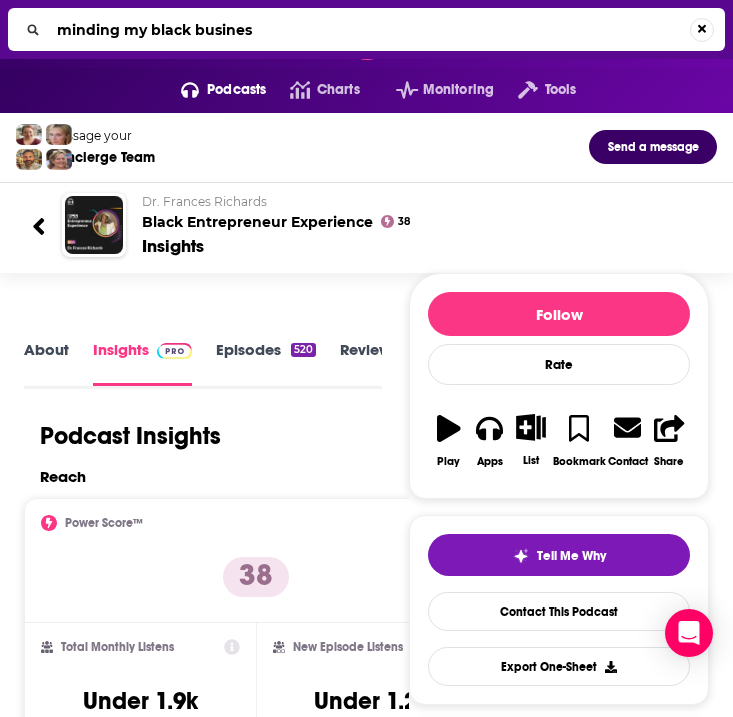 type on "minding my black business" 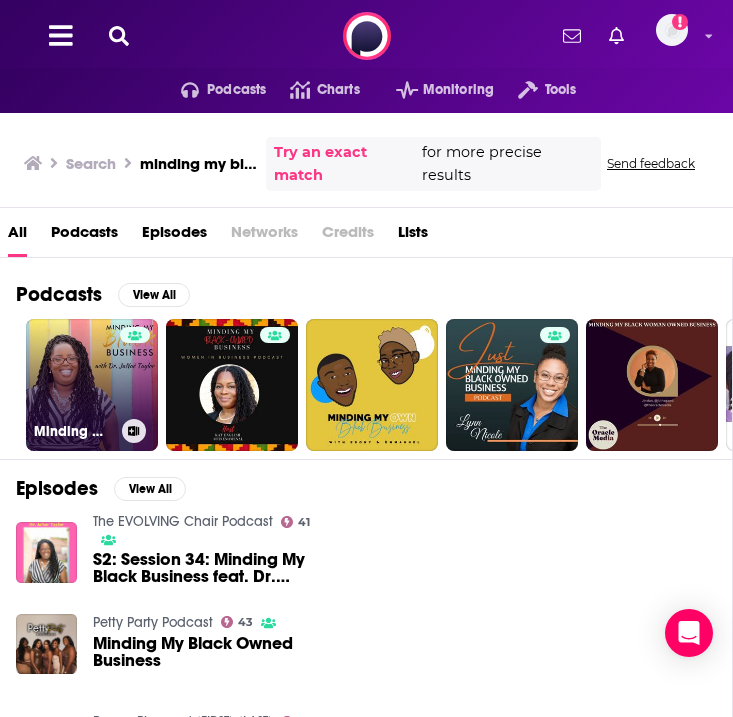 click on "Minding My BLACK Business" at bounding box center (92, 385) 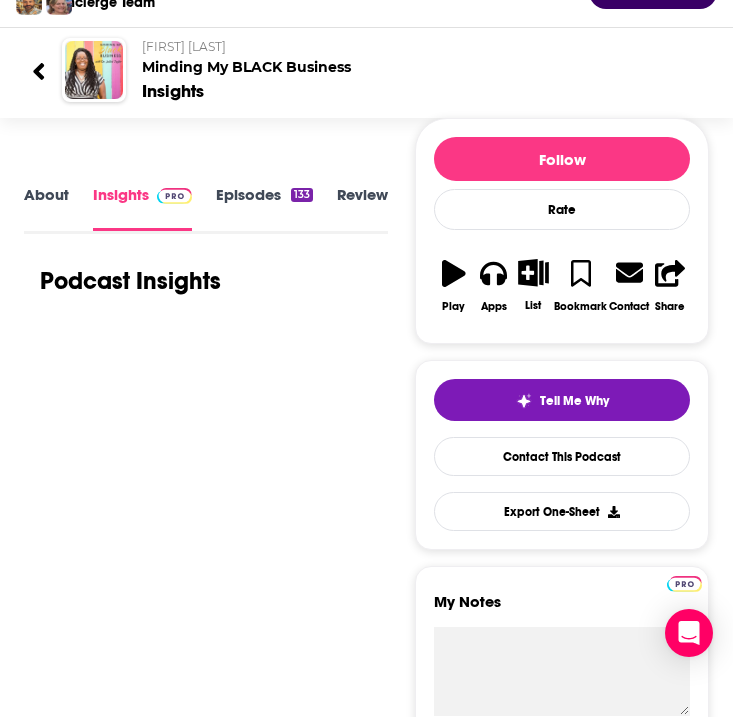 scroll, scrollTop: 156, scrollLeft: 0, axis: vertical 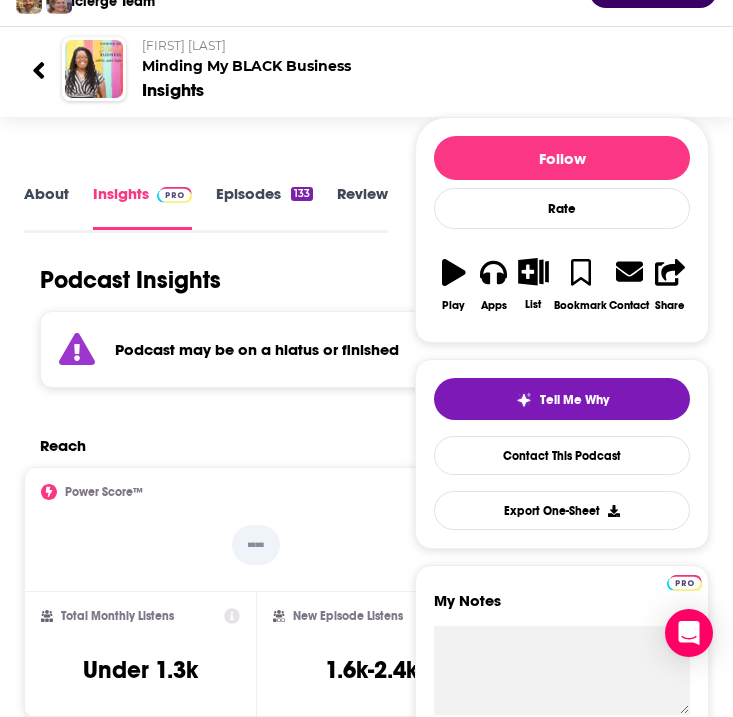 click on "About" at bounding box center [46, 206] 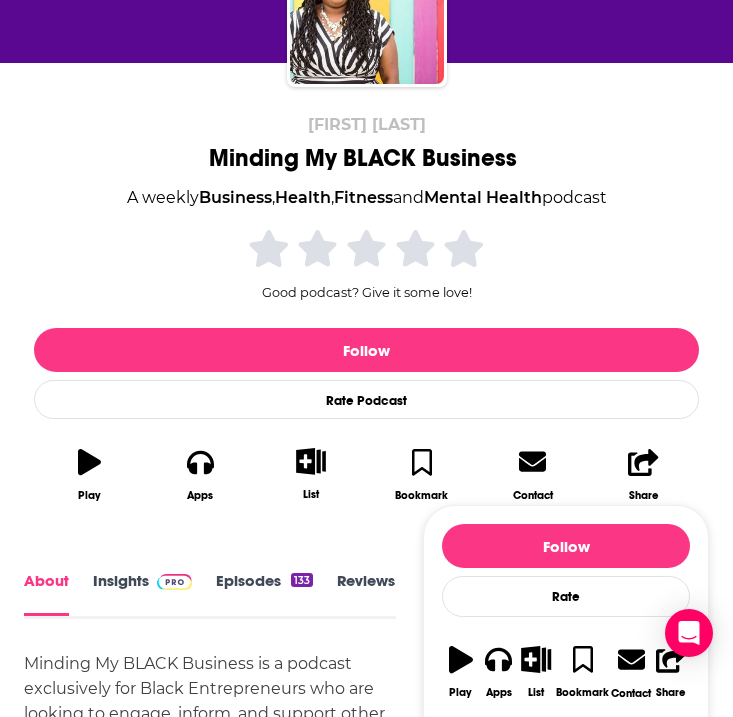 scroll, scrollTop: 335, scrollLeft: 0, axis: vertical 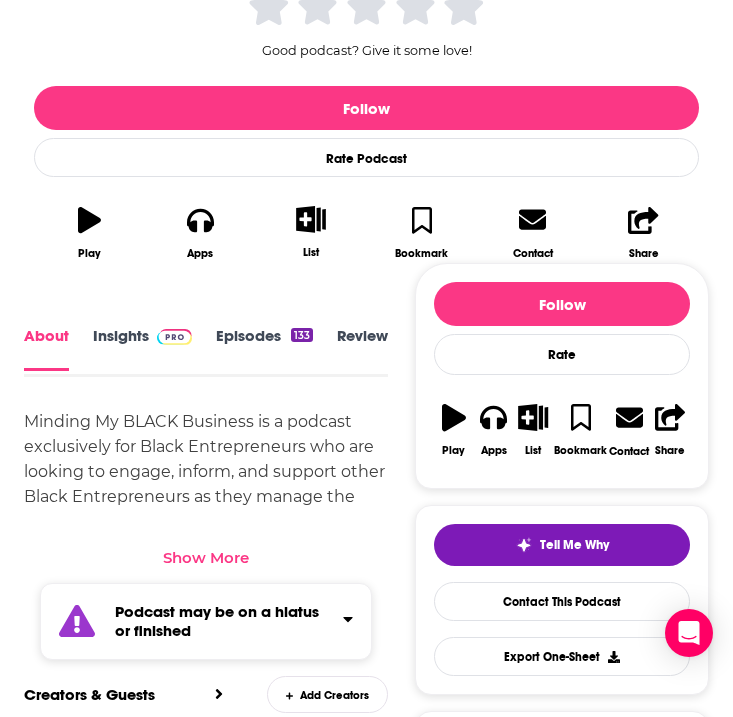 click on "Show More" at bounding box center (206, 550) 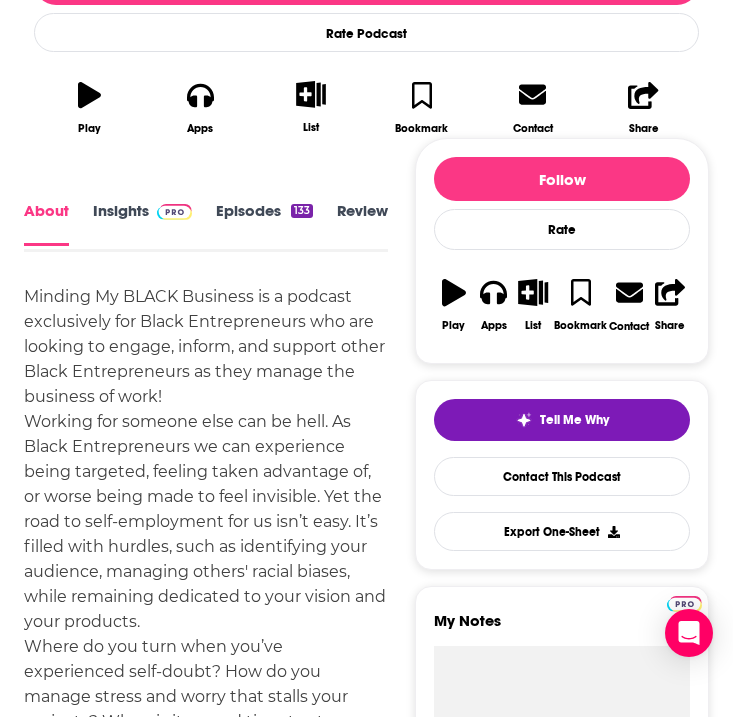 scroll, scrollTop: 503, scrollLeft: 0, axis: vertical 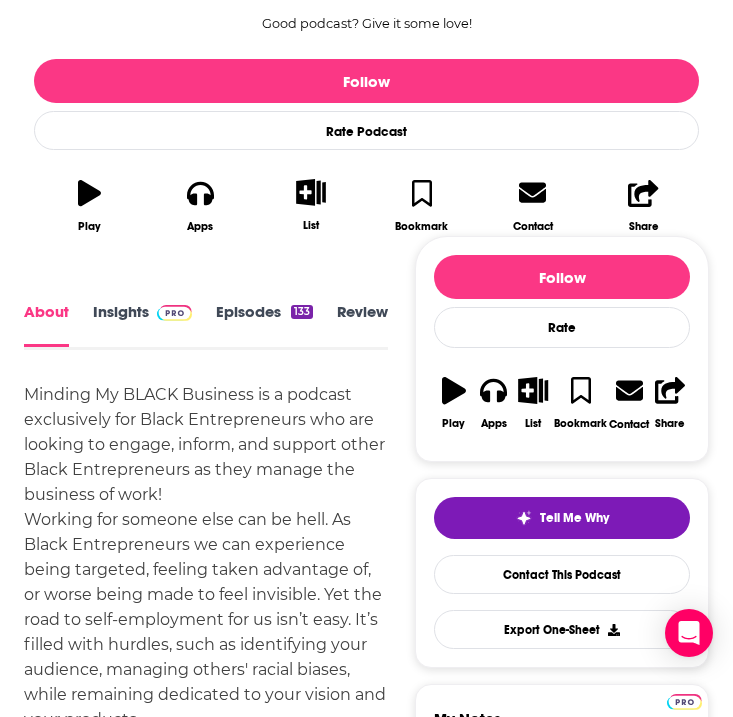 click on "Minding My BLACK Business is a podcast exclusively for Black Entrepreneurs who are looking to engage, inform, and support other Black Entrepreneurs as they manage the business of work! Working for someone else can be hell. As Black Entrepreneurs we can experience being targeted, feeling taken advantage of, or worse being made to feel invisible. Yet the road to self-employment for us isn’t easy. It’s filled with hurdles, such as identifying your audience, managing others' racial biases, while remaining dedicated to your vision and your products. Where do you turn when you’ve experienced self-doubt? How do you manage stress and worry that stalls your projects? When is it a good time to step back and address fear about what you’ve created? Well this is THE SPACE; this is OUR SPACE as Black Entrepreneurs to get those needs met. This movement is both professional and oh so personal. I’m glad you’ve found us. Welcome to the family!" at bounding box center [206, 682] 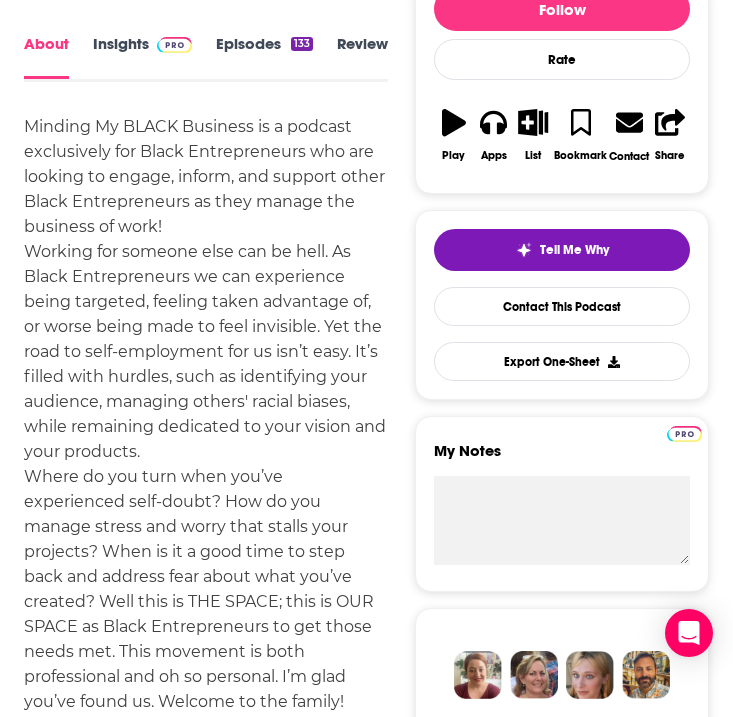 scroll, scrollTop: 772, scrollLeft: 0, axis: vertical 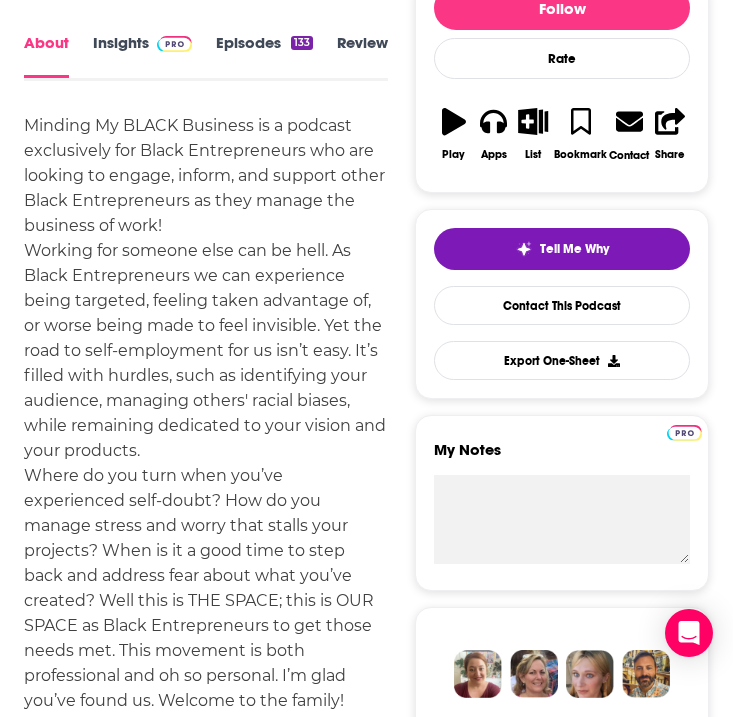 click on "Insights" at bounding box center [142, 56] 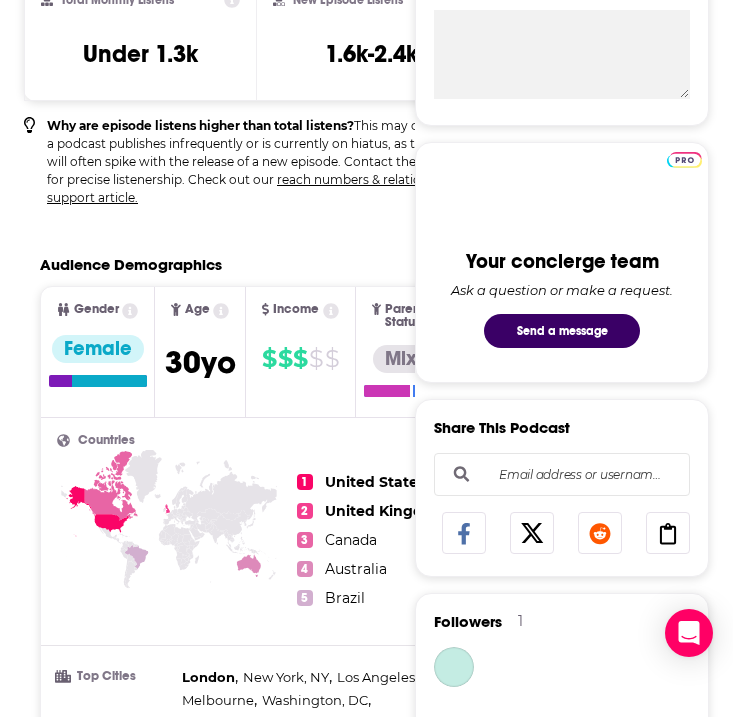 scroll, scrollTop: 0, scrollLeft: 0, axis: both 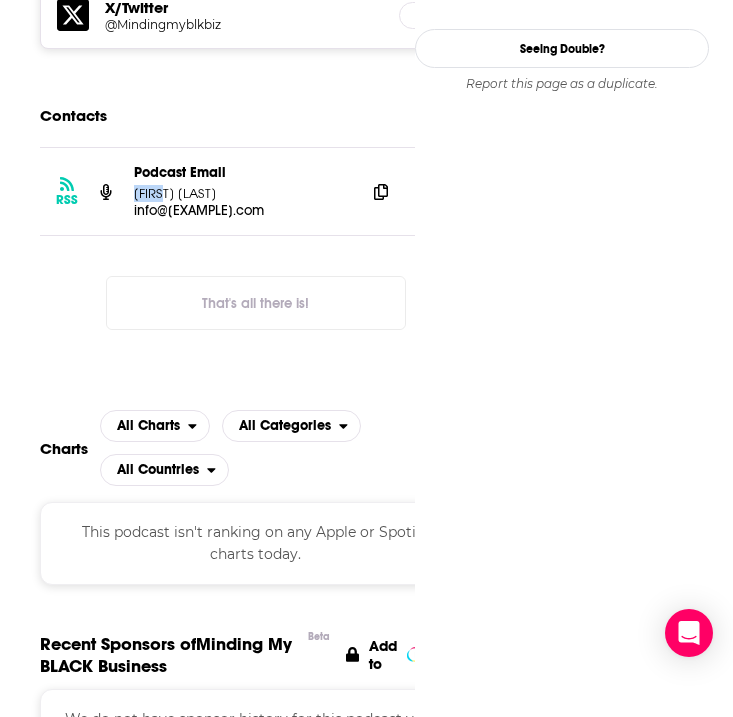 drag, startPoint x: 129, startPoint y: 188, endPoint x: 176, endPoint y: 192, distance: 47.169907 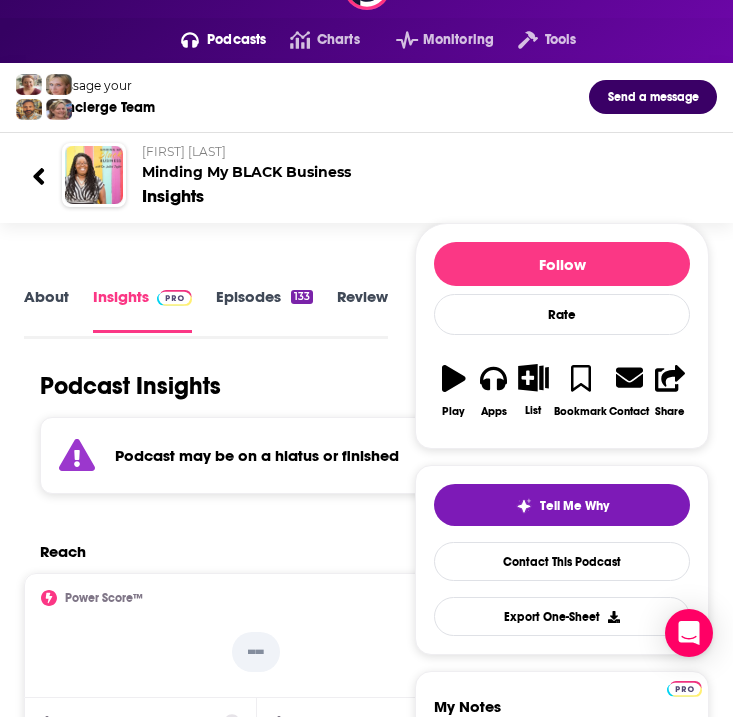 scroll, scrollTop: 0, scrollLeft: 0, axis: both 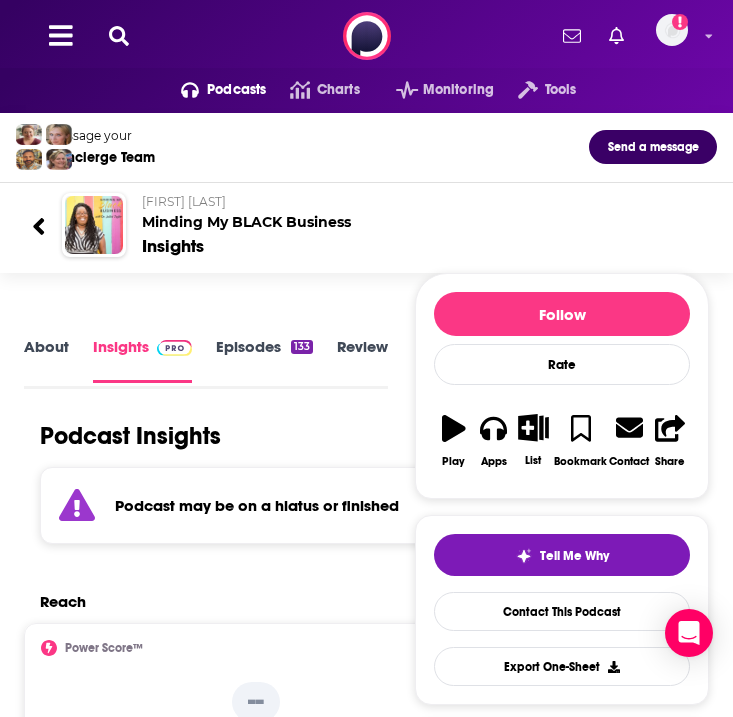 click on "About" at bounding box center [46, 360] 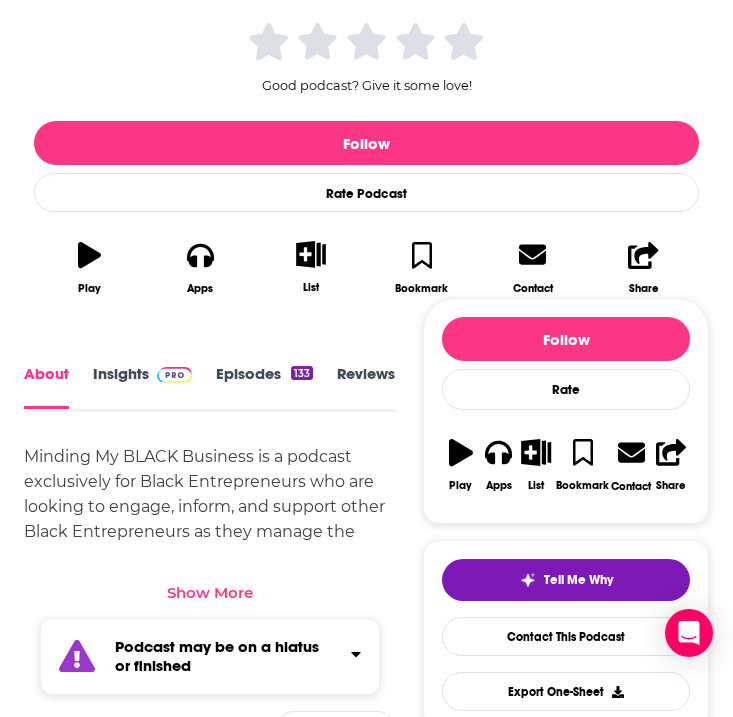 scroll, scrollTop: 521, scrollLeft: 0, axis: vertical 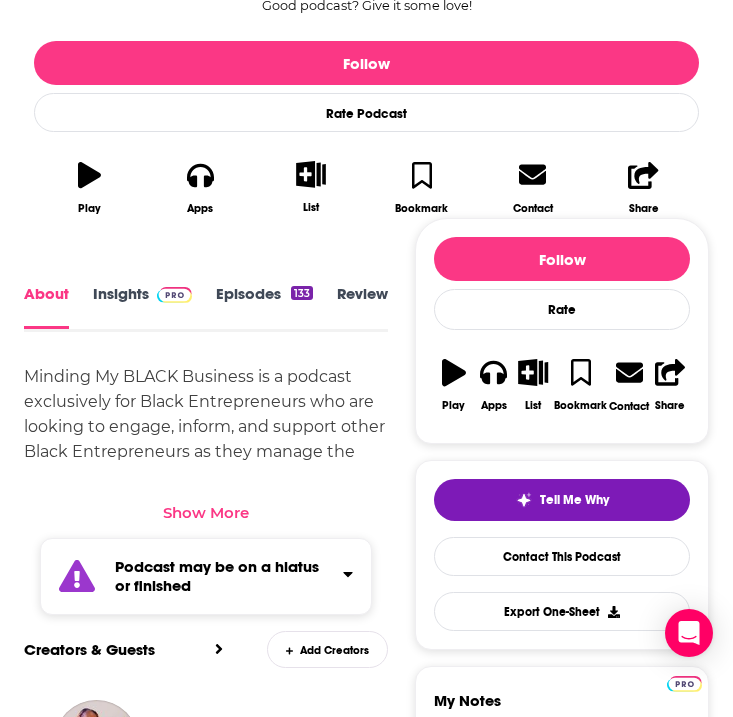 click on "Episodes 133" at bounding box center (264, 307) 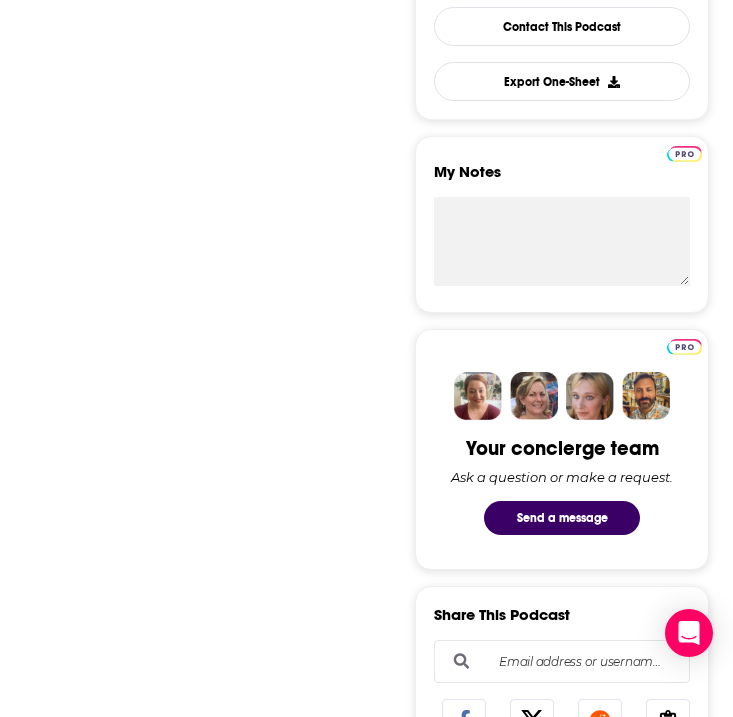 scroll, scrollTop: 0, scrollLeft: 0, axis: both 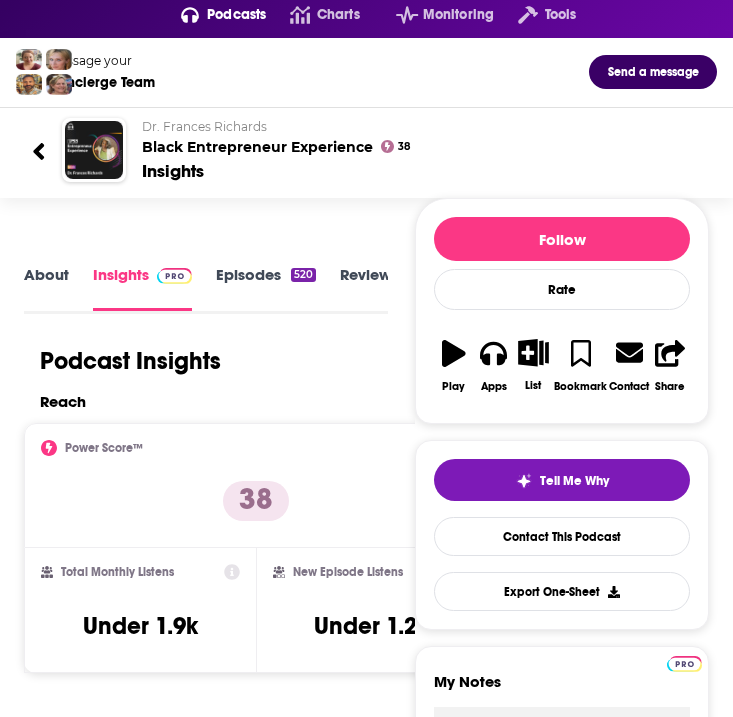 click on "Episodes 520" at bounding box center [266, 287] 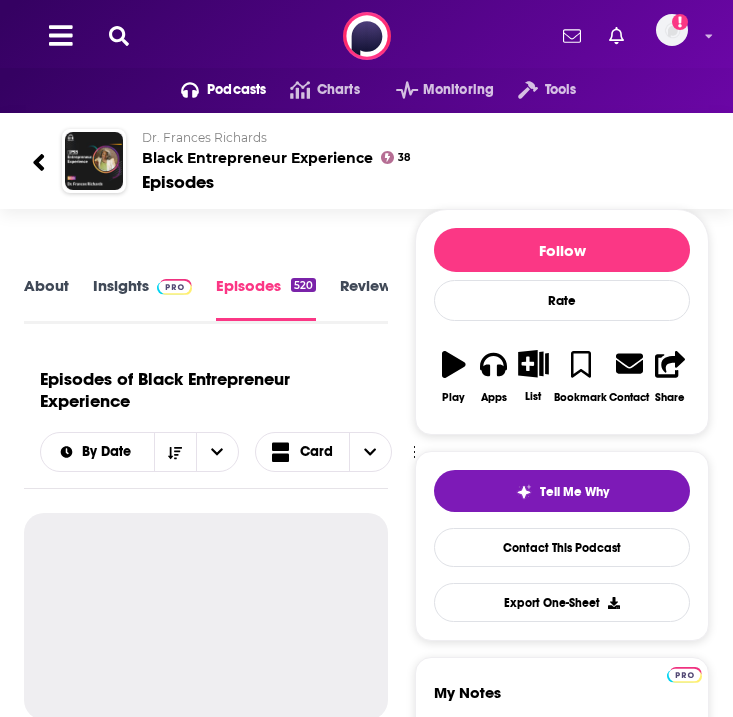 scroll, scrollTop: 3, scrollLeft: 0, axis: vertical 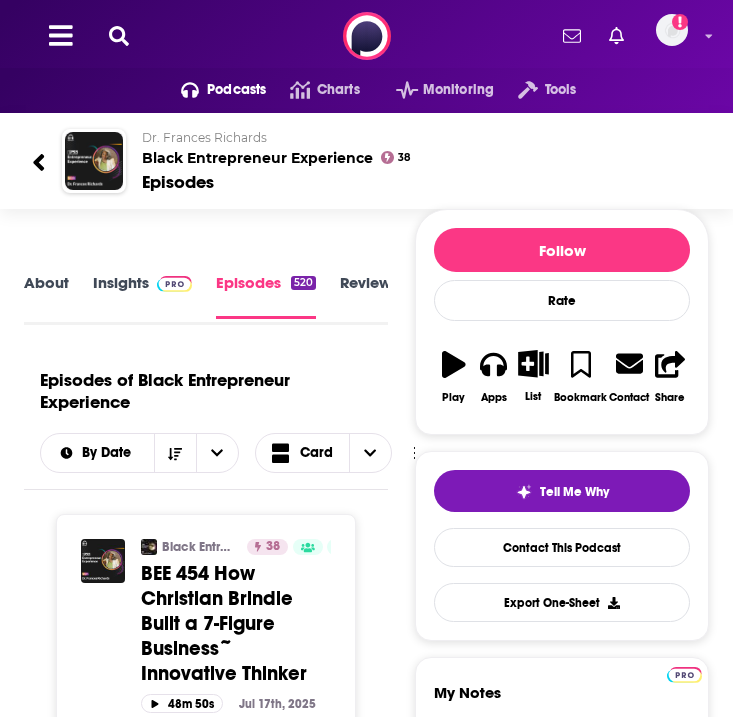 click on "Podcasts Charts Monitoring Tools For Business For Podcasters More Add a profile image" at bounding box center [366, 36] 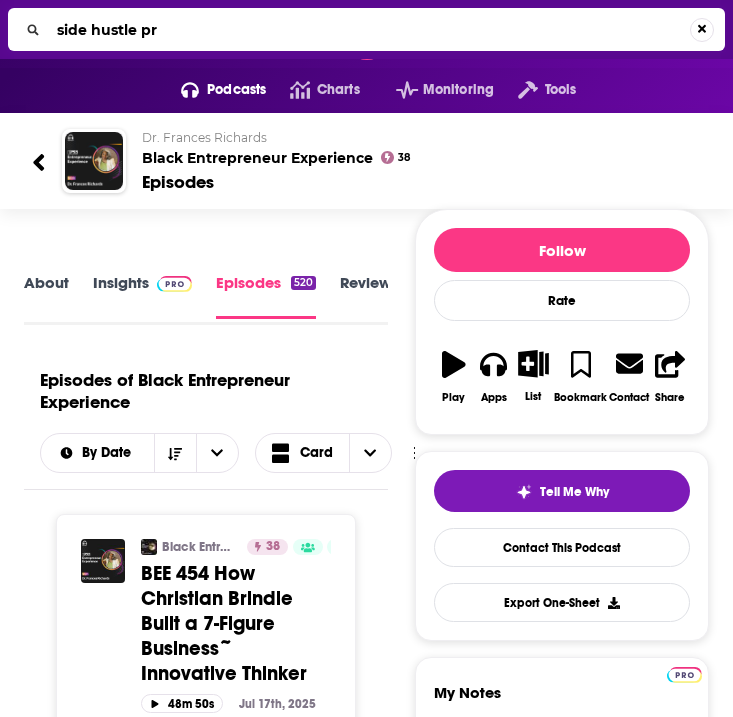 type on "side hustle pro" 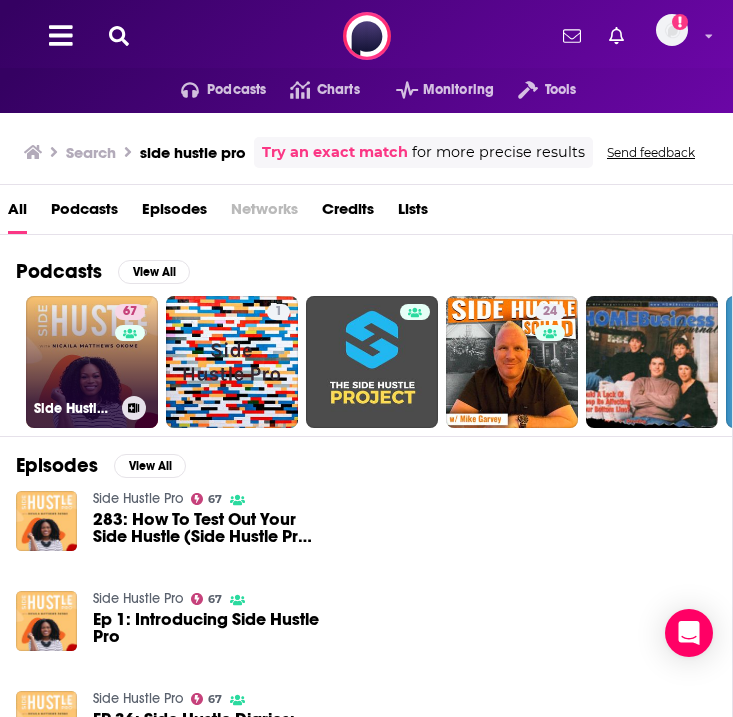 click on "67 Side Hustle Pro" at bounding box center [92, 362] 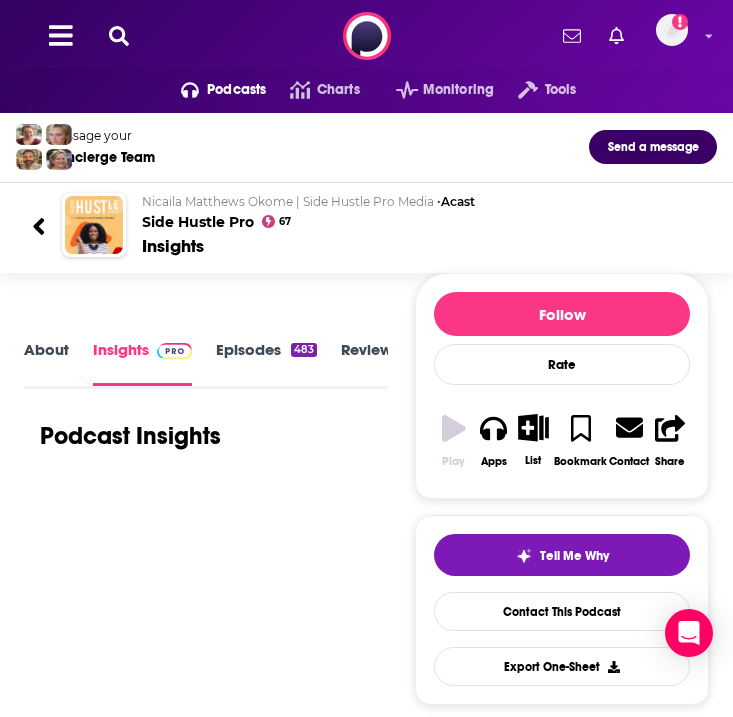 click on "About" at bounding box center (46, 362) 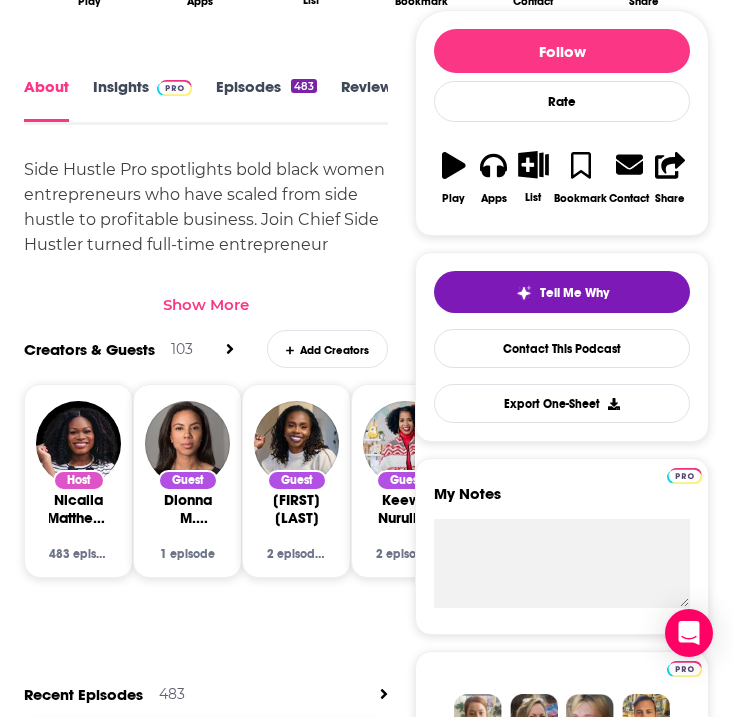 scroll, scrollTop: 764, scrollLeft: 0, axis: vertical 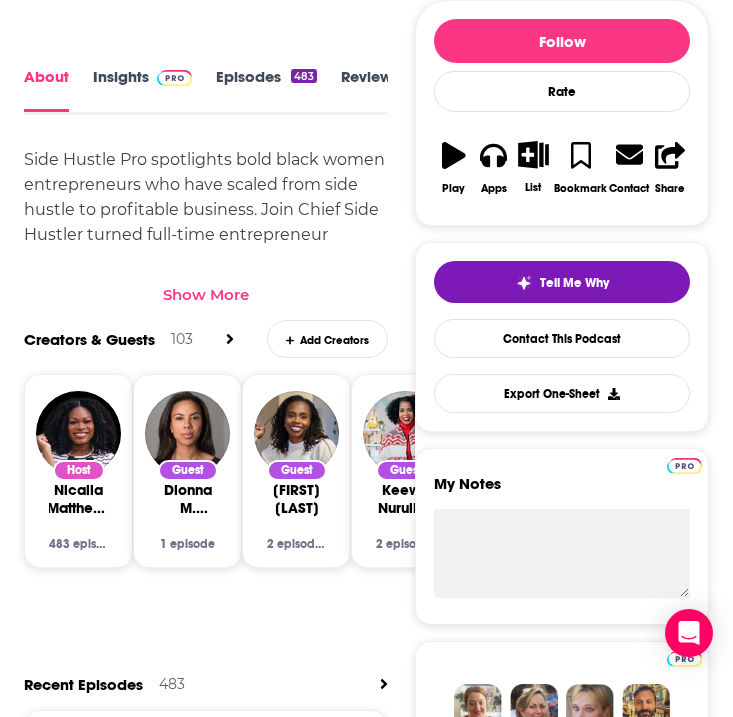 click on "Episodes 483" at bounding box center [266, 89] 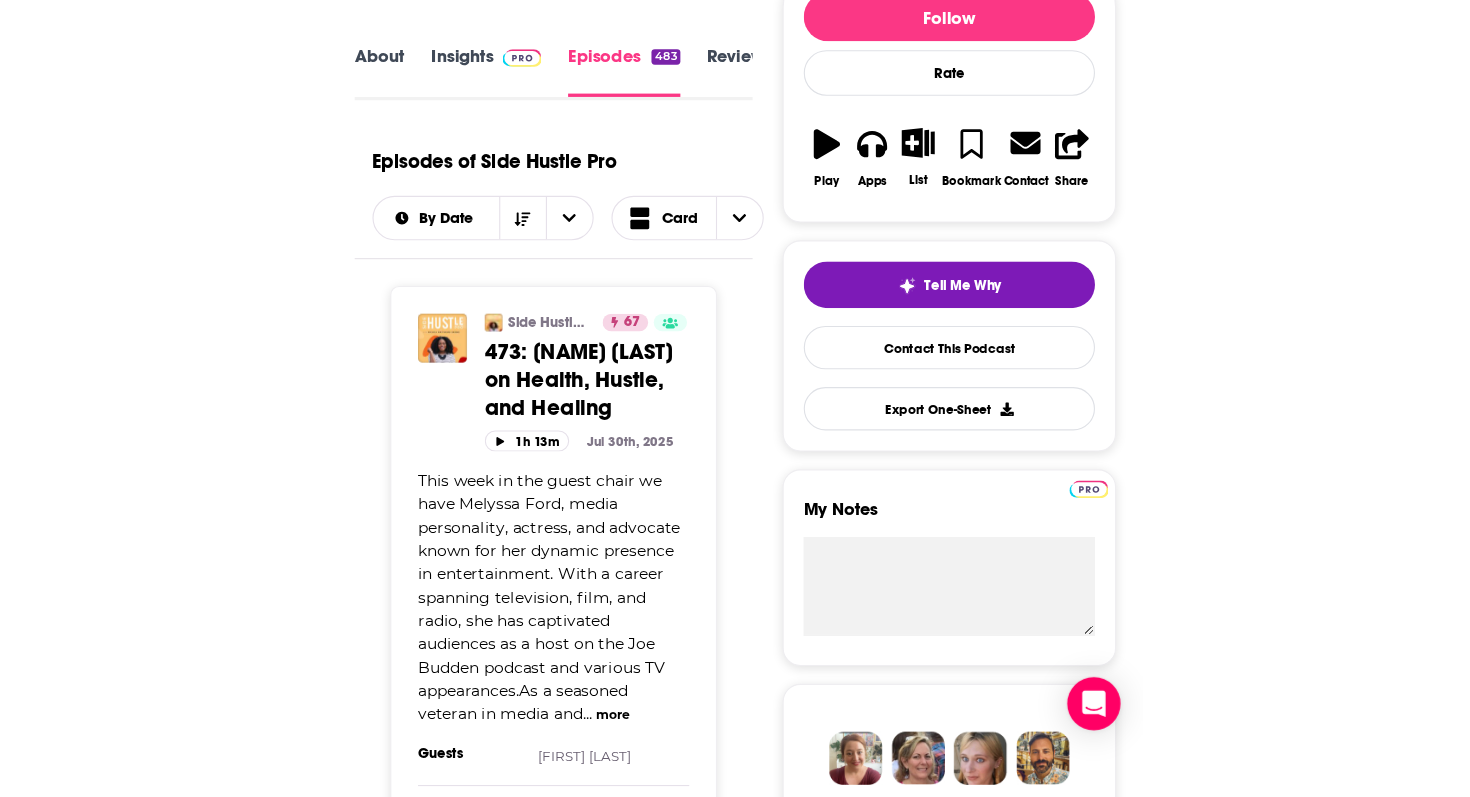 scroll, scrollTop: 213, scrollLeft: 0, axis: vertical 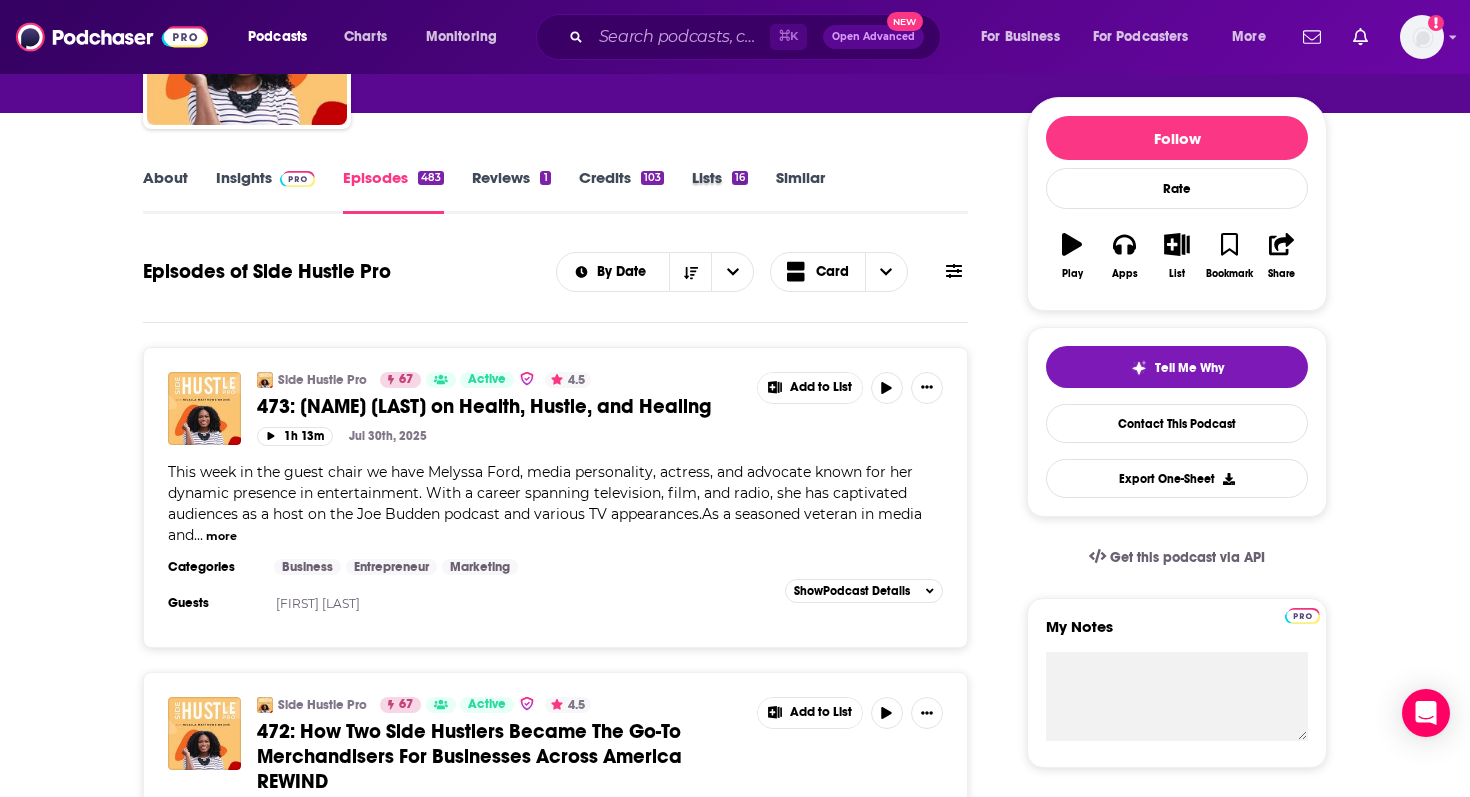 click on "Lists 16" at bounding box center [734, 191] 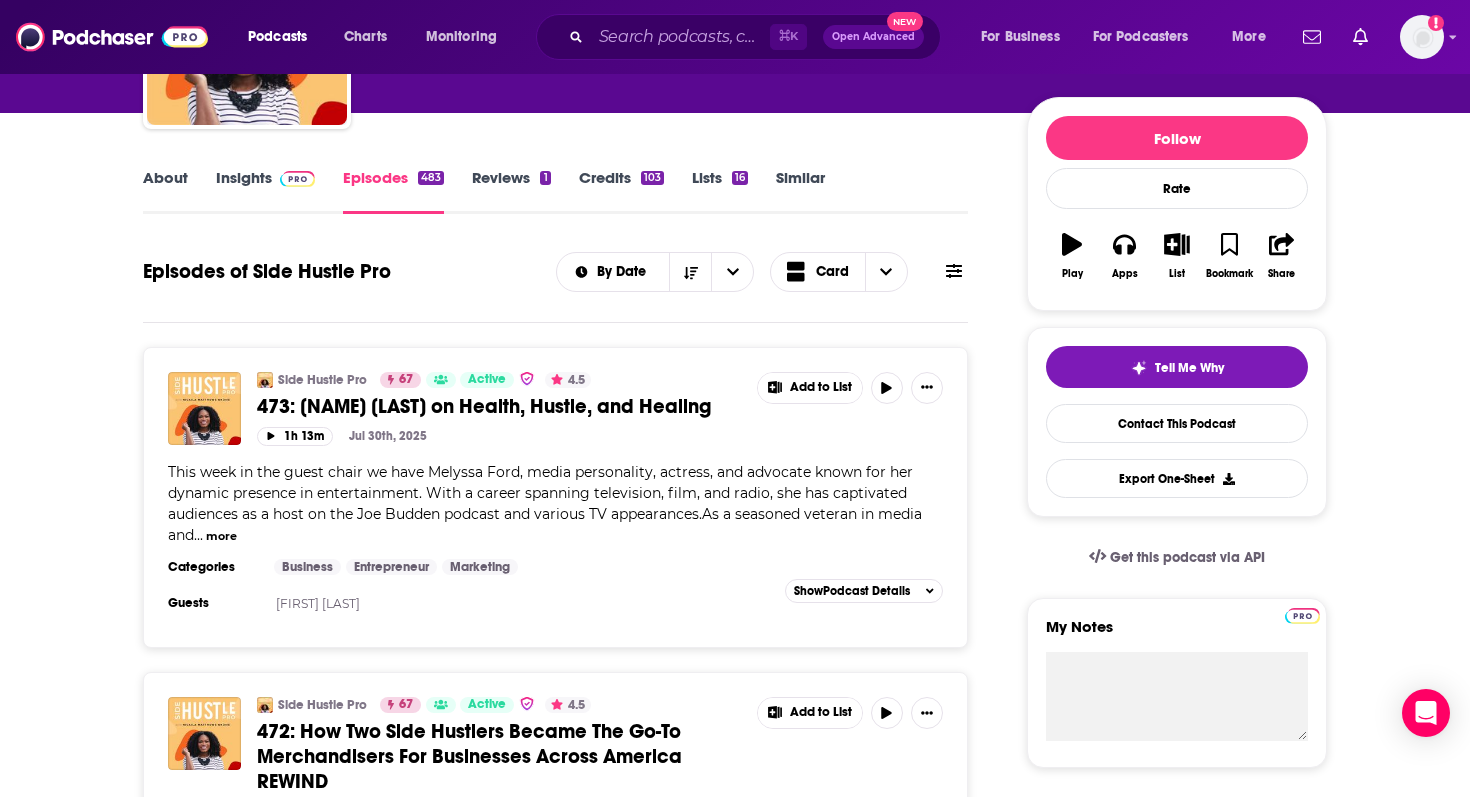 click on "About Insights Episodes 483 Reviews 1 Credits 103 Lists 16 Similar Episodes of Side Hustle Pro By Date Card Side Hustle Pro 67 Active 4.5 473: Melyssa Ford on Health, Hustle, and Healing Add to List 1h 13m  Jul 30th, 2025 This week in the guest chair we have Melyssa Ford, media personality, actress, and advocate known for her dynamic presence in entertainment. With a career spanning television, film, and radio, she has captivated audiences as a host on the Joe Budden podcast and various TV appearances.As a seasoned veteran in media and  ... more Categories Business Entrepreneur Marketing Guests Melyssa Ford Add to List Show  Podcast Details Side Hustle Pro 67 Active 4.5 472: How Two Side Hustlers Became The Go-To Merchandisers For Businesses Across America REWIND Add to List 50m 11s  Jul 23rd, 2025 ... more Categories Business Entrepreneur Marketing Add to List Show  Podcast Details Side Hustle Pro 67 Active 4.5 471: From Ghana To Ulta: How Hanahana Beauty’s Founder Is Expanding Her Brand REWIND Add to List" at bounding box center [735, 4299] 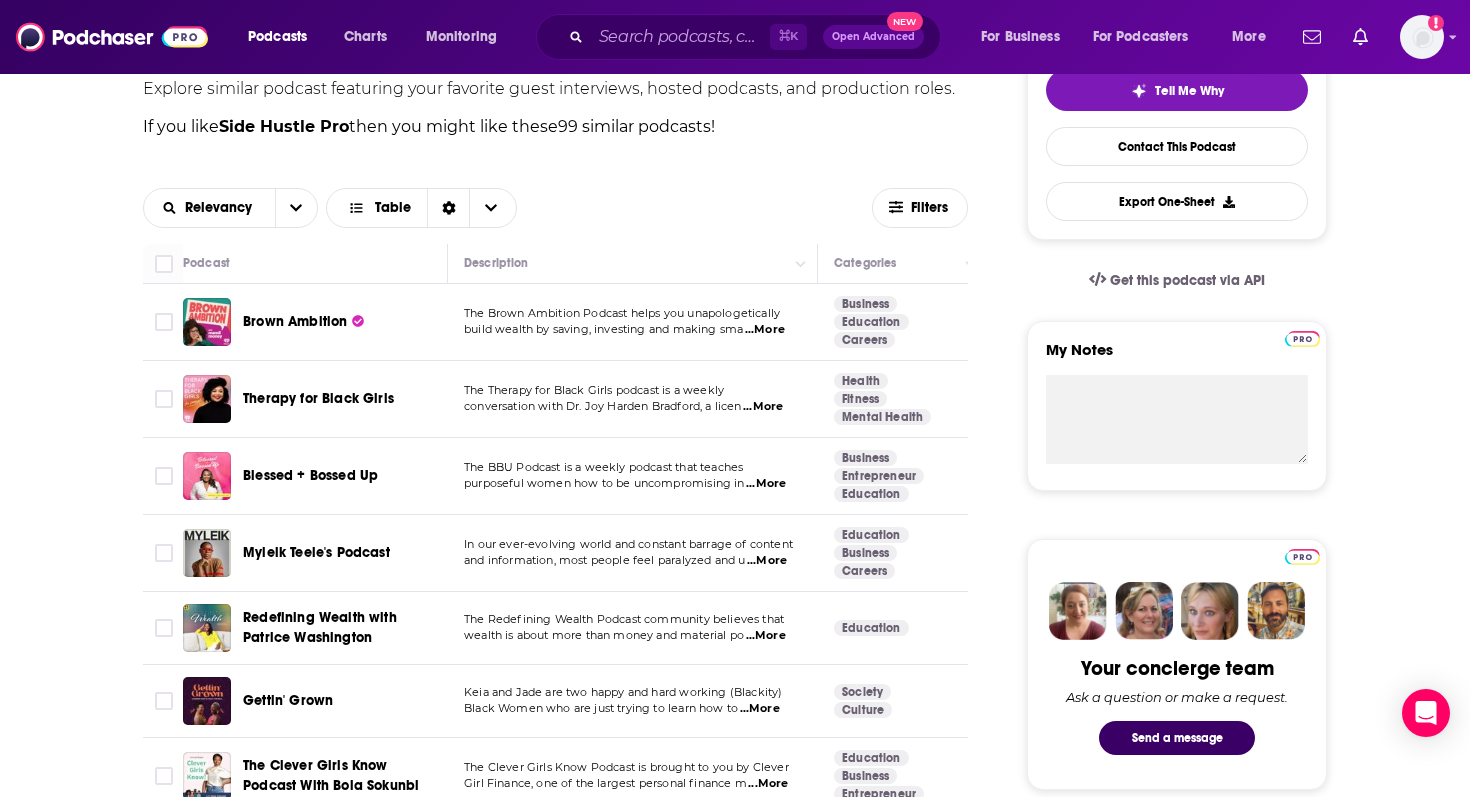 scroll, scrollTop: 494, scrollLeft: 0, axis: vertical 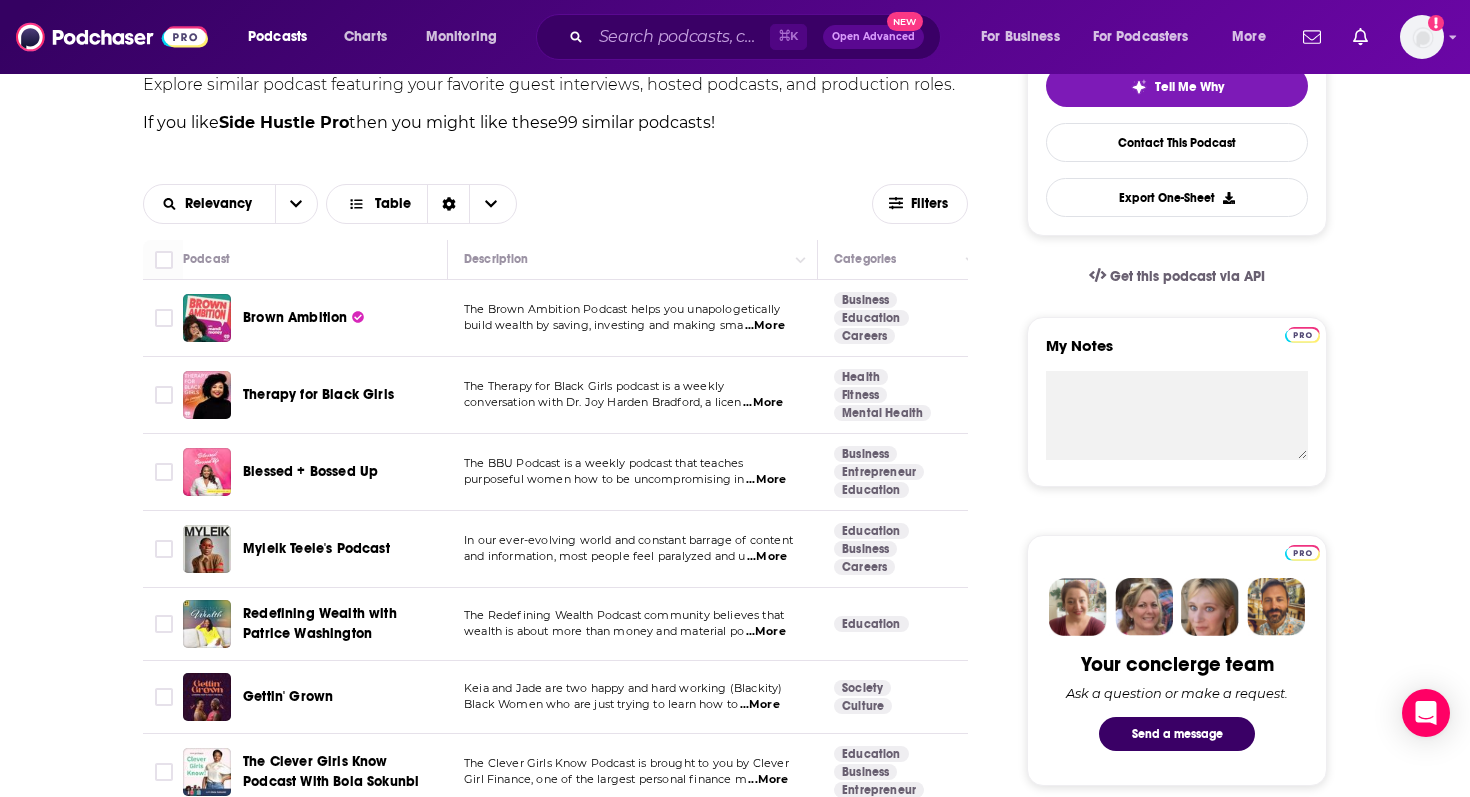 click on "...More" at bounding box center (765, 326) 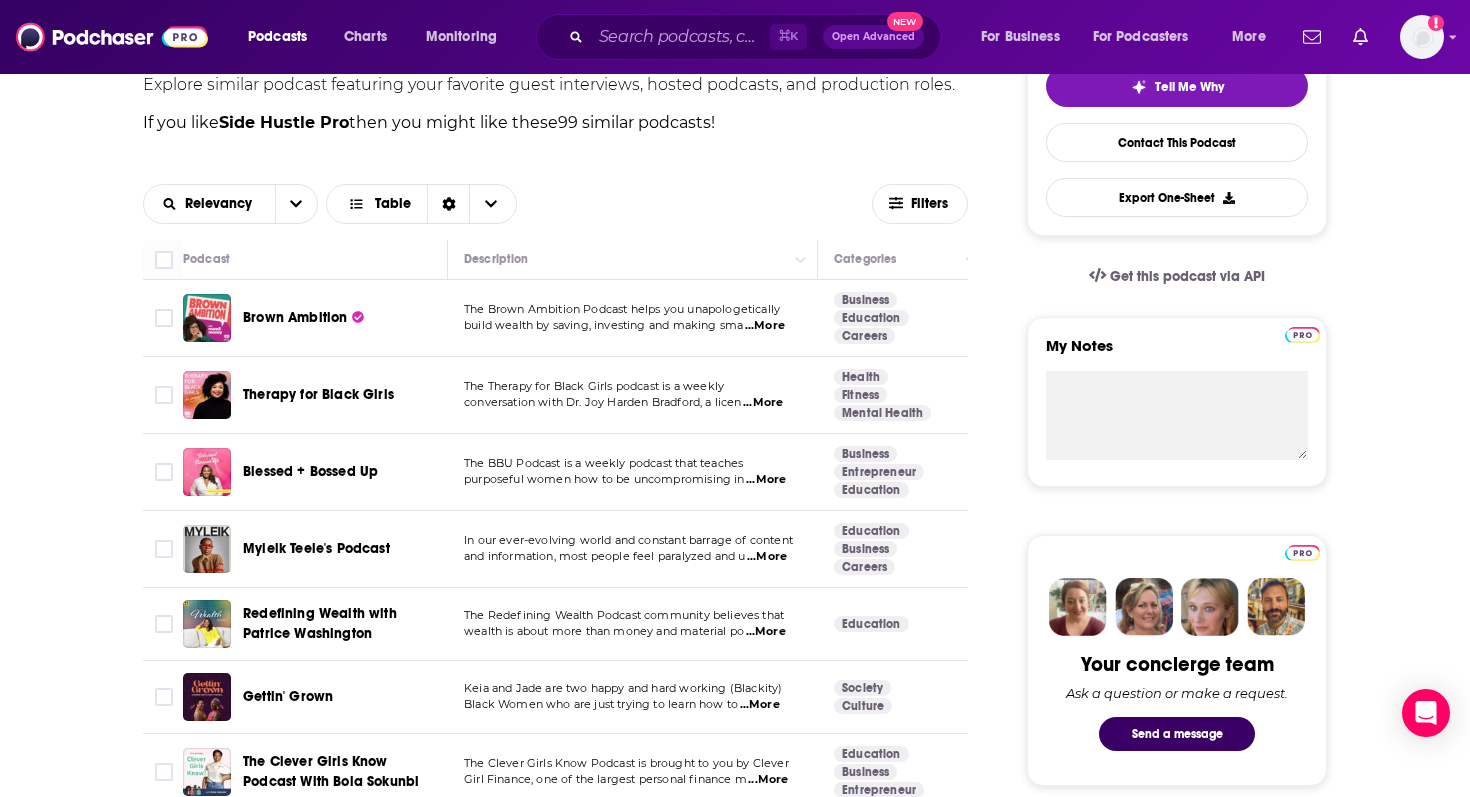 click on "Brown Ambition" at bounding box center [303, 318] 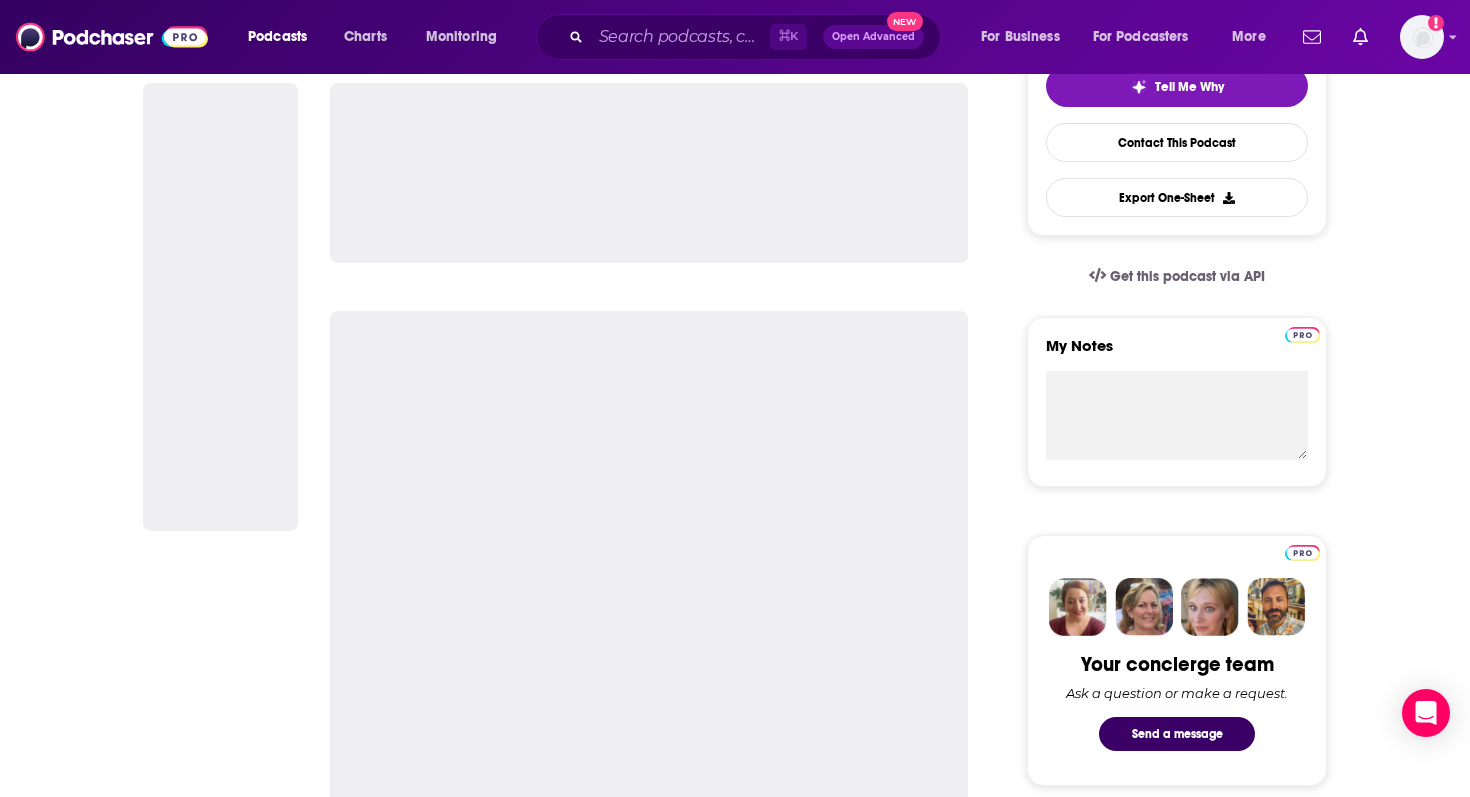 scroll, scrollTop: 0, scrollLeft: 0, axis: both 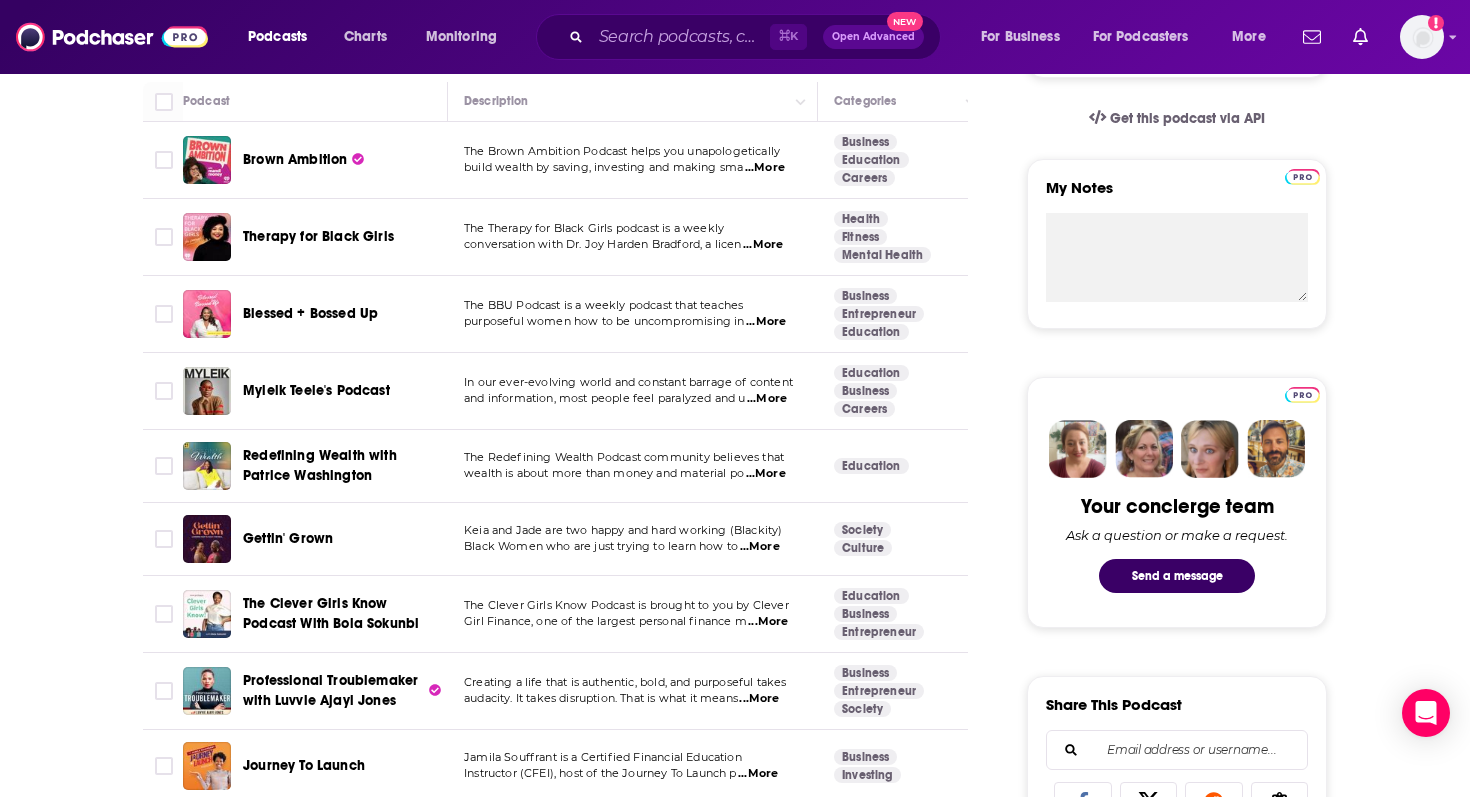click on "...More" at bounding box center [763, 245] 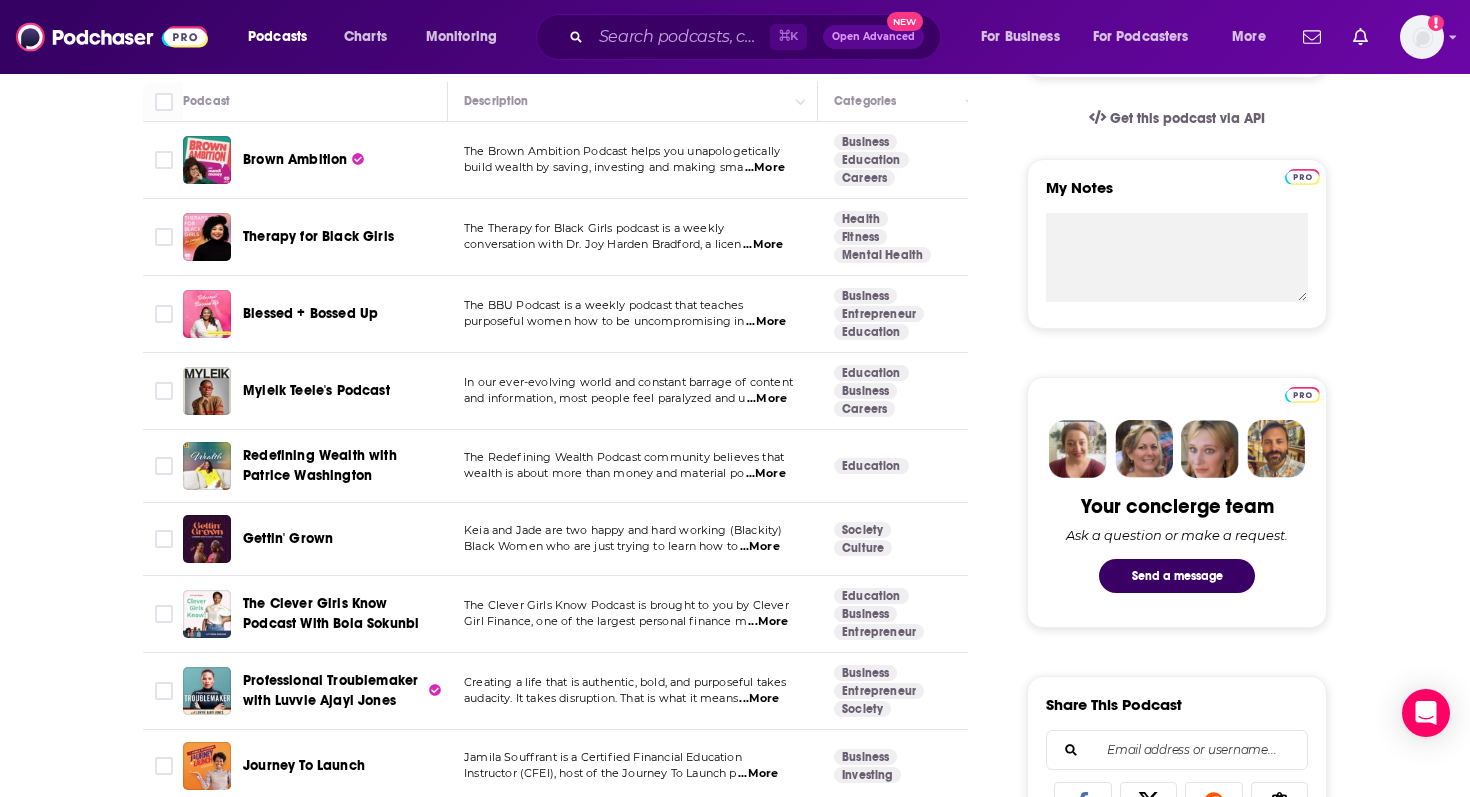 click on "About Insights Episodes 483 Reviews 1 Credits 103 Lists 16 Similar Podcasts like  Side Hustle Pro Explore similar podcast featuring your favorite guest interviews, hosted podcasts, and production roles. If you like  Side Hustle Pro  then you might like these  99 similar podcasts ! Relevancy Table Filters Podcast Description Categories Reach (Monthly) Reach (Episode) Top Country Brown Ambition The Brown Ambition Podcast helps you unapologetically build wealth by saving, investing and making sma  ...More Business Education Careers 67 128k-191k 6.4k-9.5k   US Therapy for Black Girls The Therapy for Black Girls podcast is a weekly conversation with Dr. Joy Harden Bradford, a licen  ...More Health Fitness Mental Health 76 325k-485k 47k-70k   US Blessed + Bossed Up The BBU Podcast is a weekly podcast that teaches purposeful women how to be uncompromising in   ...More Business Entrepreneur Education 62 19k-28k Under 2.9k   US Myleik Teele's Podcast In our ever-evolving world and constant barrage of content  ...More" at bounding box center [735, 3595] 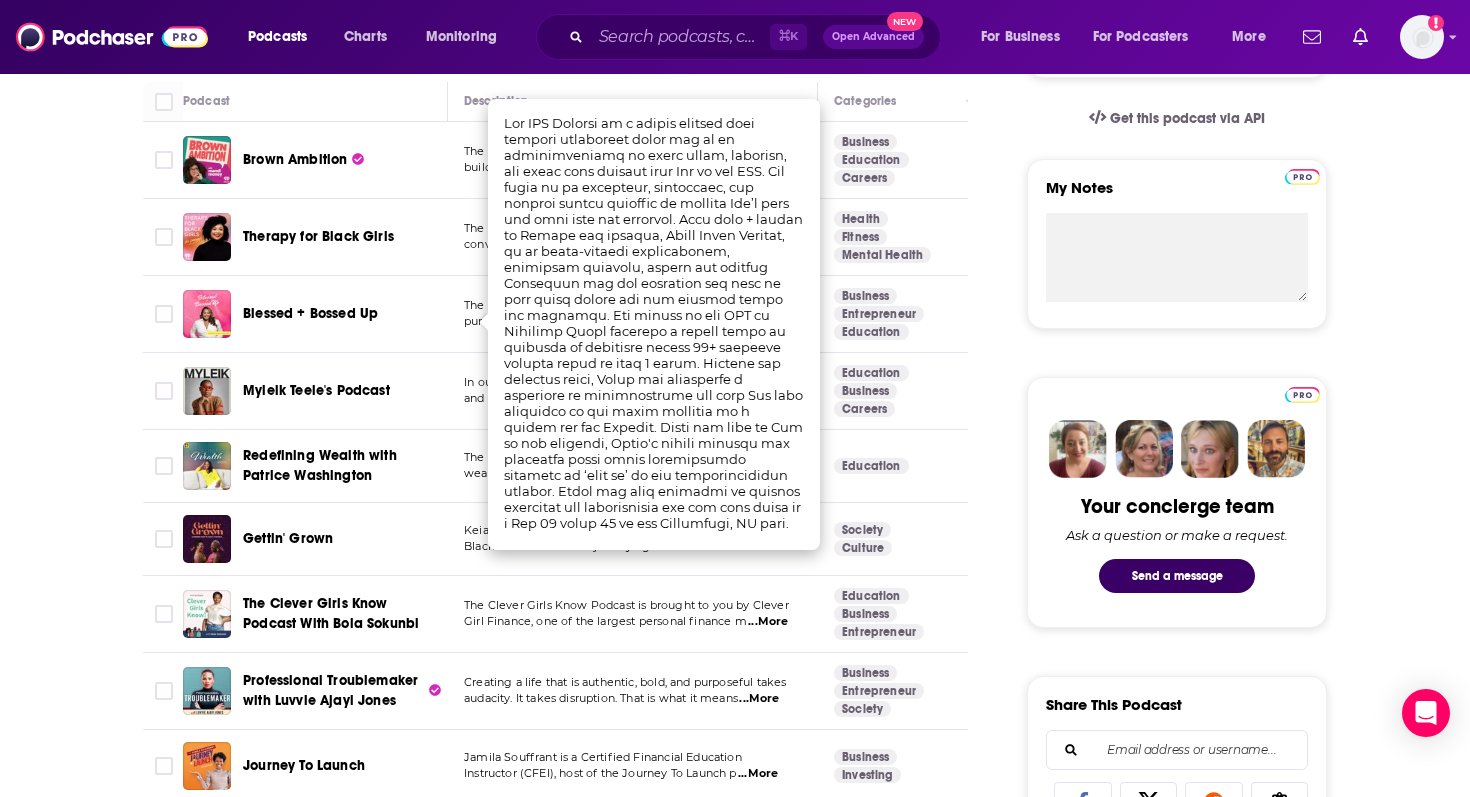 click on "About Insights Episodes 483 Reviews 1 Credits 103 Lists 16 Similar Podcasts like  Side Hustle Pro Explore similar podcast featuring your favorite guest interviews, hosted podcasts, and production roles. If you like  Side Hustle Pro  then you might like these  99 similar podcasts ! Relevancy Table Filters Podcast Description Categories Reach (Monthly) Reach (Episode) Top Country Brown Ambition The Brown Ambition Podcast helps you unapologetically build wealth by saving, investing and making sma  ...More Business Education Careers 67 128k-191k 6.4k-9.5k   US Therapy for Black Girls The Therapy for Black Girls podcast is a weekly conversation with Dr. Joy Harden Bradford, a licen  ...More Health Fitness Mental Health 76 325k-485k 47k-70k   US Blessed + Bossed Up The BBU Podcast is a weekly podcast that teaches purposeful women how to be uncompromising in   ...More Business Entrepreneur Education 62 19k-28k Under 2.9k   US Myleik Teele's Podcast In our ever-evolving world and constant barrage of content  ...More" at bounding box center [735, 3595] 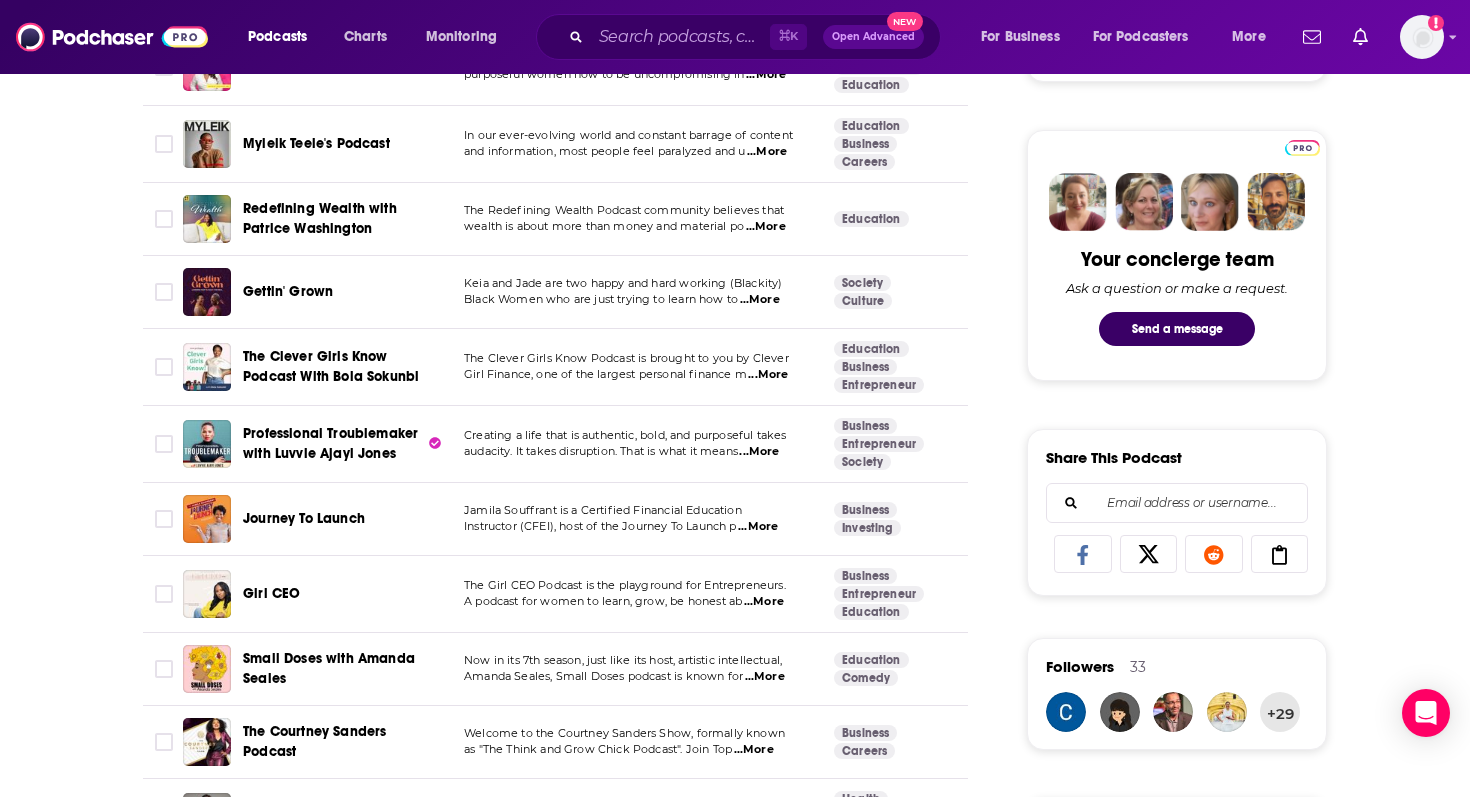 scroll, scrollTop: 906, scrollLeft: 0, axis: vertical 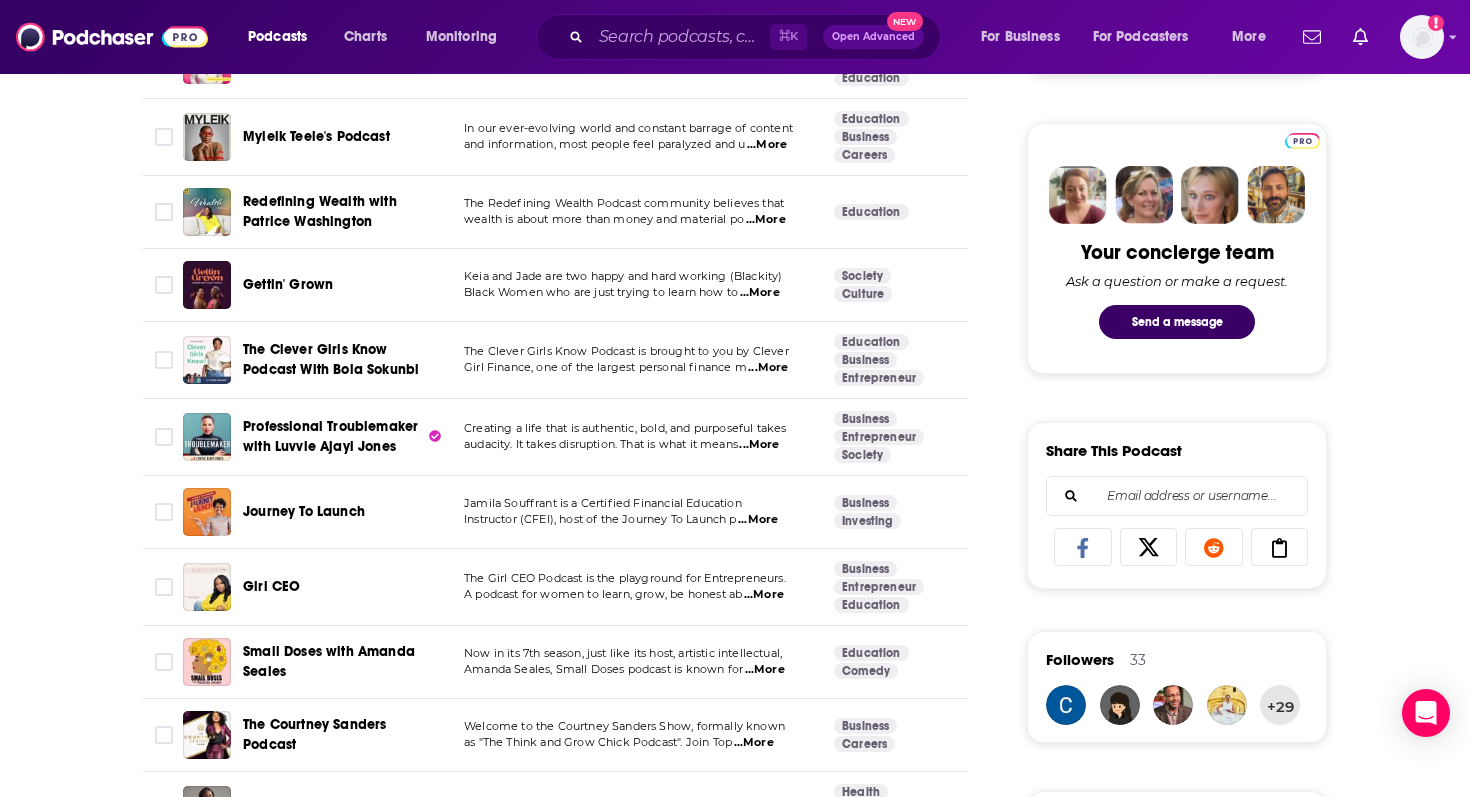 click on "Keia and Jade are two happy and hard working (Blackity) Black Women who are just trying to learn how to   ...More" at bounding box center [633, 285] 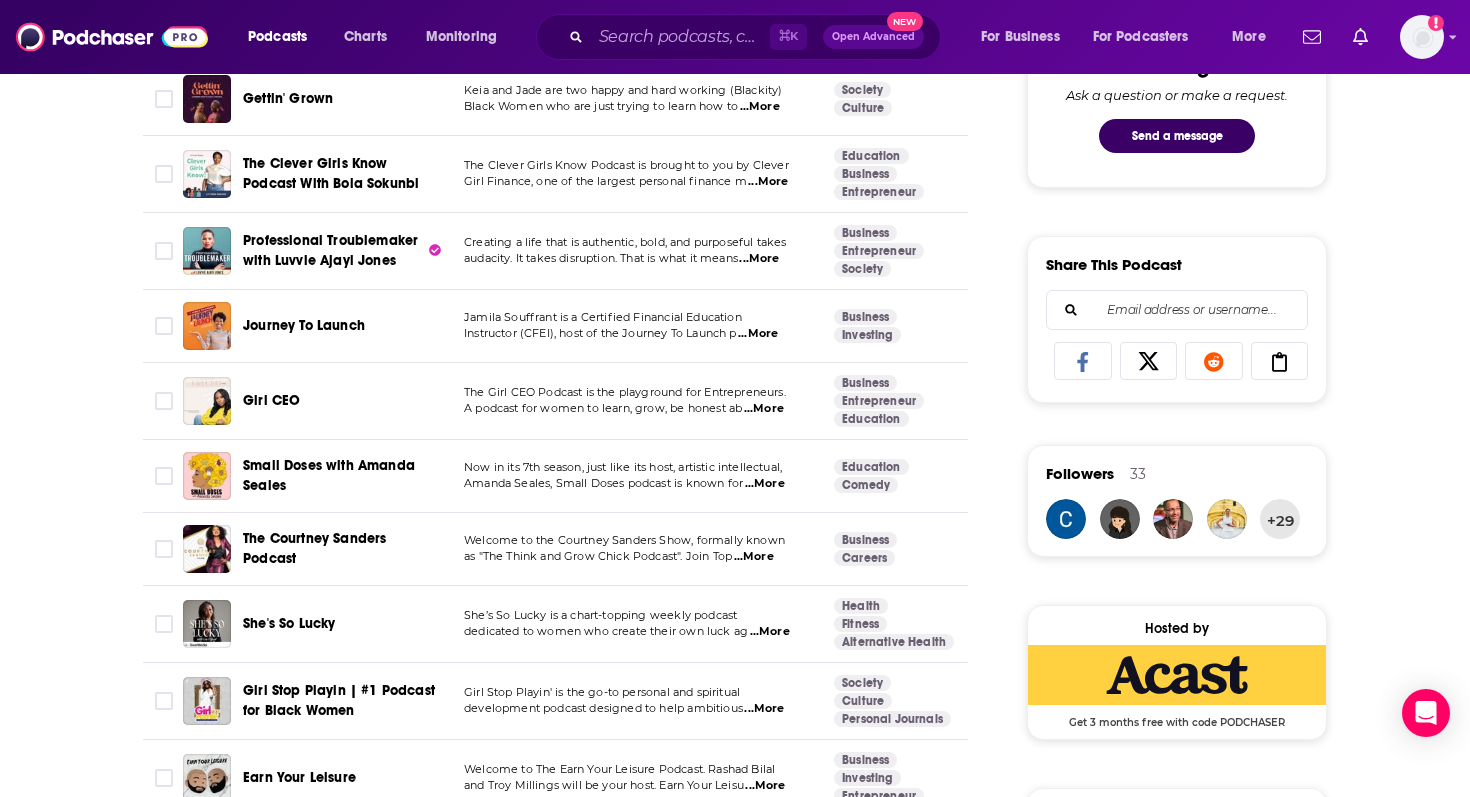 scroll, scrollTop: 1101, scrollLeft: 0, axis: vertical 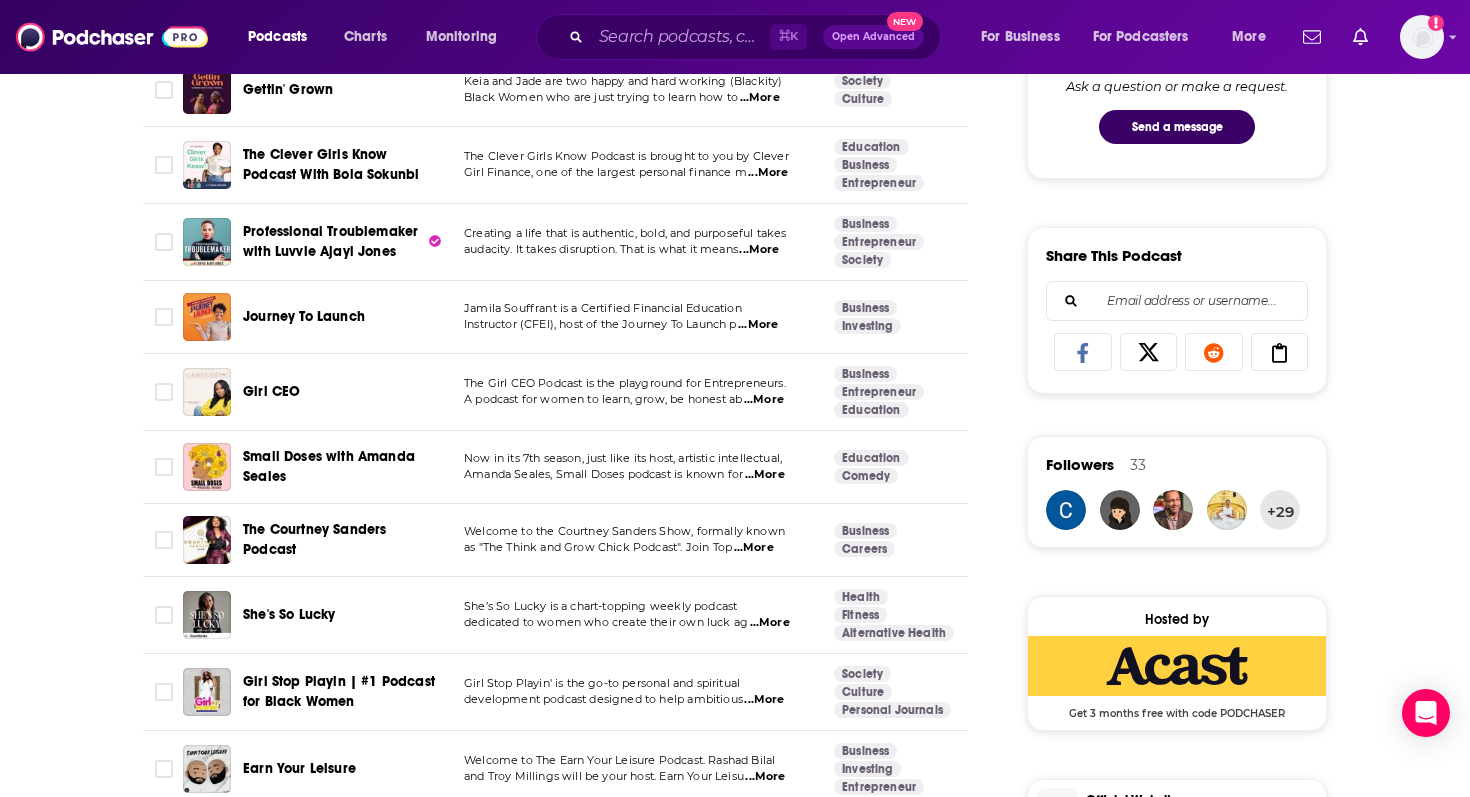 click on "...More" at bounding box center (759, 250) 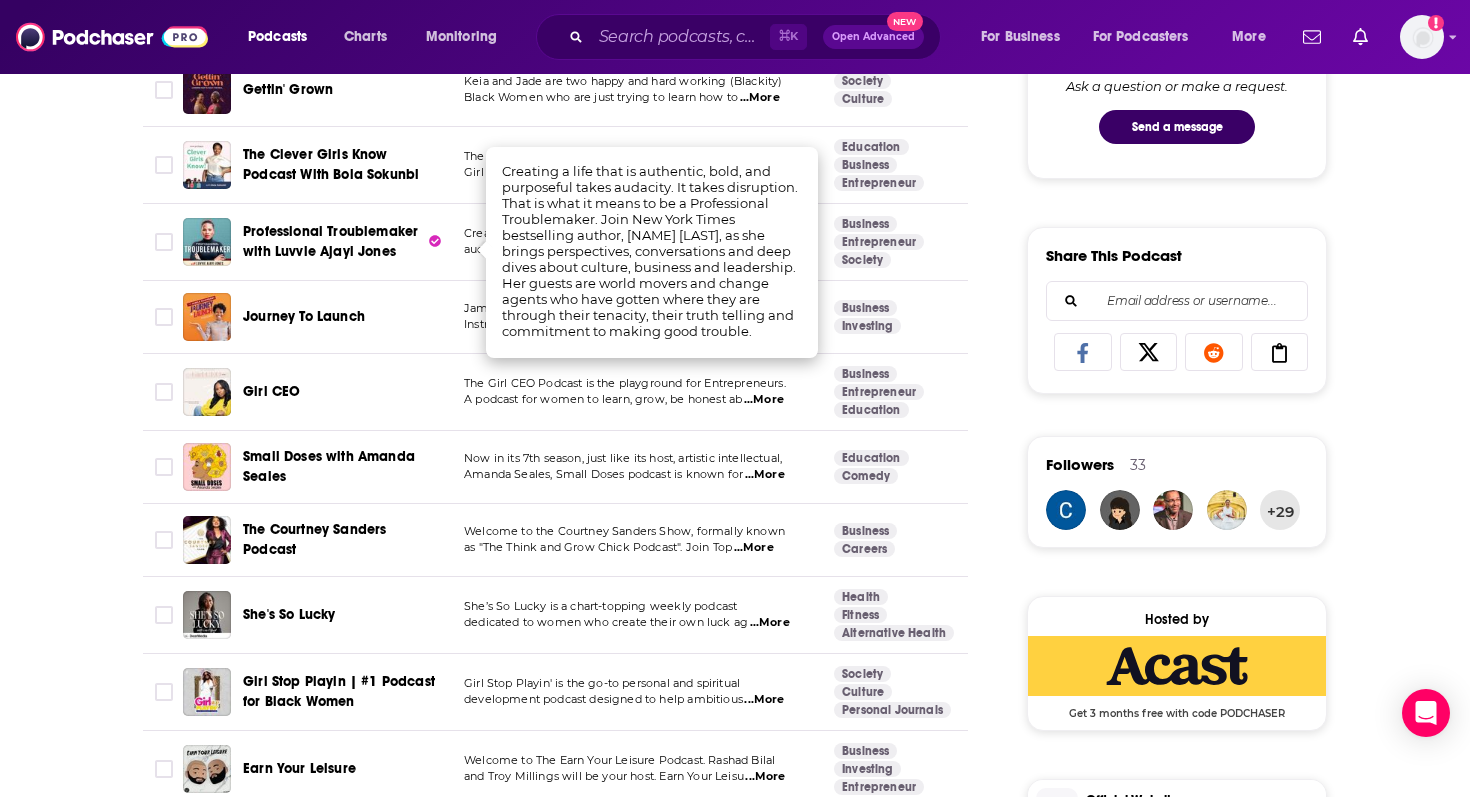 click on "About Insights Episodes 483 Reviews 1 Credits 103 Lists 16 Similar Podcasts like  Side Hustle Pro Explore similar podcast featuring your favorite guest interviews, hosted podcasts, and production roles. If you like  Side Hustle Pro  then you might like these  99 similar podcasts ! Relevancy Table Filters Podcast Description Categories Reach (Monthly) Reach (Episode) Top Country Brown Ambition The Brown Ambition Podcast helps you unapologetically build wealth by saving, investing and making sma  ...More Business Education Careers 67 128k-191k 6.4k-9.5k   US Therapy for Black Girls The Therapy for Black Girls podcast is a weekly conversation with Dr. Joy Harden Bradford, a licen  ...More Health Fitness Mental Health 76 325k-485k 47k-70k   US Blessed + Bossed Up The BBU Podcast is a weekly podcast that teaches purposeful women how to be uncompromising in   ...More Business Entrepreneur Education 62 19k-28k Under 2.9k   US Myleik Teele's Podcast In our ever-evolving world and constant barrage of content  ...More" at bounding box center (735, 3146) 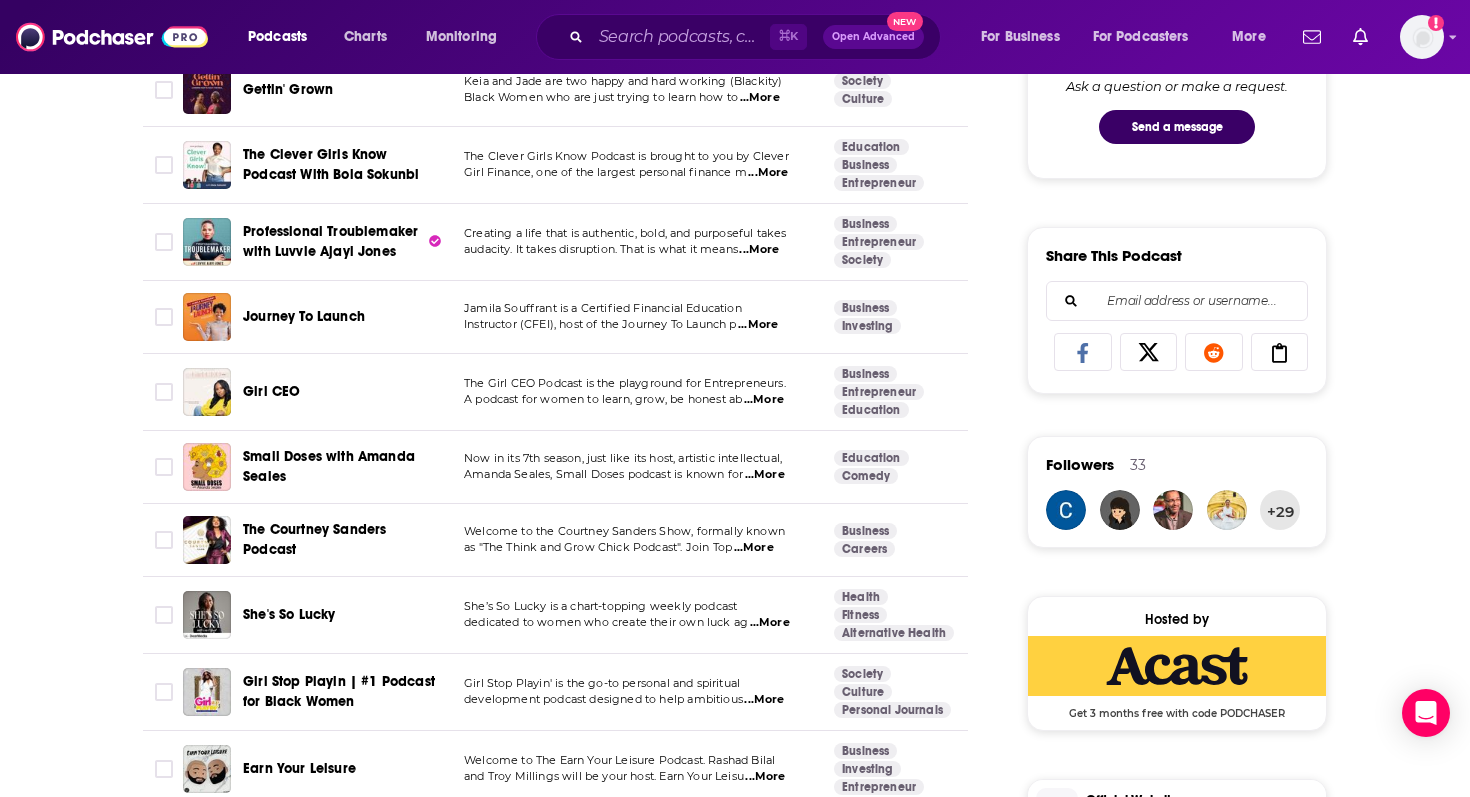 click on "...More" at bounding box center (758, 325) 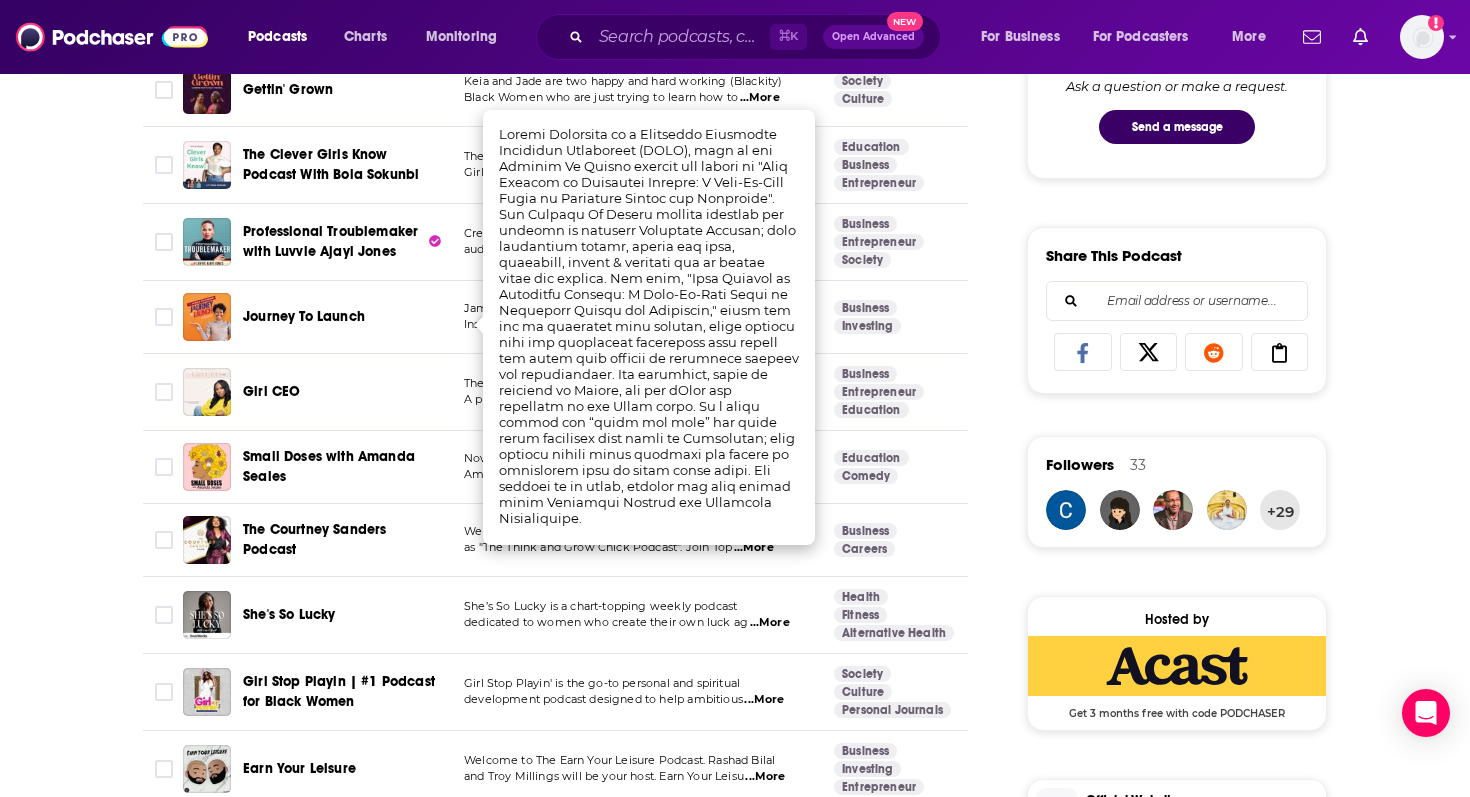 click on "About Insights Episodes 483 Reviews 1 Credits 103 Lists 16 Similar Podcasts like  Side Hustle Pro Explore similar podcast featuring your favorite guest interviews, hosted podcasts, and production roles. If you like  Side Hustle Pro  then you might like these  99 similar podcasts ! Relevancy Table Filters Podcast Description Categories Reach (Monthly) Reach (Episode) Top Country Brown Ambition The Brown Ambition Podcast helps you unapologetically build wealth by saving, investing and making sma  ...More Business Education Careers 67 128k-191k 6.4k-9.5k   US Therapy for Black Girls The Therapy for Black Girls podcast is a weekly conversation with Dr. Joy Harden Bradford, a licen  ...More Health Fitness Mental Health 76 325k-485k 47k-70k   US Blessed + Bossed Up The BBU Podcast is a weekly podcast that teaches purposeful women how to be uncompromising in   ...More Business Entrepreneur Education 62 19k-28k Under 2.9k   US Myleik Teele's Podcast In our ever-evolving world and constant barrage of content  ...More" at bounding box center (735, 3146) 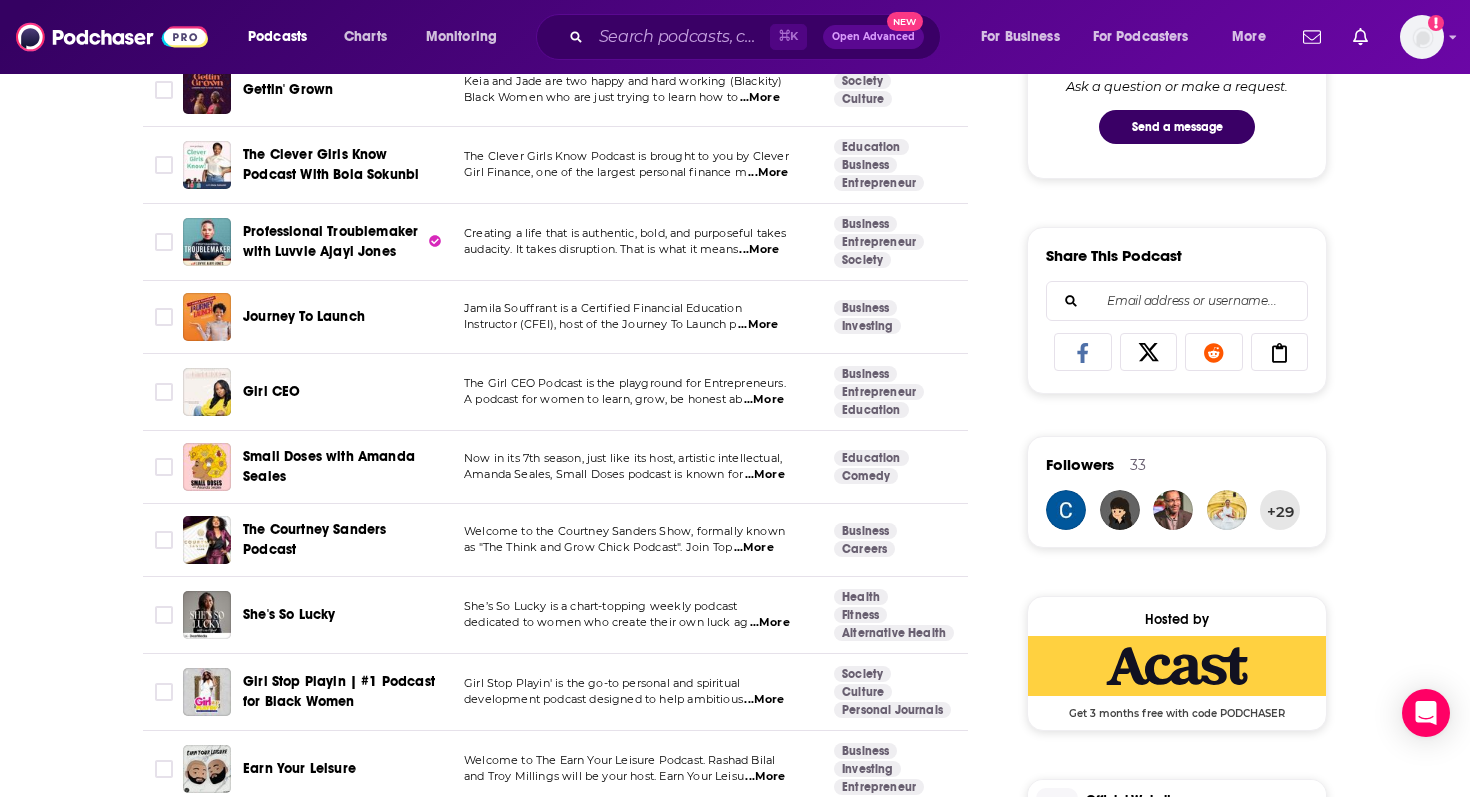 click on "...More" at bounding box center [764, 400] 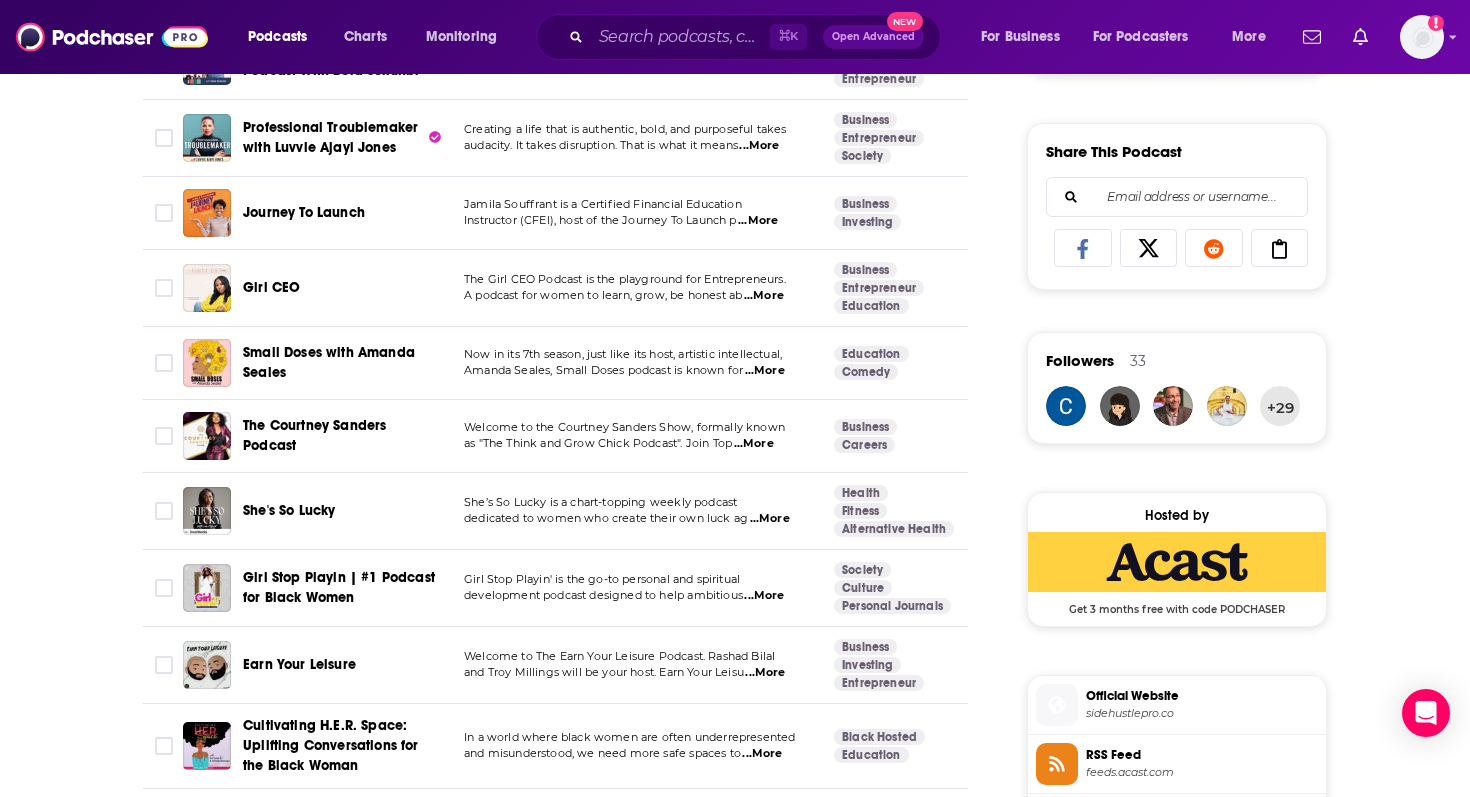 scroll, scrollTop: 1221, scrollLeft: 0, axis: vertical 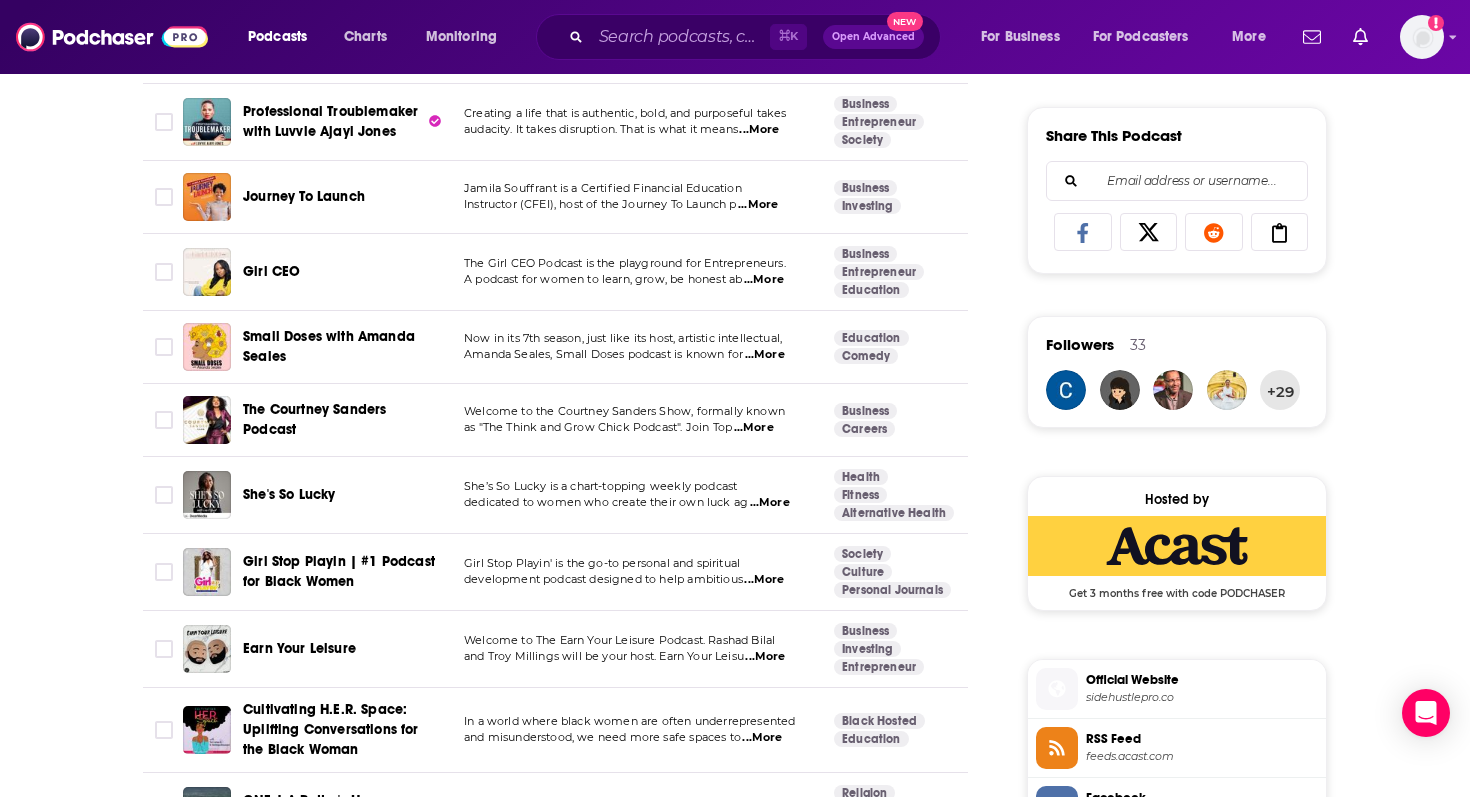 click on "...More" at bounding box center [765, 355] 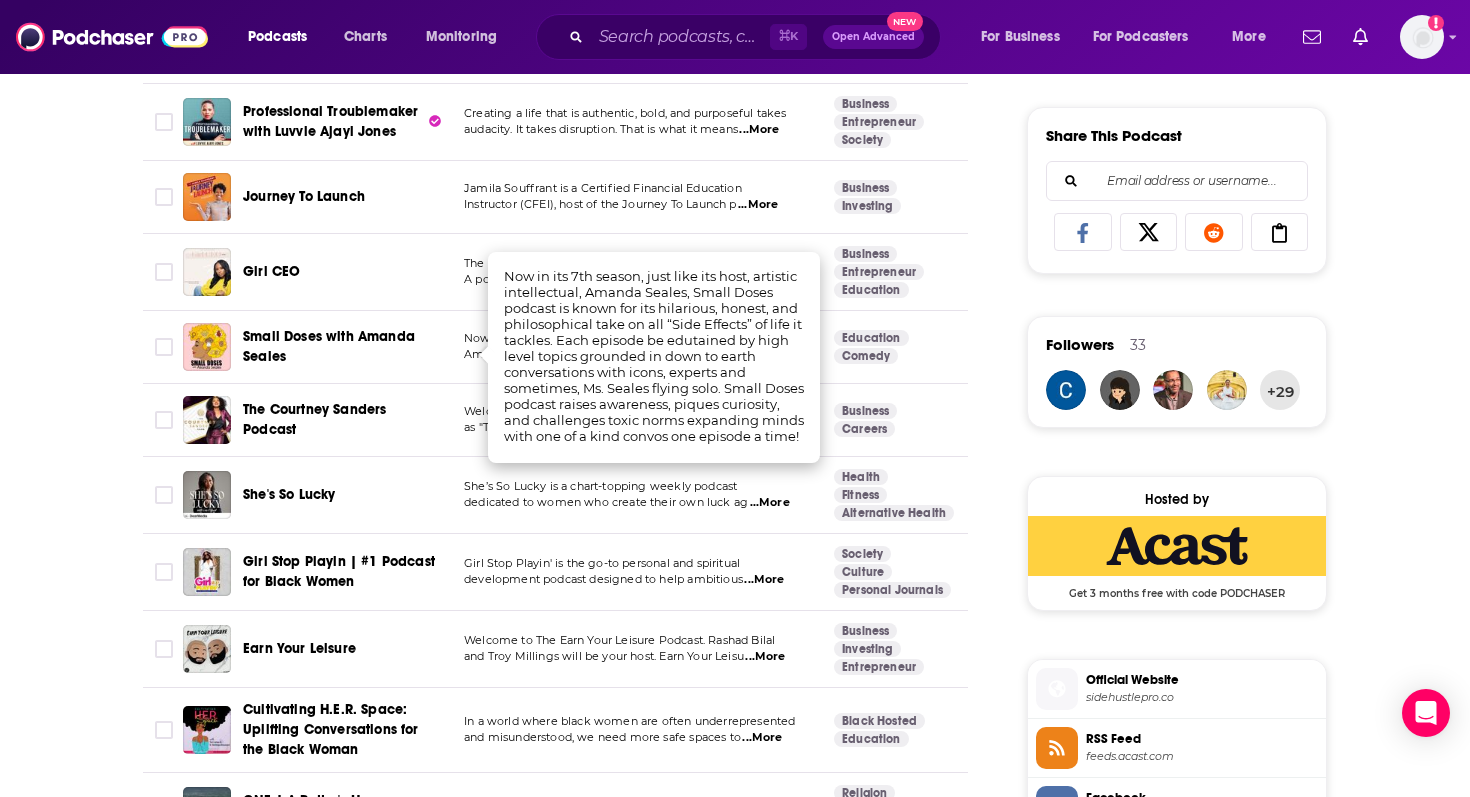 click on "About Insights Episodes 483 Reviews 1 Credits 103 Lists 16 Similar Podcasts like  Side Hustle Pro Explore similar podcast featuring your favorite guest interviews, hosted podcasts, and production roles. If you like  Side Hustle Pro  then you might like these  99 similar podcasts ! Relevancy Table Filters Podcast Description Categories Reach (Monthly) Reach (Episode) Top Country Brown Ambition The Brown Ambition Podcast helps you unapologetically build wealth by saving, investing and making sma  ...More Business Education Careers 67 128k-191k 6.4k-9.5k   US Therapy for Black Girls The Therapy for Black Girls podcast is a weekly conversation with Dr. Joy Harden Bradford, a licen  ...More Health Fitness Mental Health 76 325k-485k 47k-70k   US Blessed + Bossed Up The BBU Podcast is a weekly podcast that teaches purposeful women how to be uncompromising in   ...More Business Entrepreneur Education 62 19k-28k Under 2.9k   US Myleik Teele's Podcast In our ever-evolving world and constant barrage of content  ...More" at bounding box center [735, 3026] 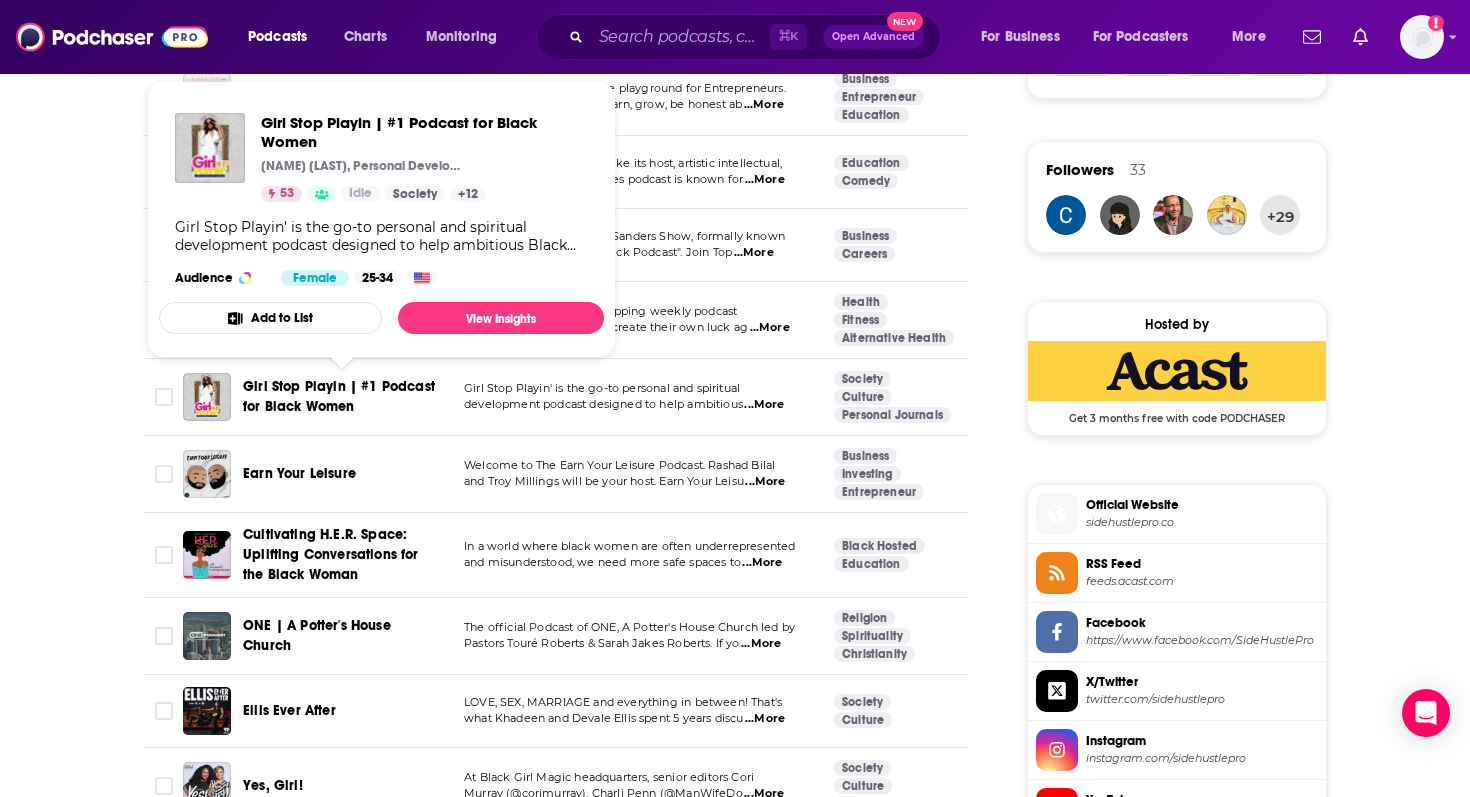 scroll, scrollTop: 1399, scrollLeft: 0, axis: vertical 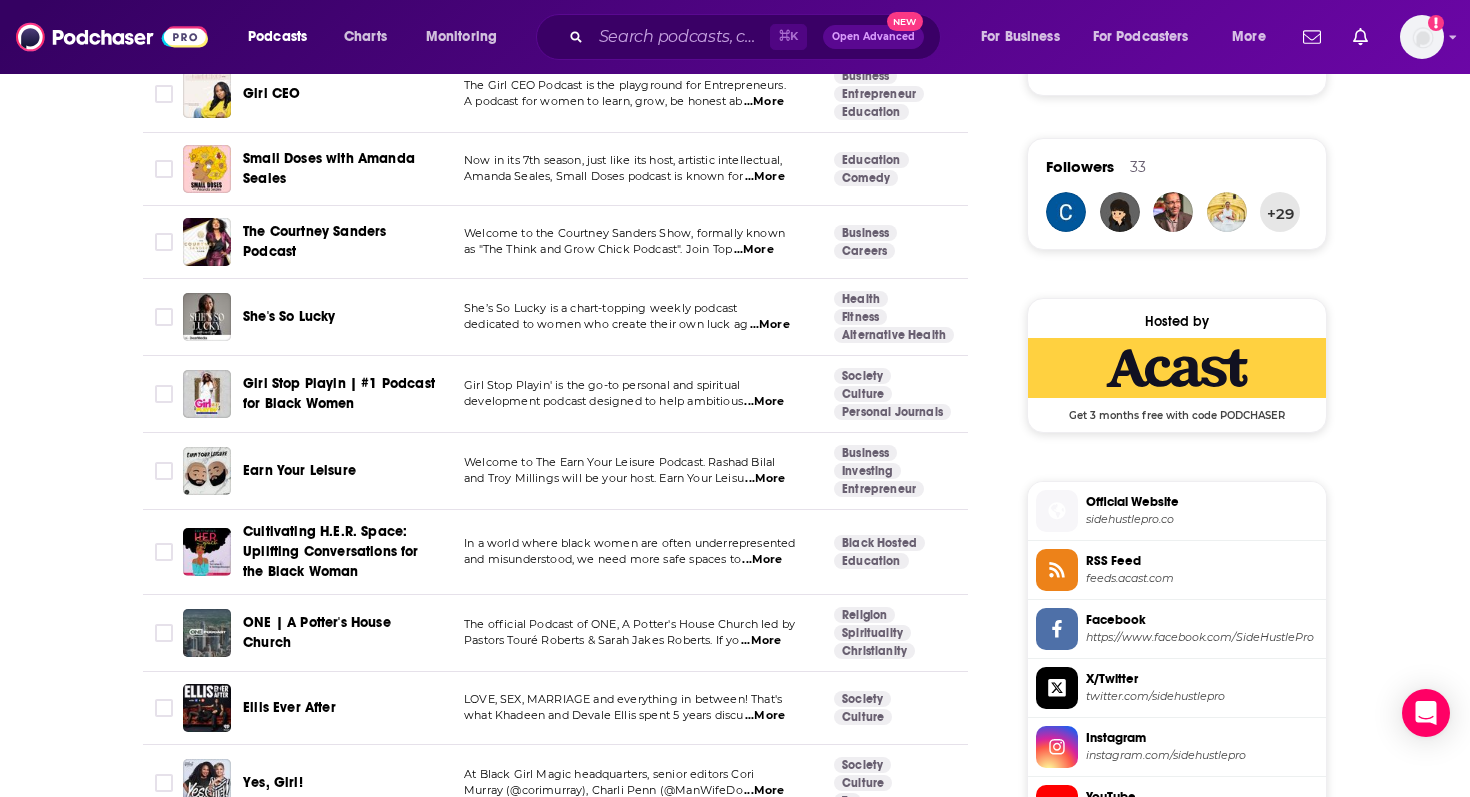 click on "...More" at bounding box center (770, 325) 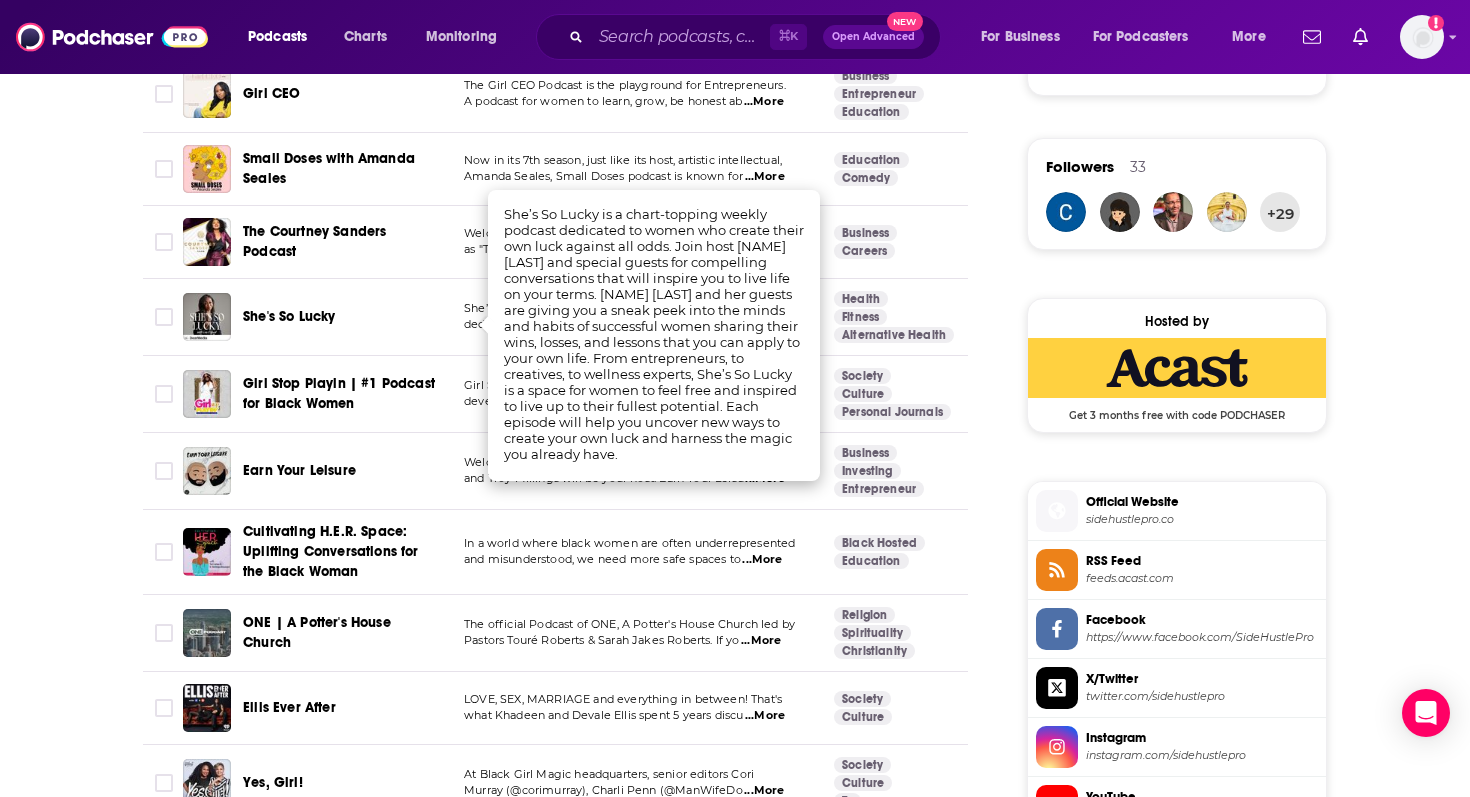 click on "About Insights Episodes 483 Reviews 1 Credits 103 Lists 16 Similar Podcasts like  Side Hustle Pro Explore similar podcast featuring your favorite guest interviews, hosted podcasts, and production roles. If you like  Side Hustle Pro  then you might like these  99 similar podcasts ! Relevancy Table Filters Podcast Description Categories Reach (Monthly) Reach (Episode) Top Country Brown Ambition The Brown Ambition Podcast helps you unapologetically build wealth by saving, investing and making sma  ...More Business Education Careers 67 128k-191k 6.4k-9.5k   US Therapy for Black Girls The Therapy for Black Girls podcast is a weekly conversation with Dr. Joy Harden Bradford, a licen  ...More Health Fitness Mental Health 76 325k-485k 47k-70k   US Blessed + Bossed Up The BBU Podcast is a weekly podcast that teaches purposeful women how to be uncompromising in   ...More Business Entrepreneur Education 62 19k-28k Under 2.9k   US Myleik Teele's Podcast In our ever-evolving world and constant barrage of content  ...More" at bounding box center (569, 2874) 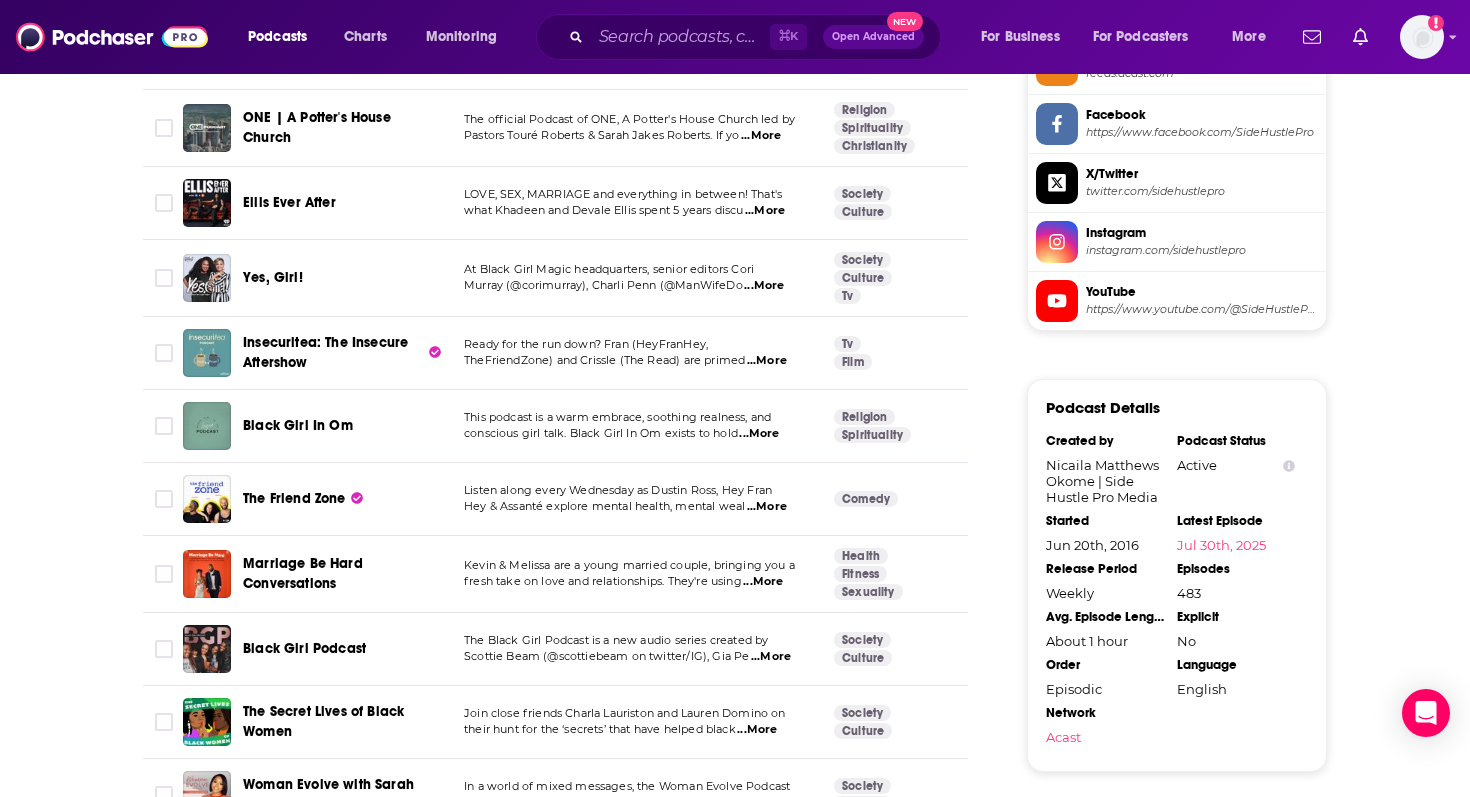 scroll, scrollTop: 1905, scrollLeft: 0, axis: vertical 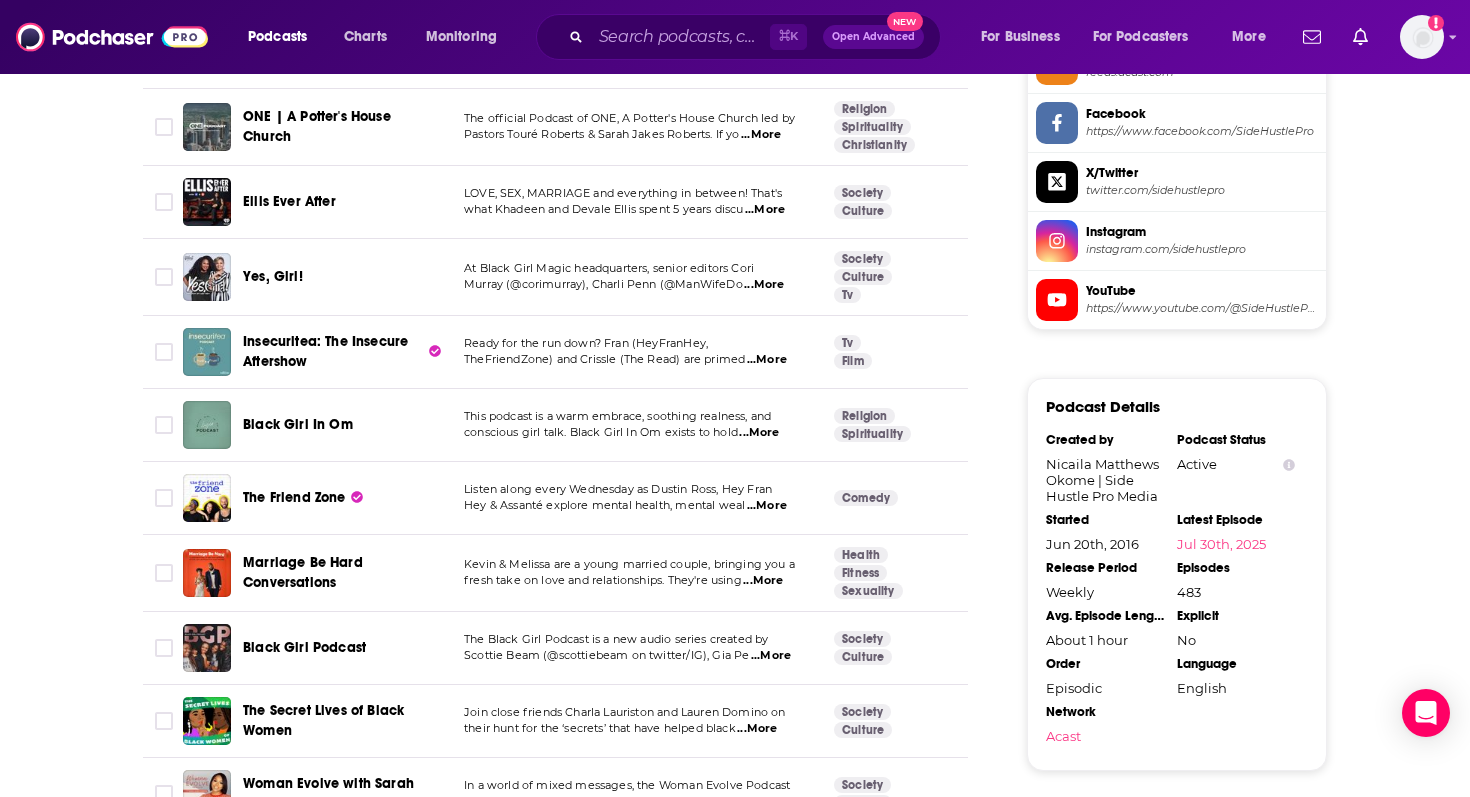 click on "...More" at bounding box center [764, 285] 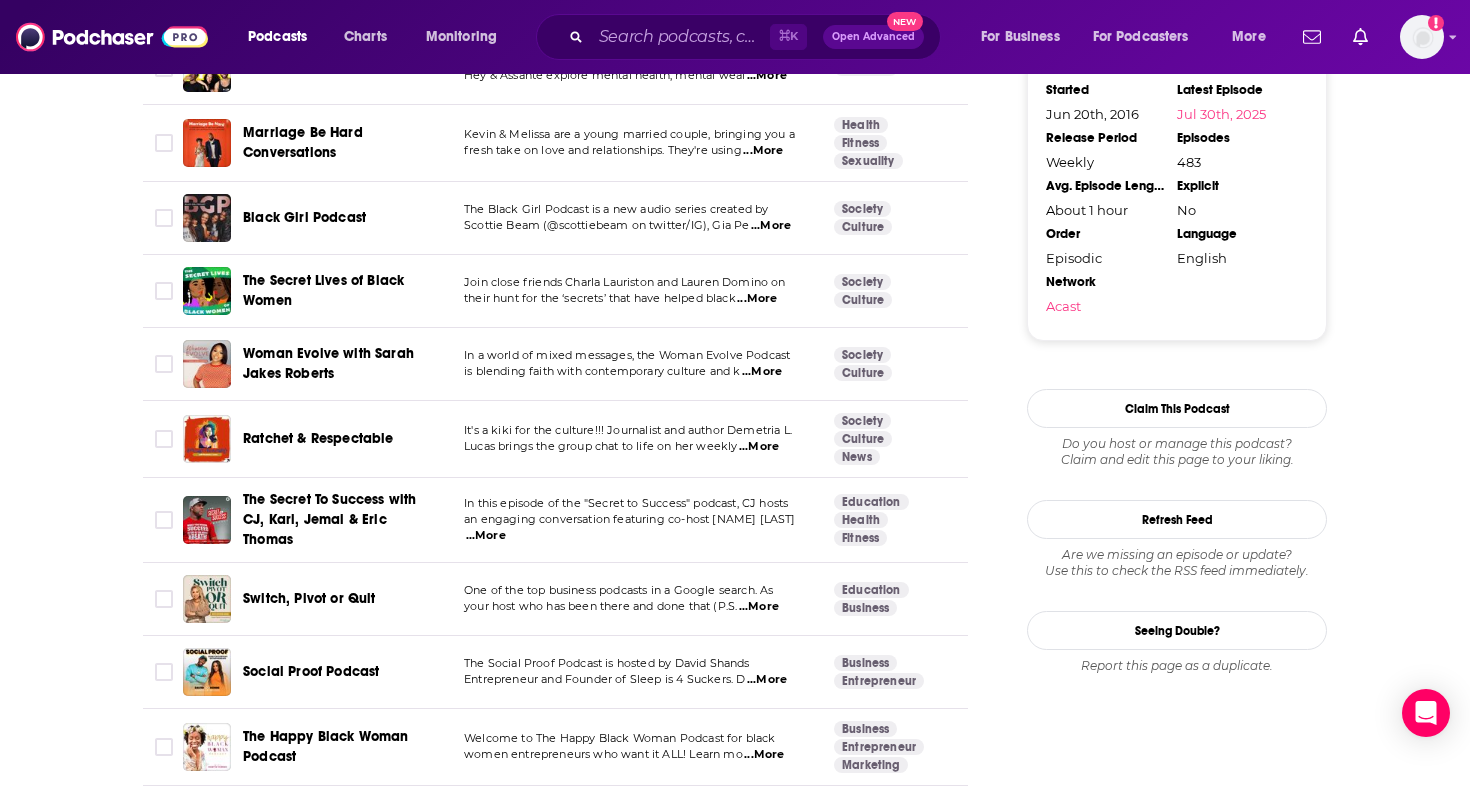 scroll, scrollTop: 2345, scrollLeft: 0, axis: vertical 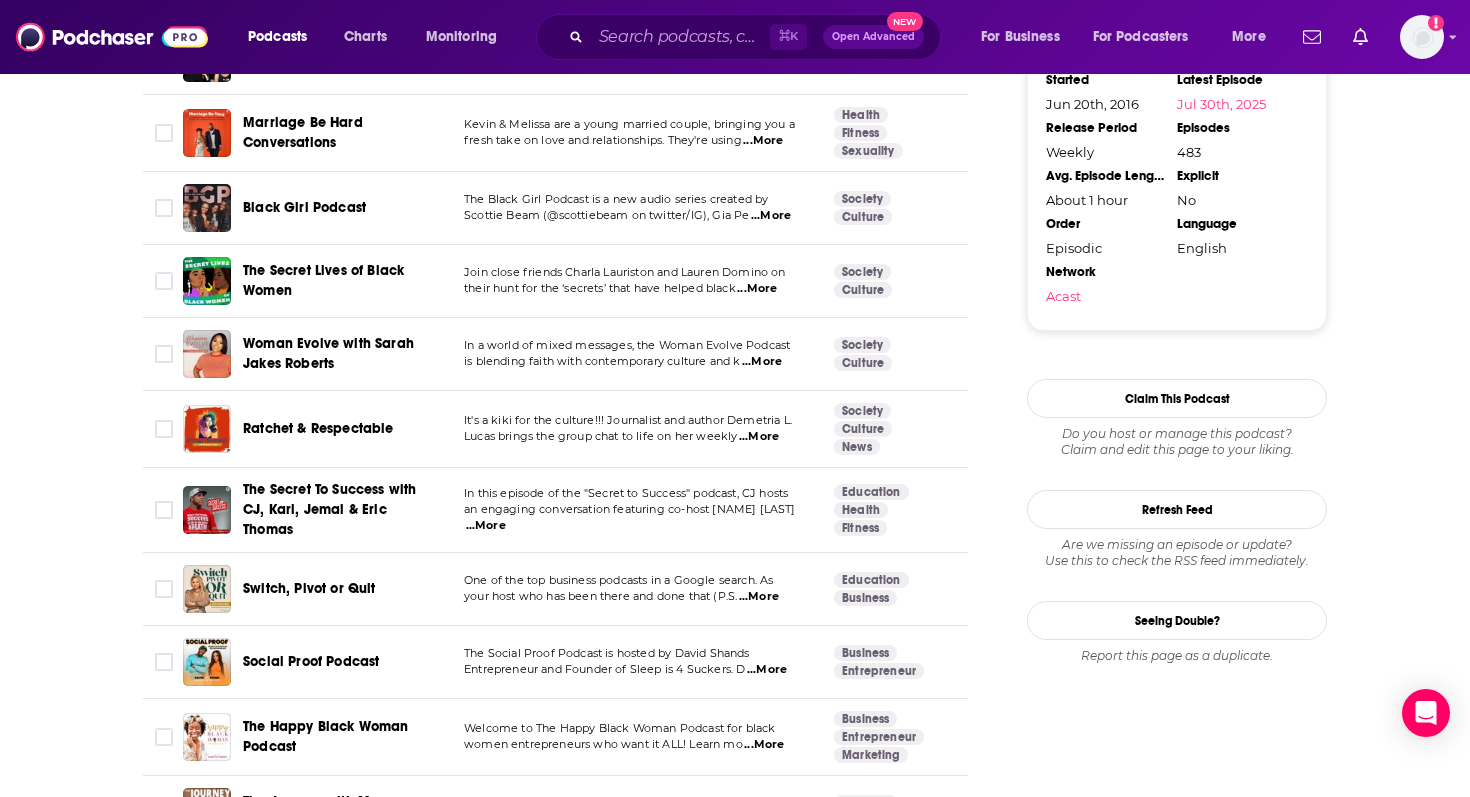 click on "...More" at bounding box center (757, 289) 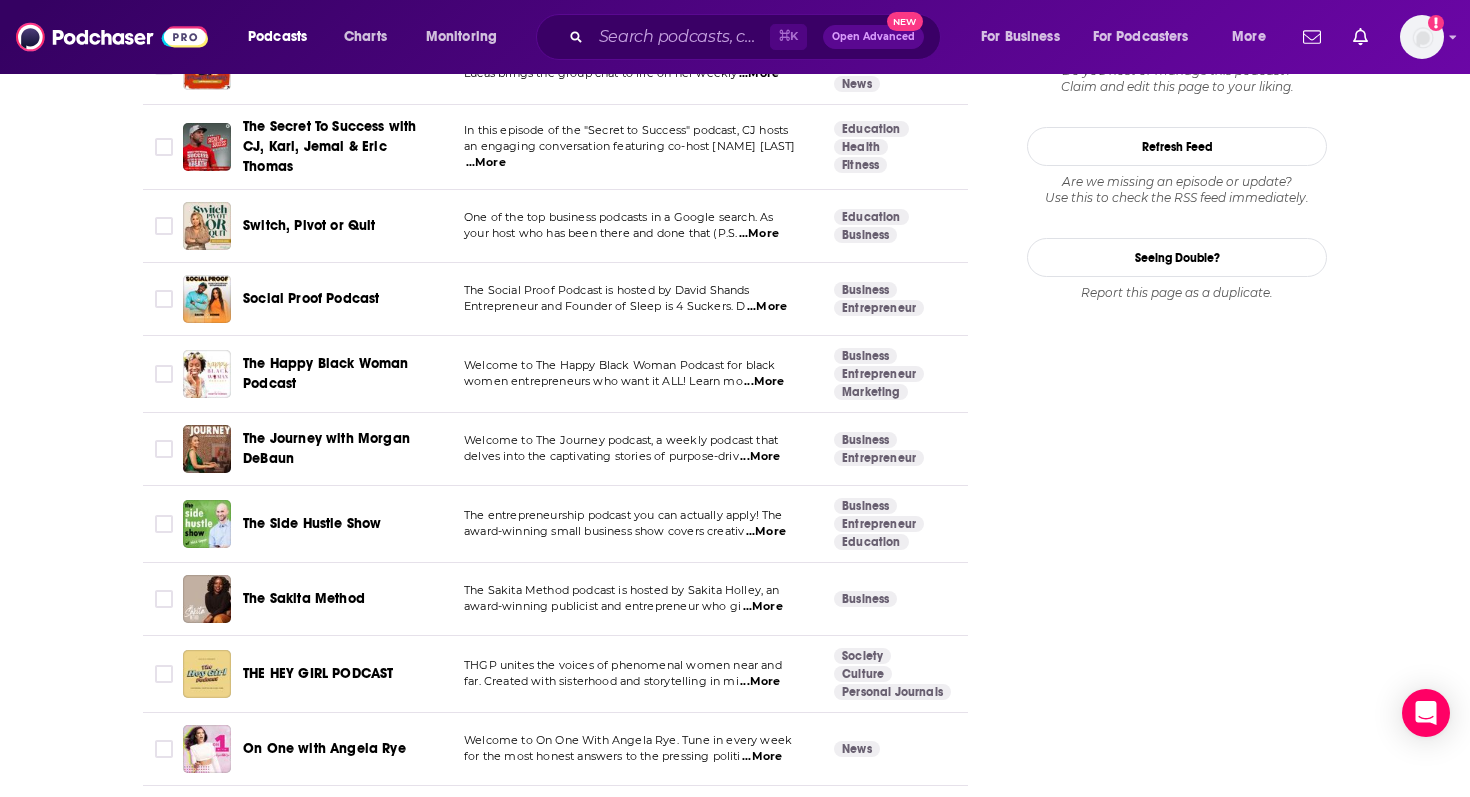 scroll, scrollTop: 2714, scrollLeft: 0, axis: vertical 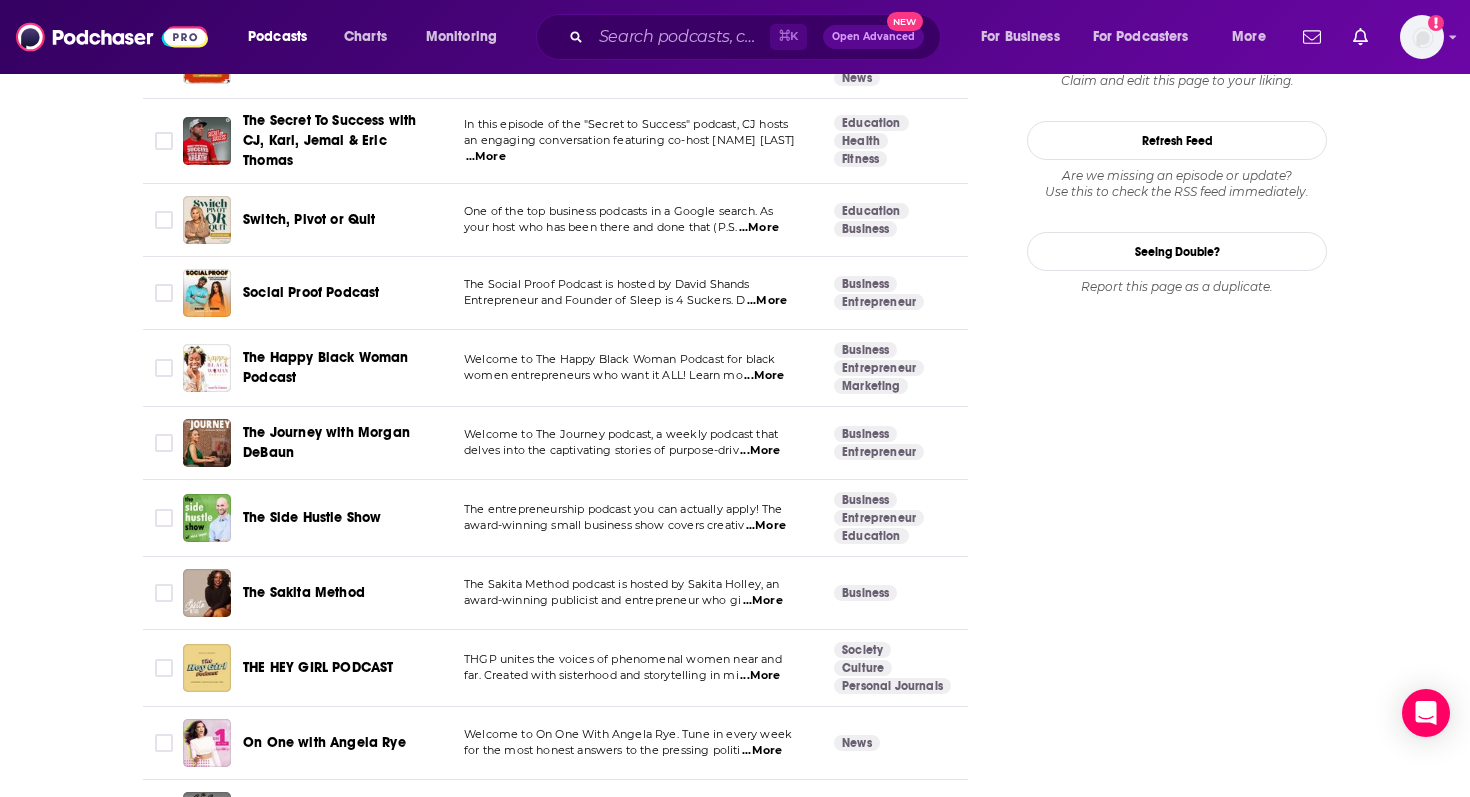 click on "...More" at bounding box center [764, 376] 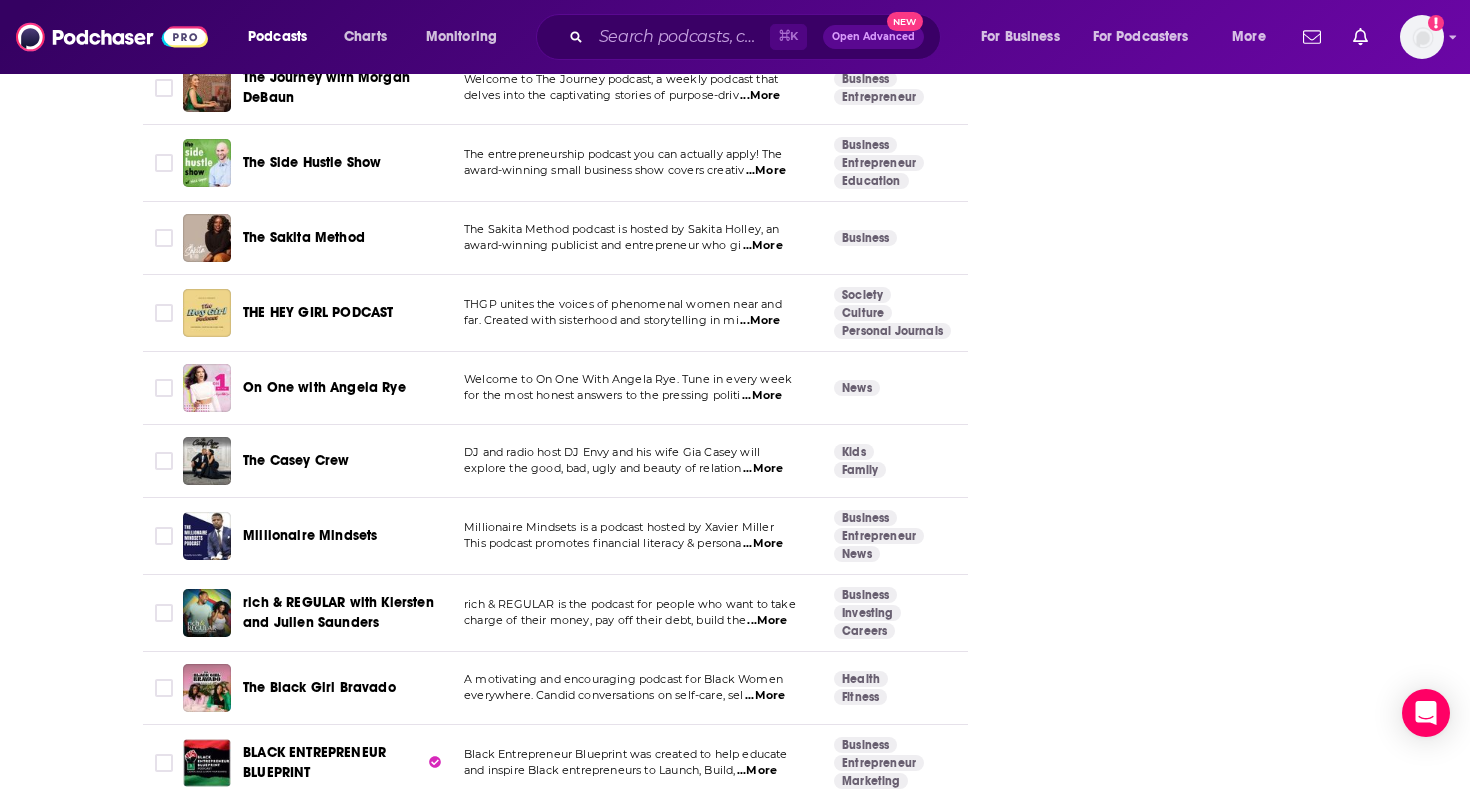 scroll, scrollTop: 3071, scrollLeft: 0, axis: vertical 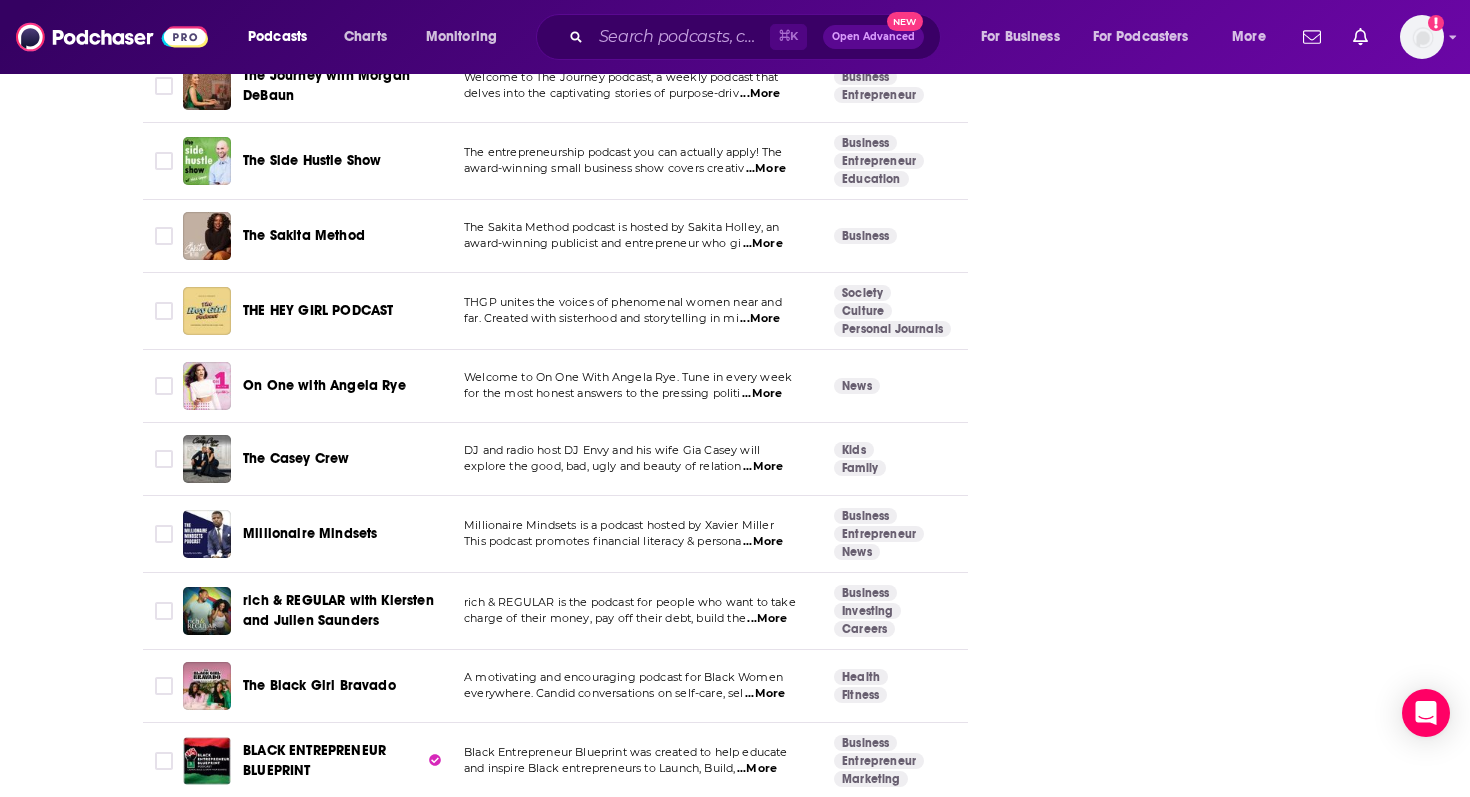 click on "...More" at bounding box center [763, 244] 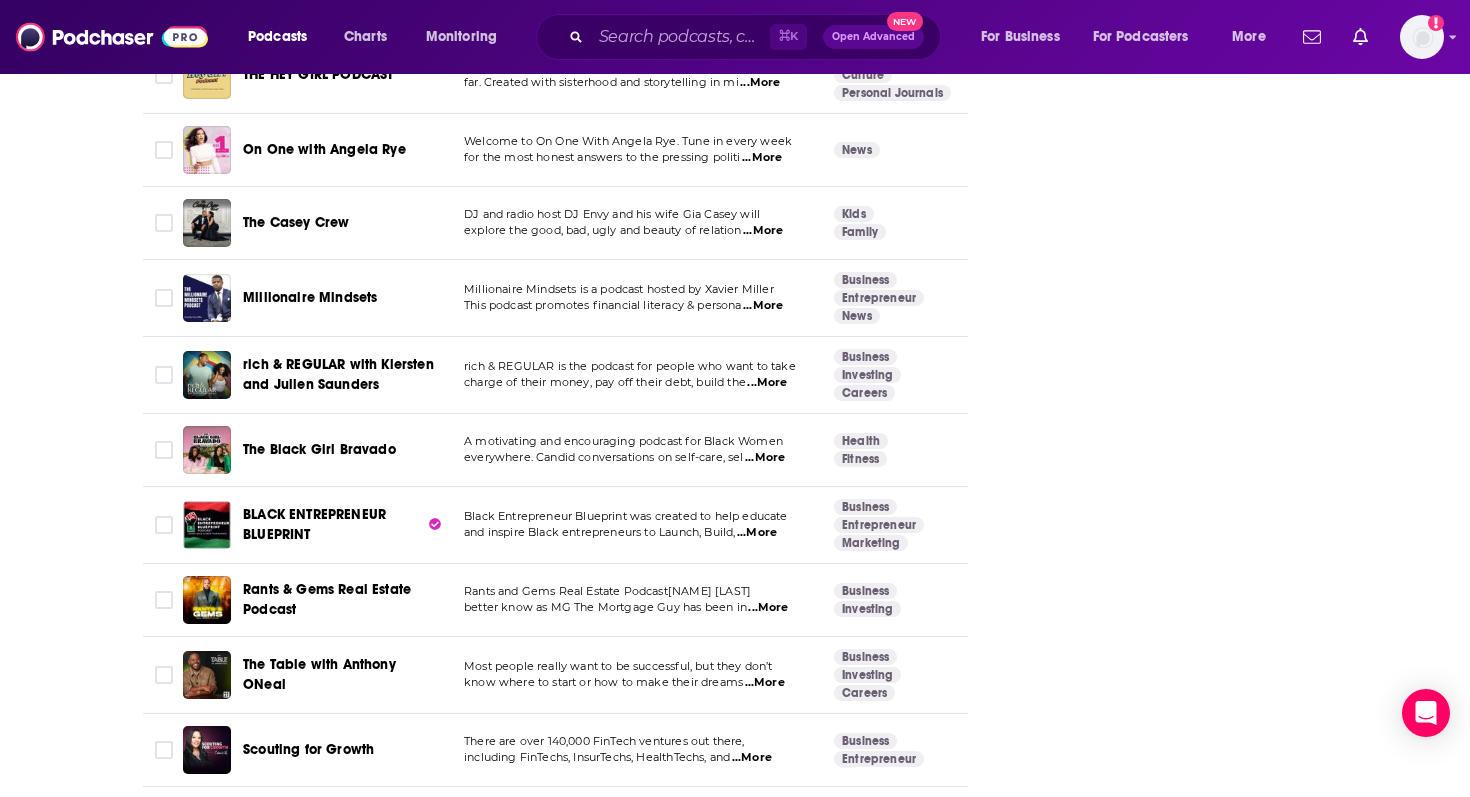 scroll, scrollTop: 3308, scrollLeft: 0, axis: vertical 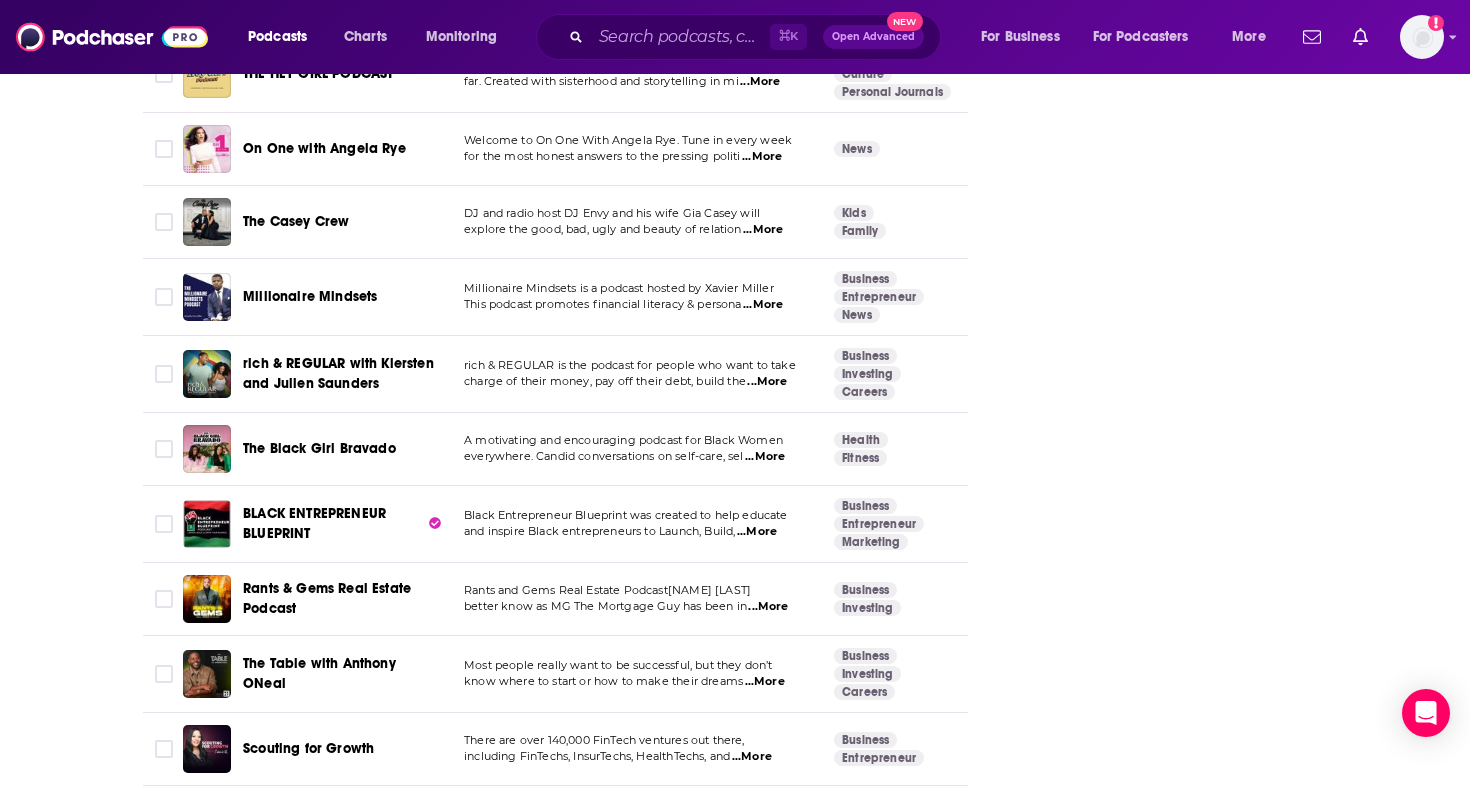 click on "...More" at bounding box center (757, 532) 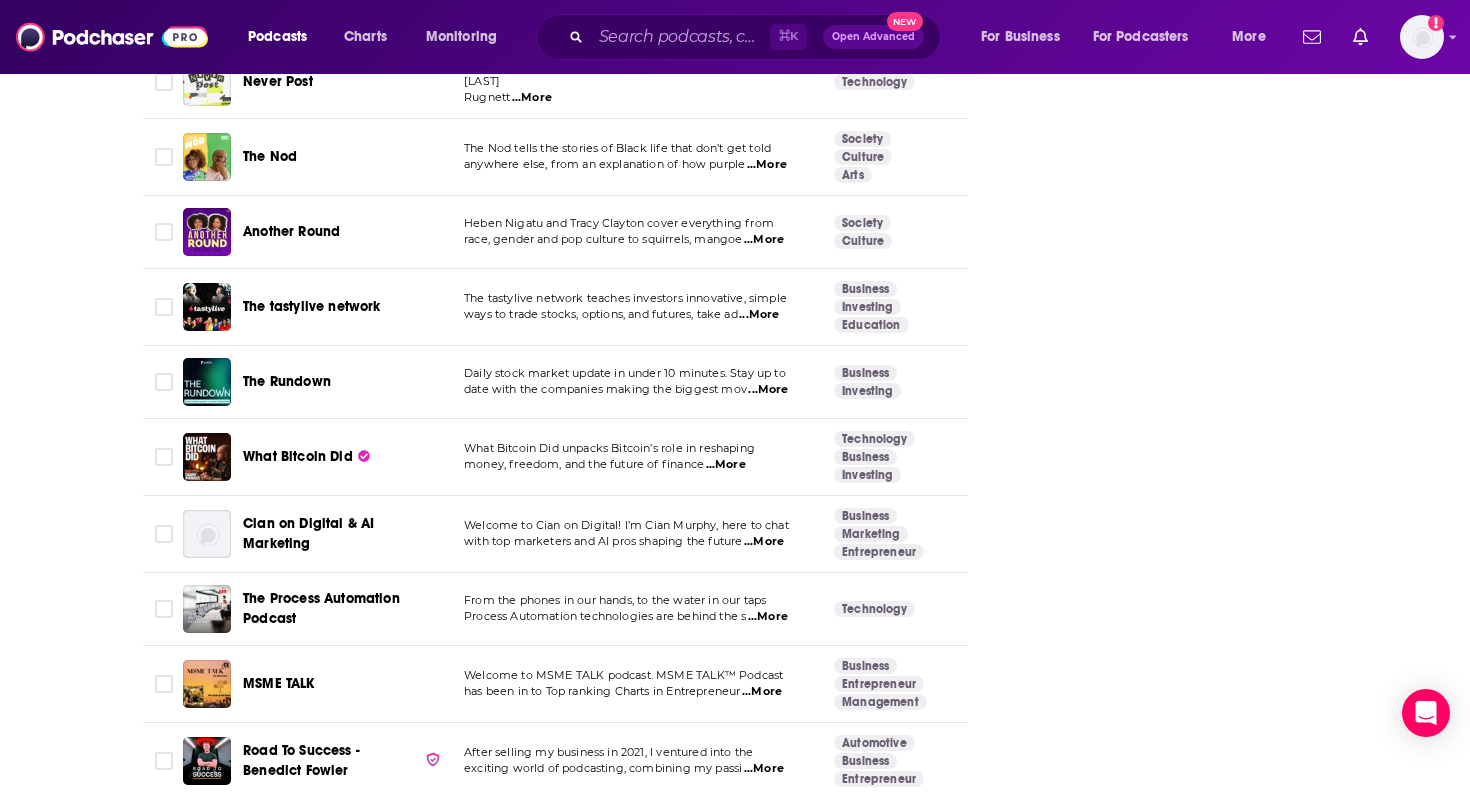 scroll, scrollTop: 5930, scrollLeft: 0, axis: vertical 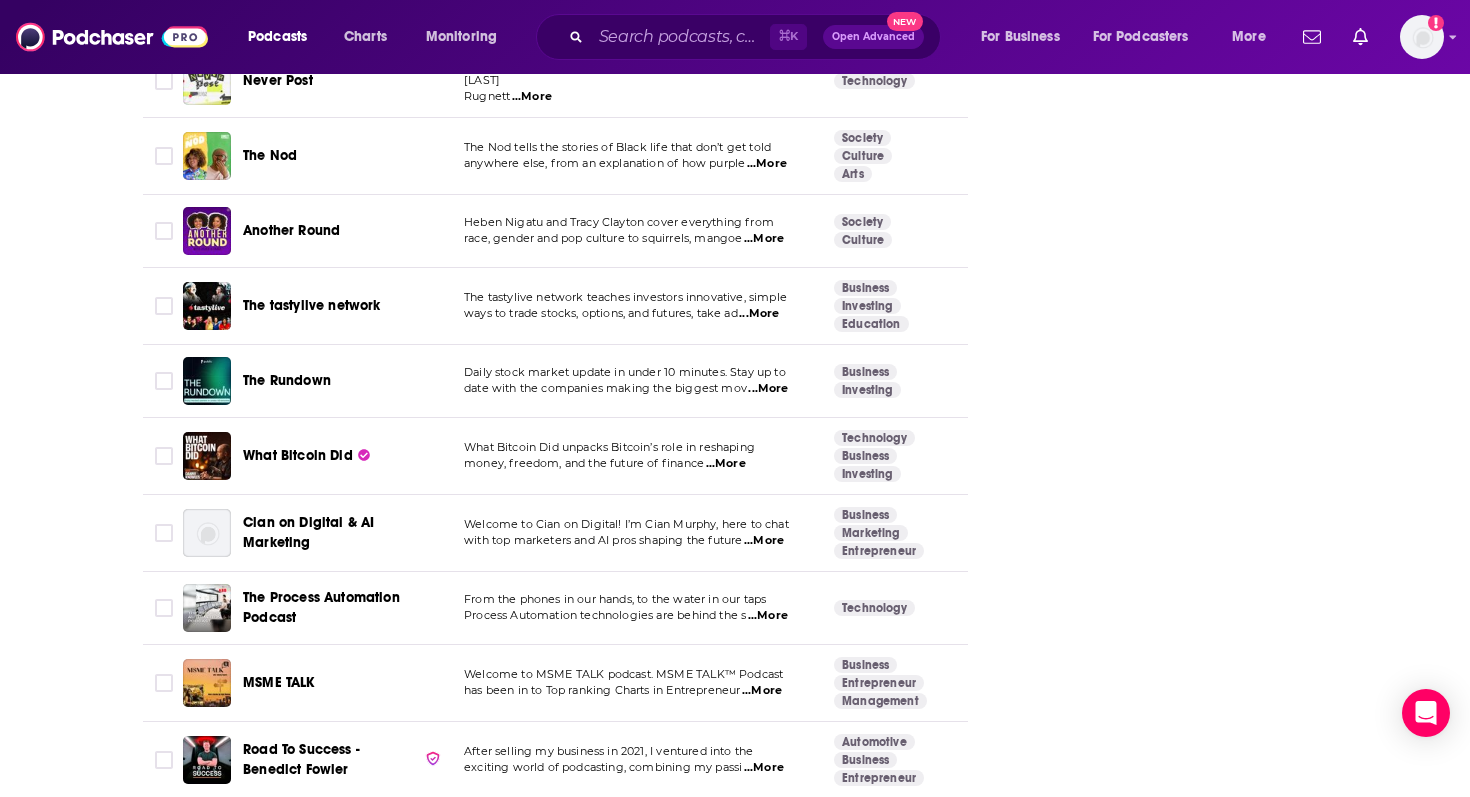 click on "...More" at bounding box center (764, 239) 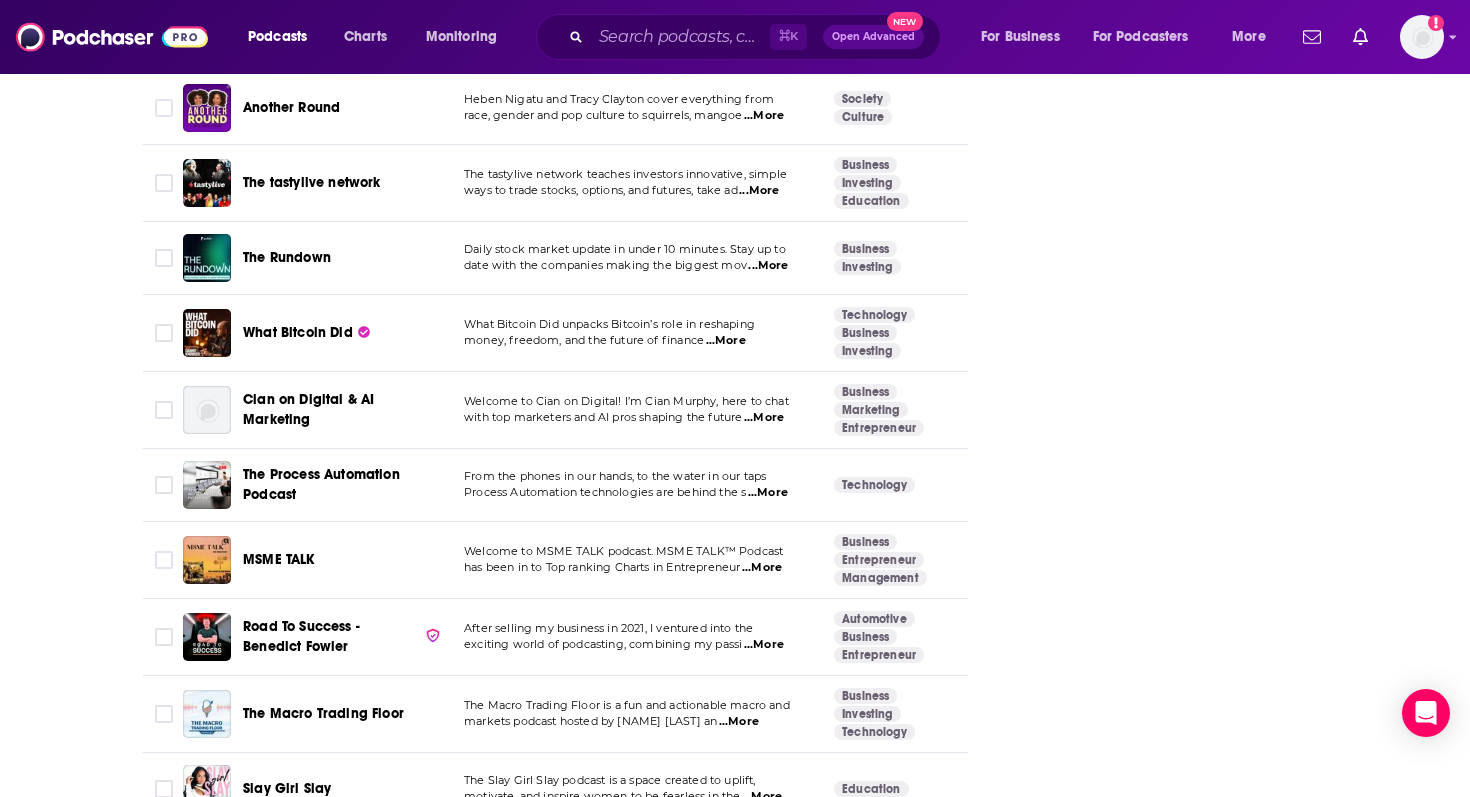 click on "About Insights Episodes 483 Reviews 1 Credits 103 Lists 16 Similar Podcasts like  Side Hustle Pro Explore similar podcast featuring your favorite guest interviews, hosted podcasts, and production roles. If you like  Side Hustle Pro  then you might like these  99 similar podcasts ! Relevancy Table Filters Podcast Description Categories Reach (Monthly) Reach (Episode) Top Country Brown Ambition The Brown Ambition Podcast helps you unapologetically build wealth by saving, investing and making sma  ...More Business Education Careers 67 128k-191k 6.4k-9.5k   US Therapy for Black Girls The Therapy for Black Girls podcast is a weekly conversation with Dr. Joy Harden Bradford, a licen  ...More Health Fitness Mental Health 76 325k-485k 47k-70k   US Blessed + Bossed Up The BBU Podcast is a weekly podcast that teaches purposeful women how to be uncompromising in   ...More Business Entrepreneur Education 62 19k-28k Under 2.9k   US Myleik Teele's Podcast In our ever-evolving world and constant barrage of content  ...More" at bounding box center [569, -1780] 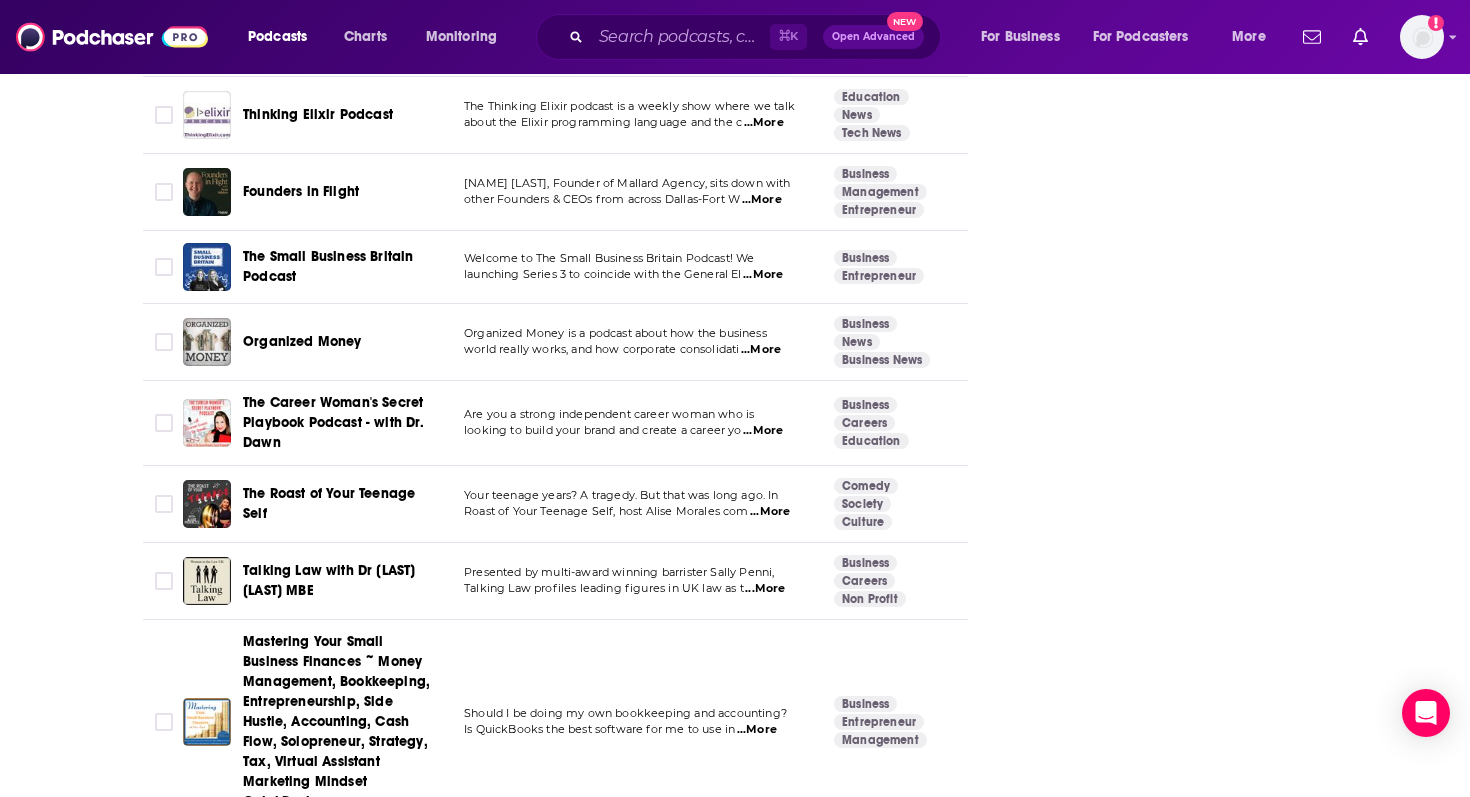 scroll, scrollTop: 7346, scrollLeft: 0, axis: vertical 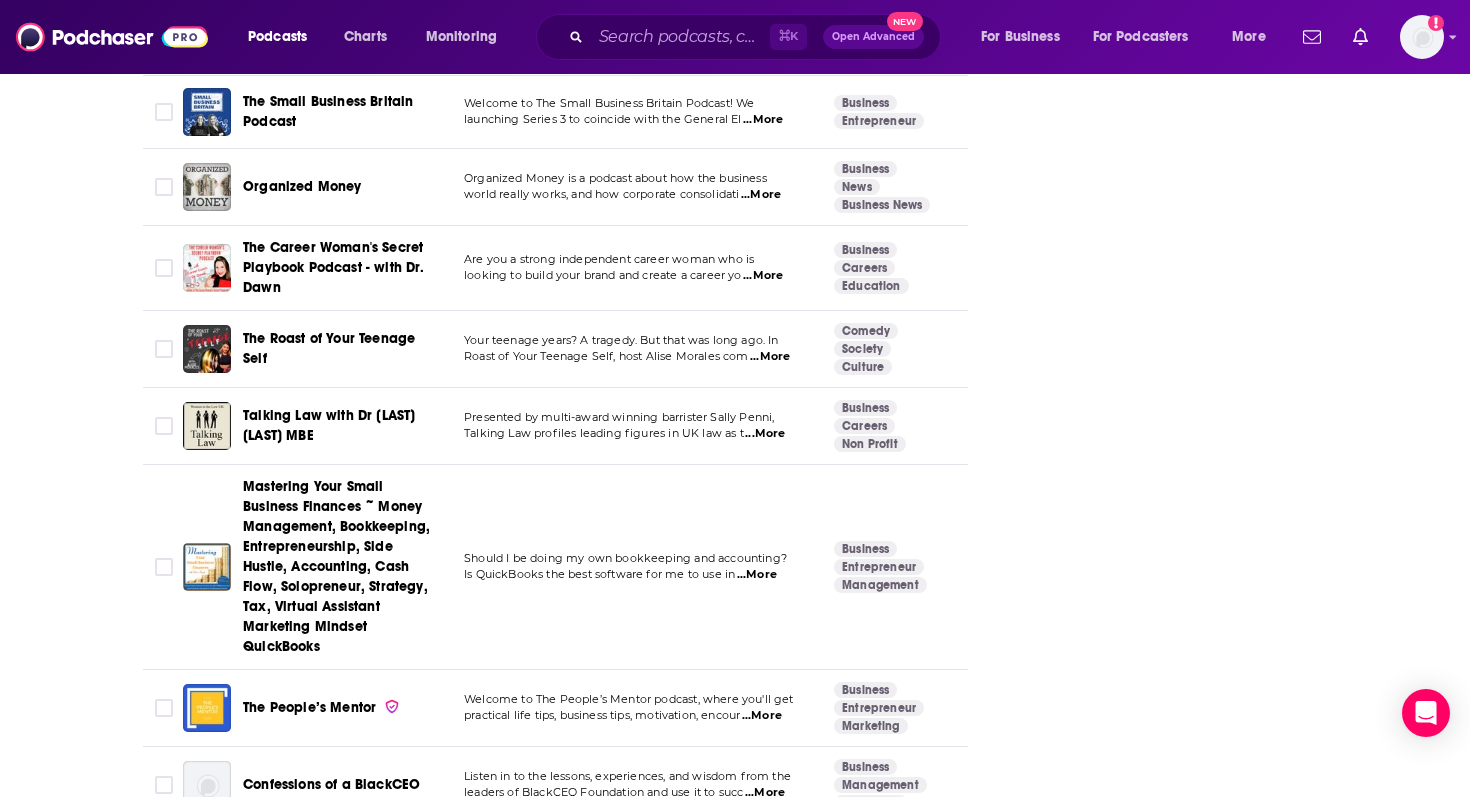 click on "Listen in to the lessons, experiences, and wisdom from the" at bounding box center (627, 776) 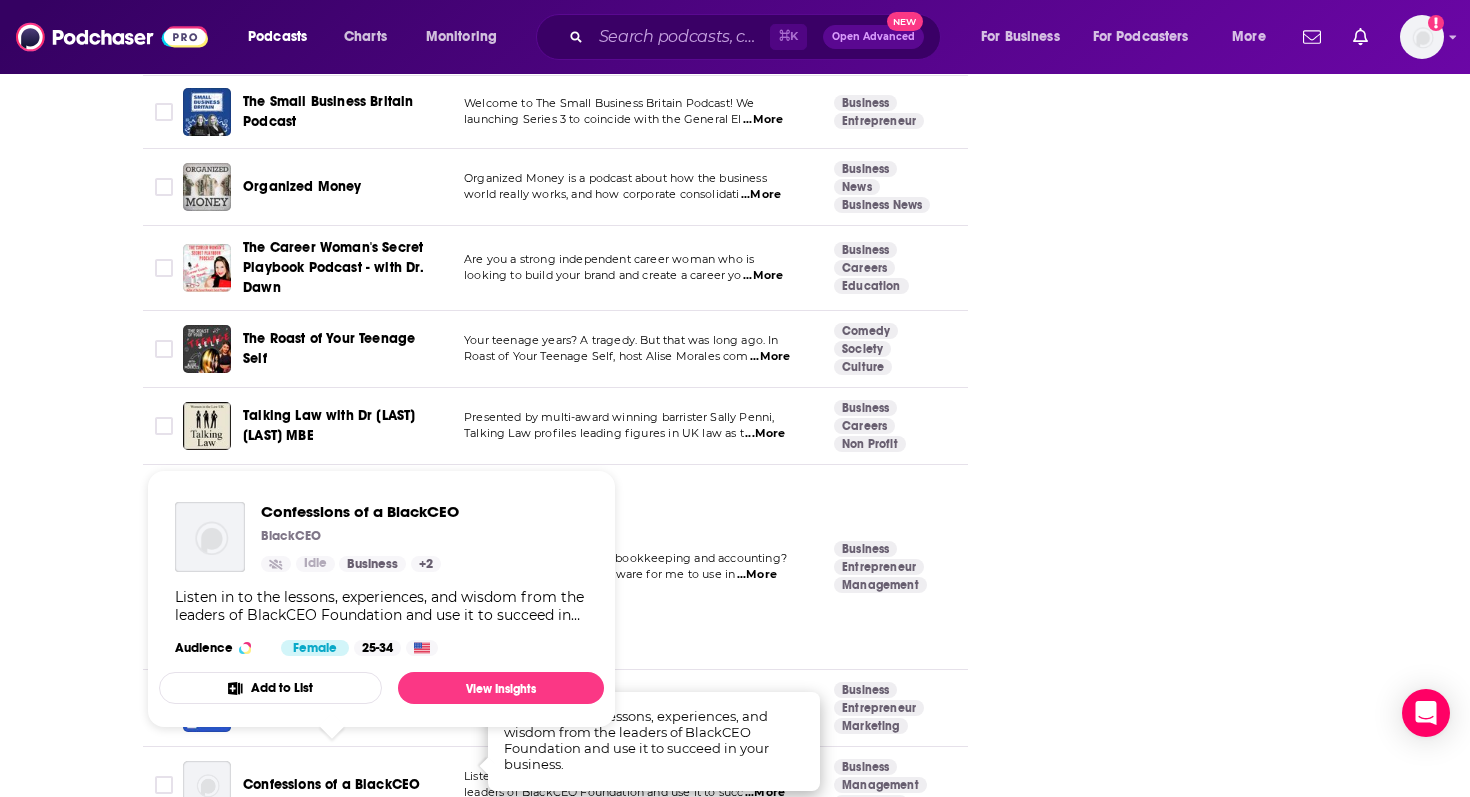 click on "Confessions of a BlackCEO" at bounding box center (331, 784) 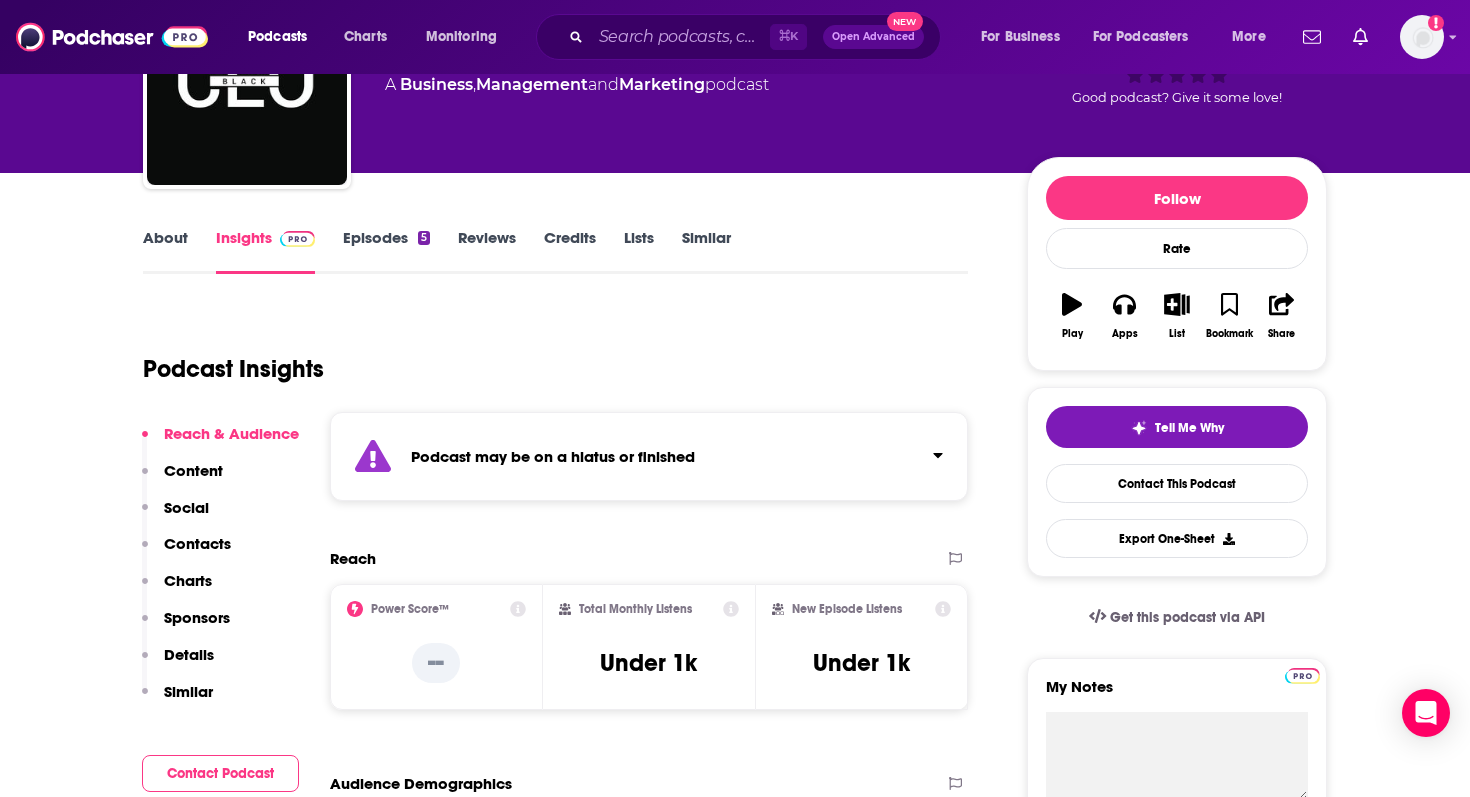 scroll, scrollTop: 156, scrollLeft: 0, axis: vertical 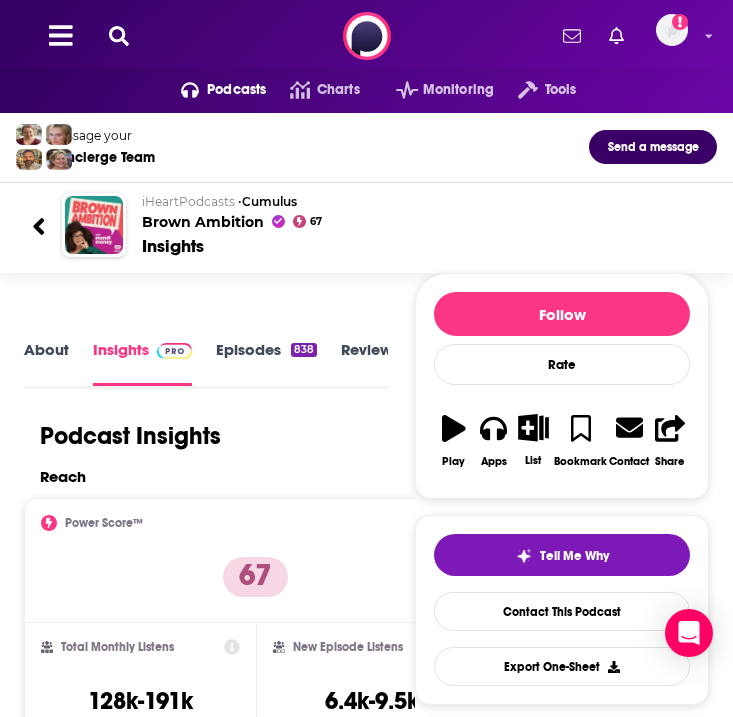click on "Episodes 838" at bounding box center [266, 363] 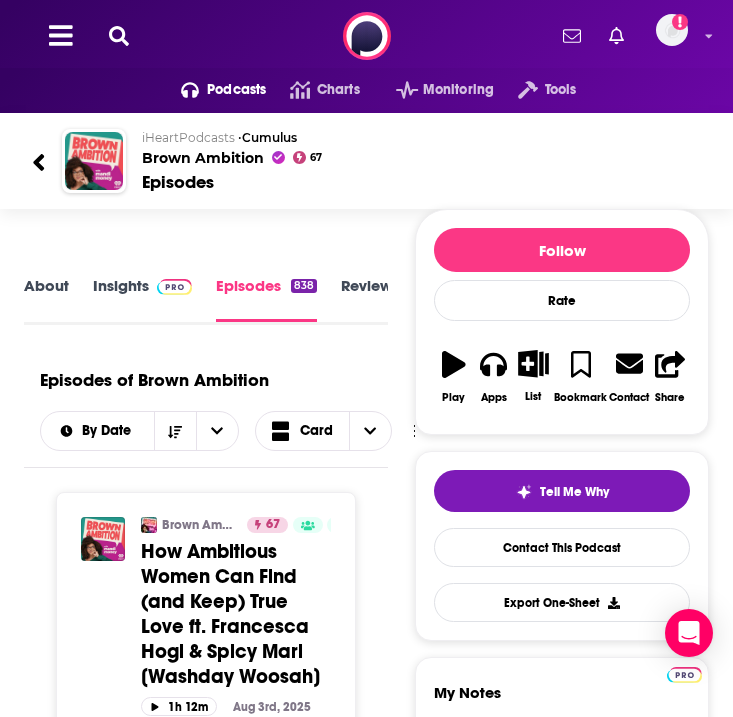 click on "About" at bounding box center (46, 299) 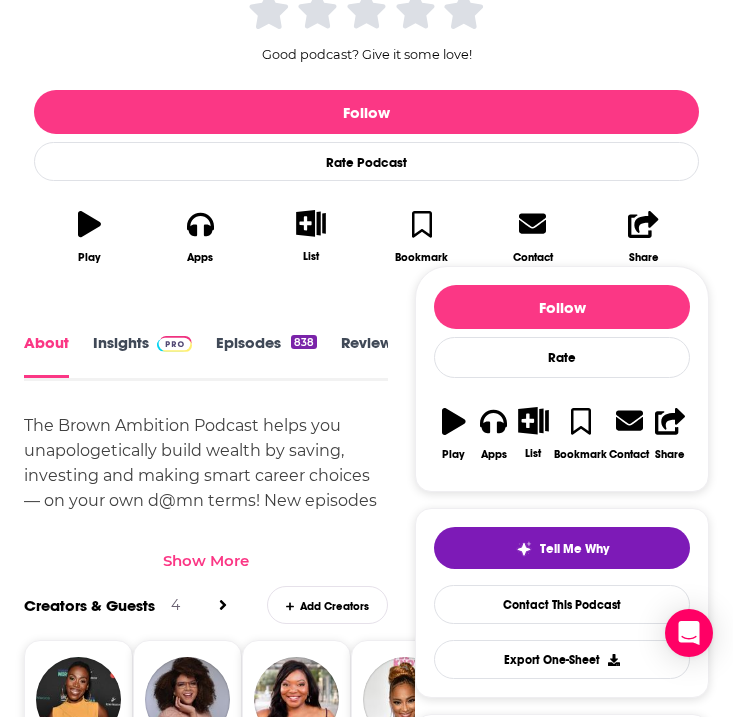 scroll, scrollTop: 591, scrollLeft: 0, axis: vertical 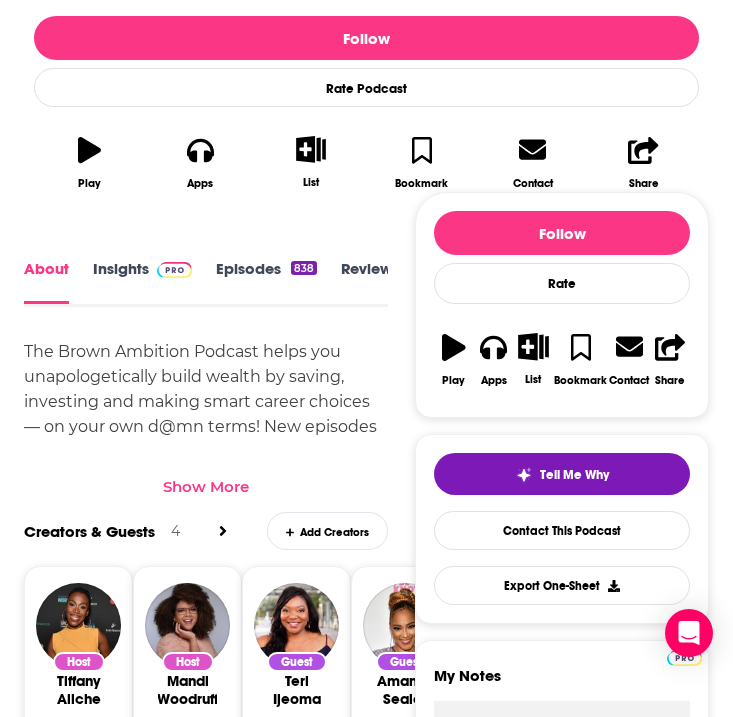 click on "Show More" at bounding box center [206, 486] 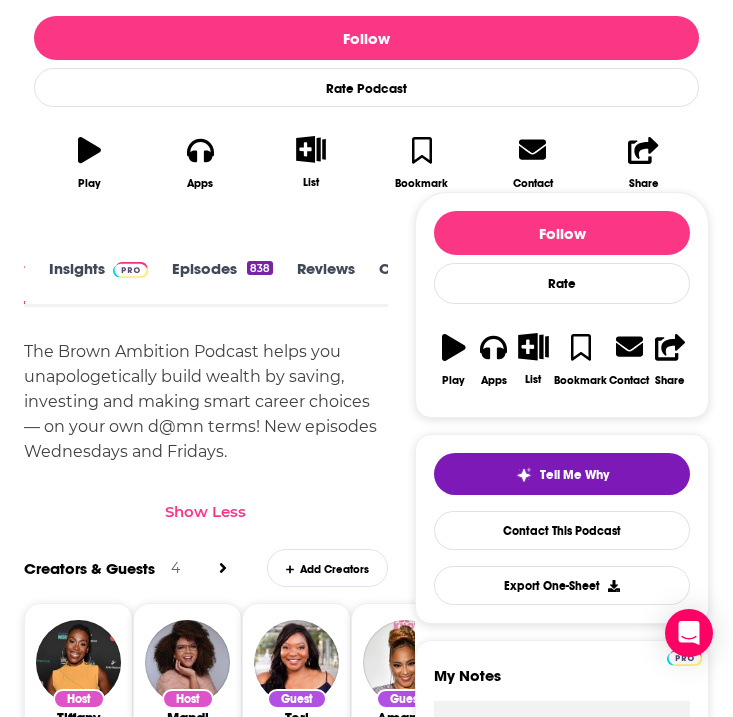 scroll, scrollTop: 0, scrollLeft: 49, axis: horizontal 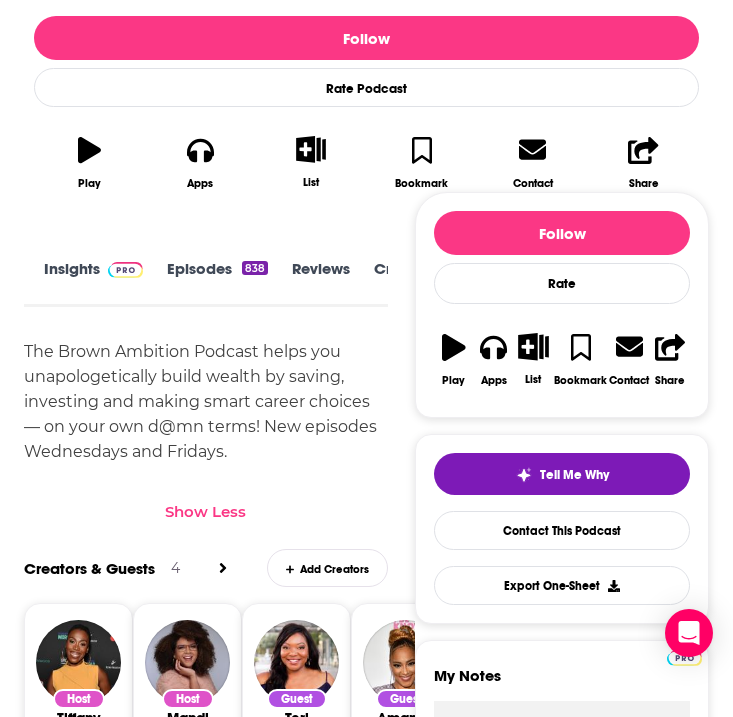 click on "Episodes 838" at bounding box center (217, 281) 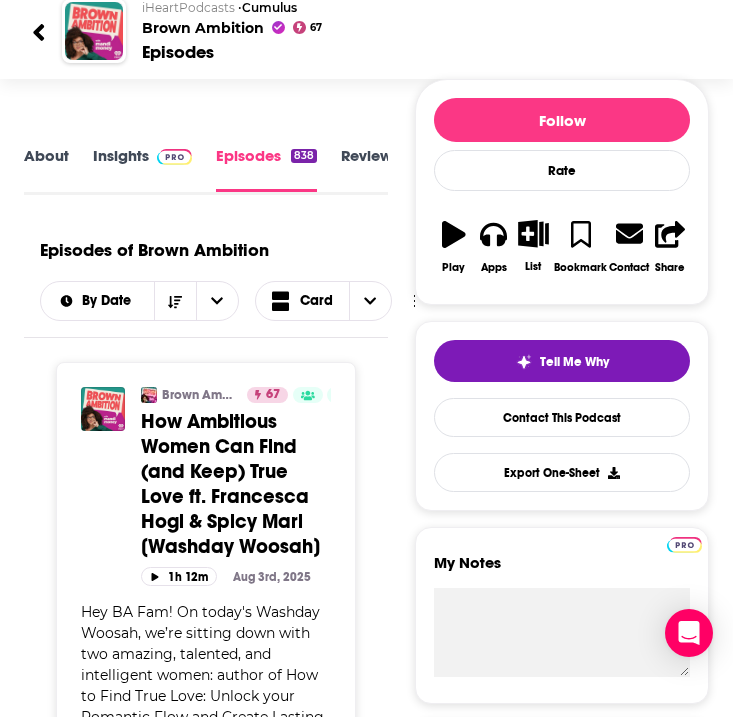 scroll, scrollTop: 0, scrollLeft: 0, axis: both 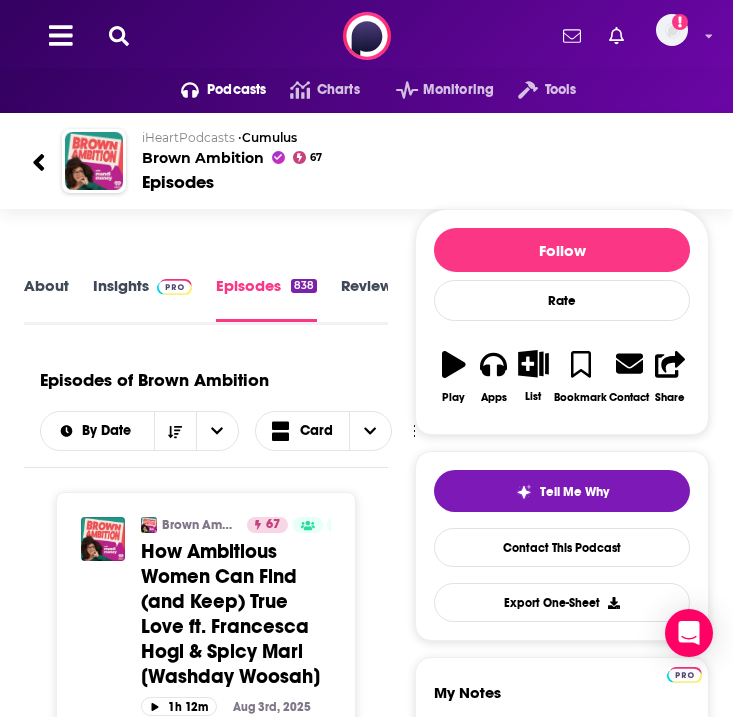 click on "About" at bounding box center [46, 299] 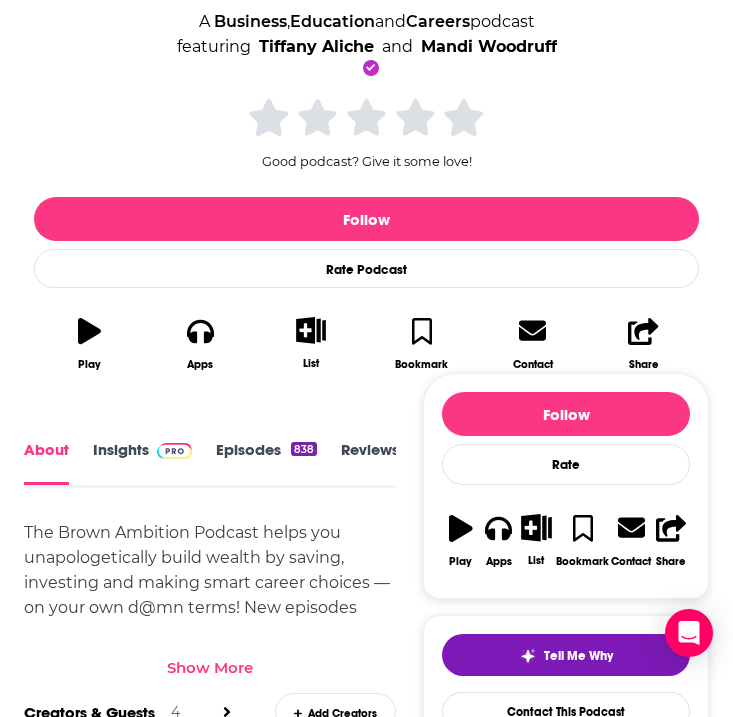 scroll, scrollTop: 427, scrollLeft: 0, axis: vertical 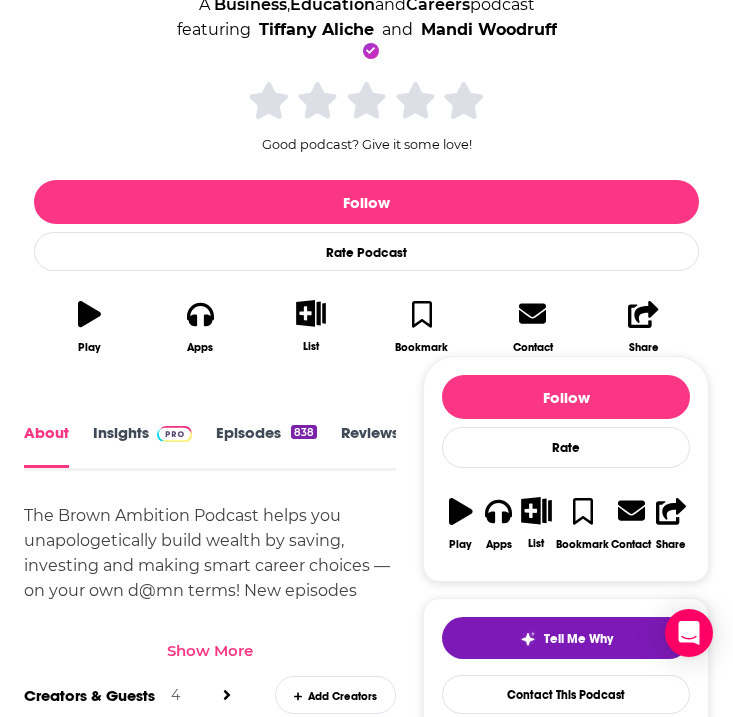 click on "The Brown Ambition Podcast helps you unapologetically build wealth by saving, investing and making smart career choices — on your own d@mn terms! New episodes Wednesdays and Fridays." at bounding box center [210, 565] 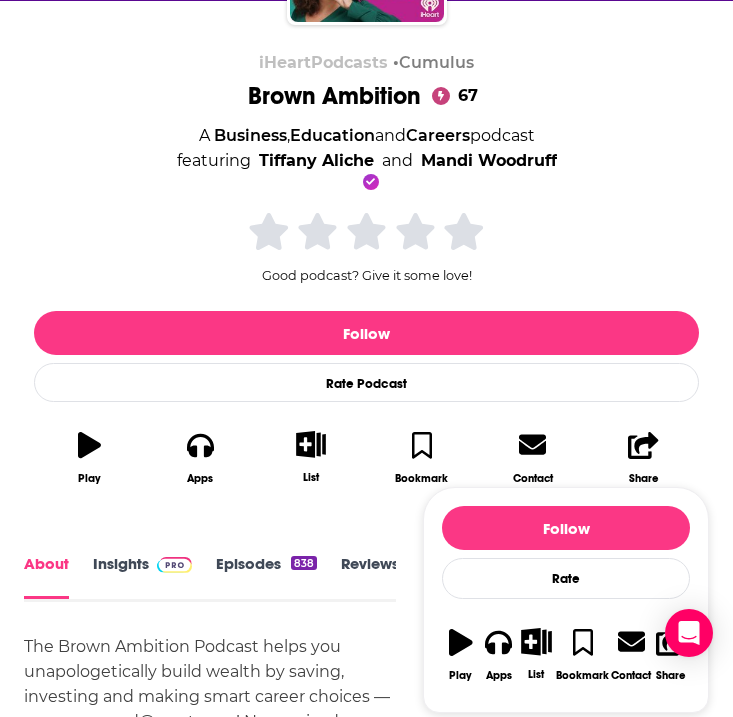 scroll, scrollTop: 289, scrollLeft: 0, axis: vertical 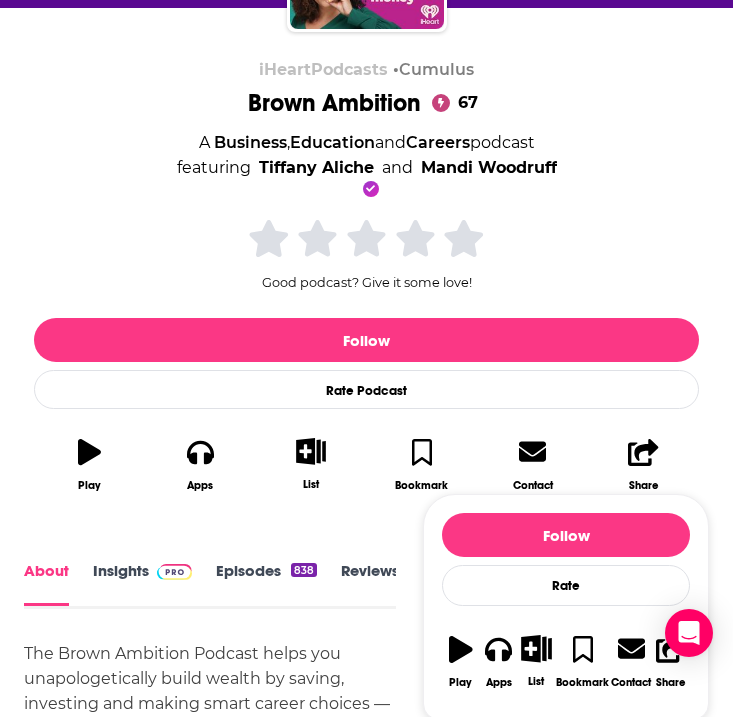 click on "Insights" at bounding box center [142, 583] 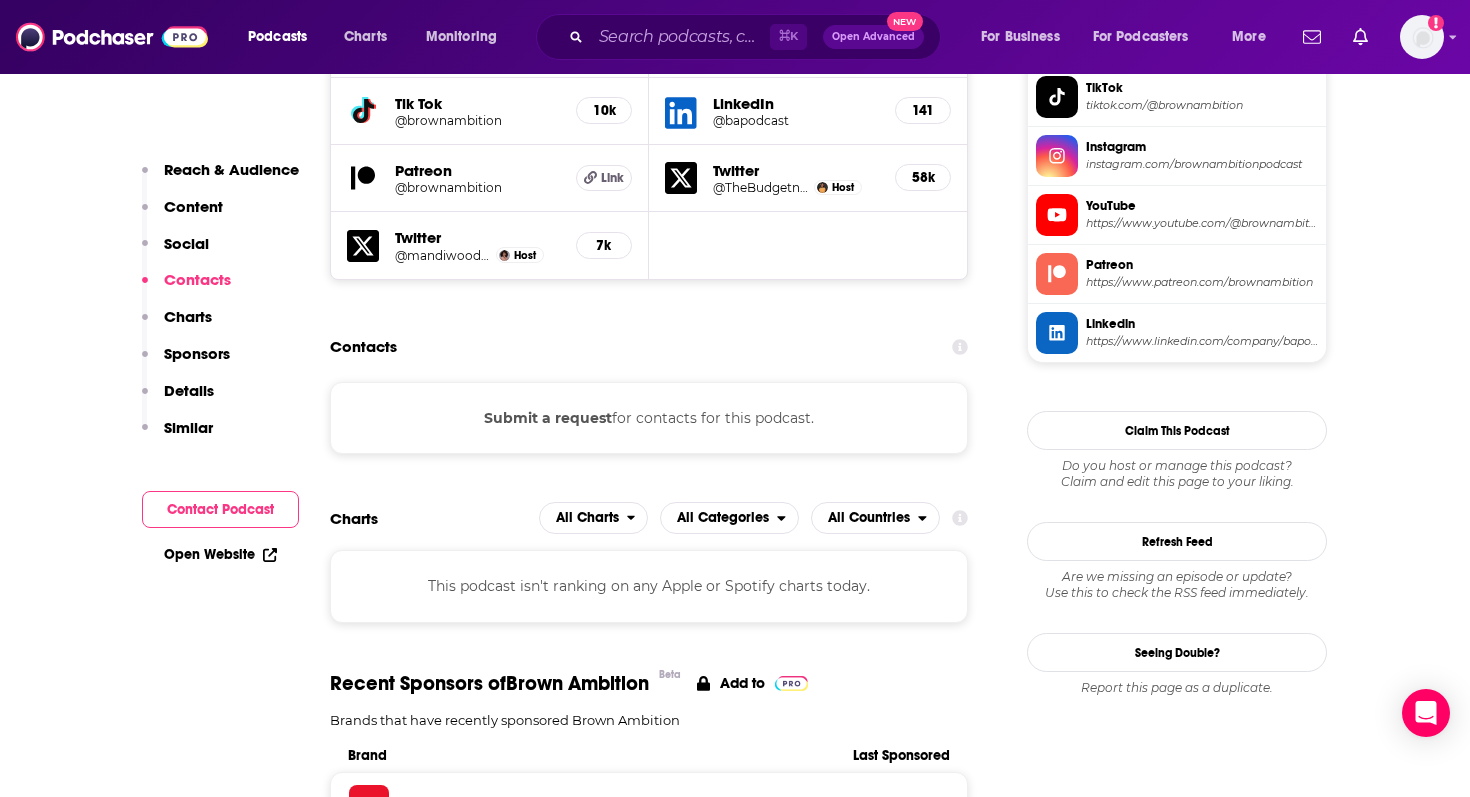 scroll, scrollTop: 1912, scrollLeft: 0, axis: vertical 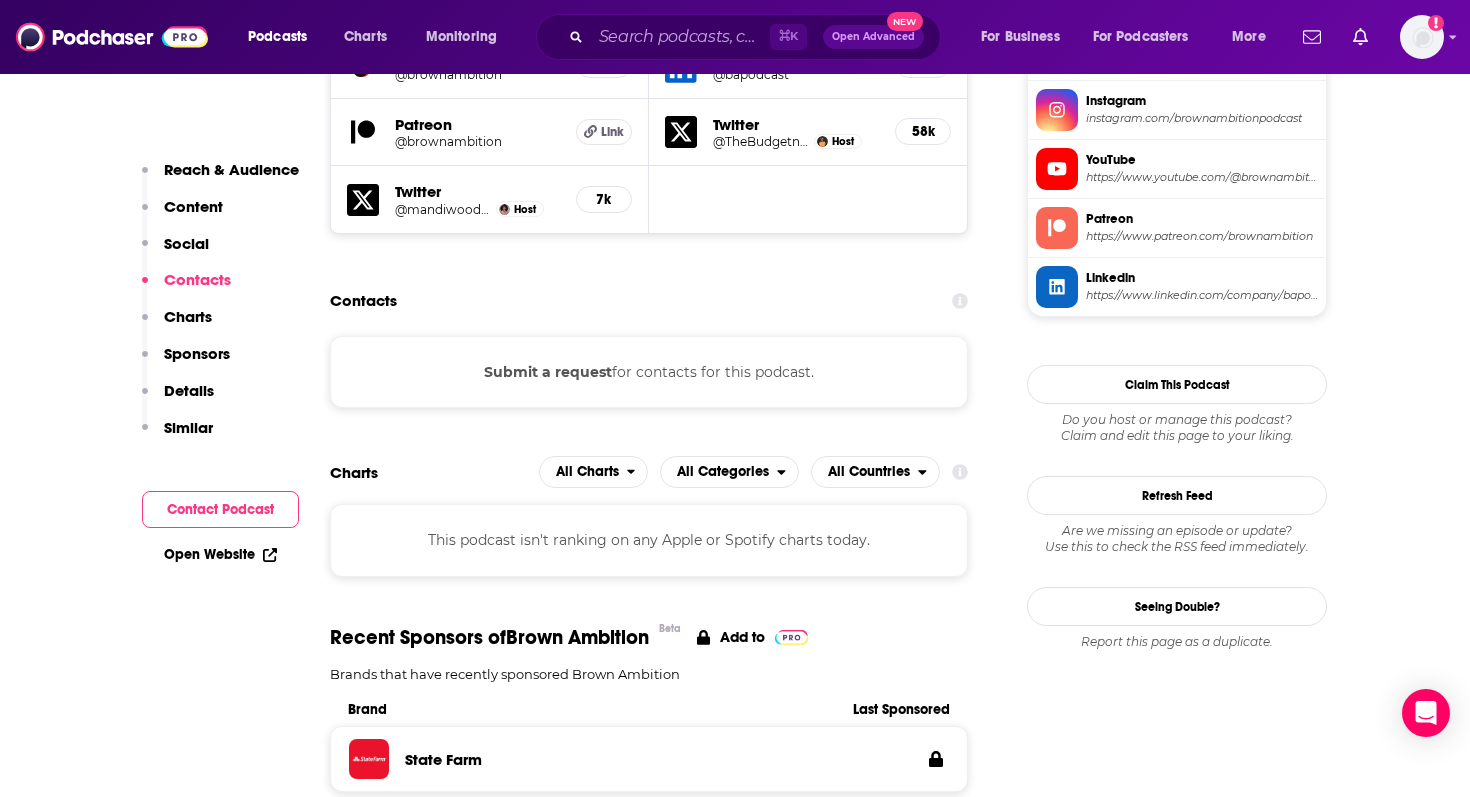click on "Submit a request" at bounding box center (548, 372) 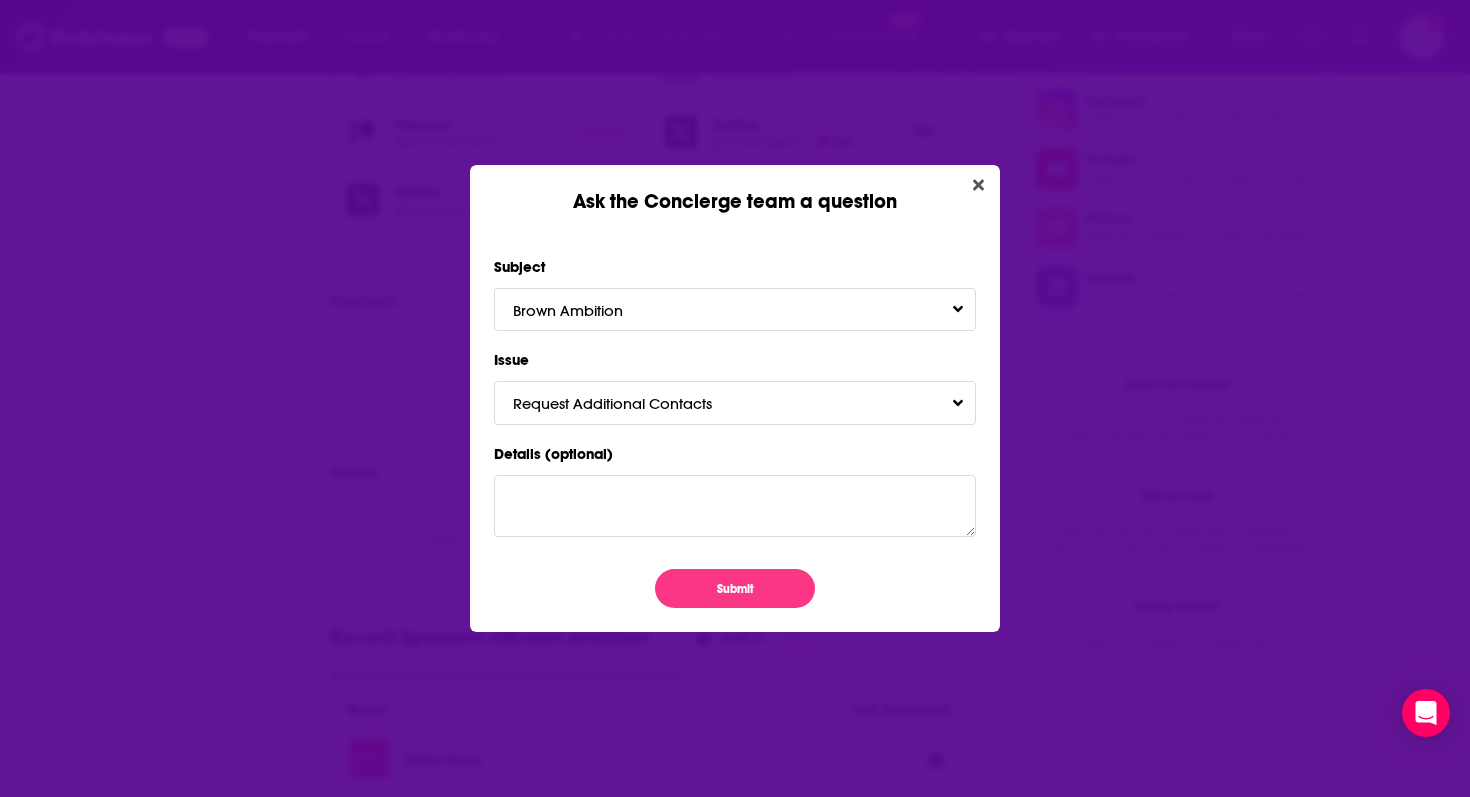 scroll, scrollTop: 0, scrollLeft: 0, axis: both 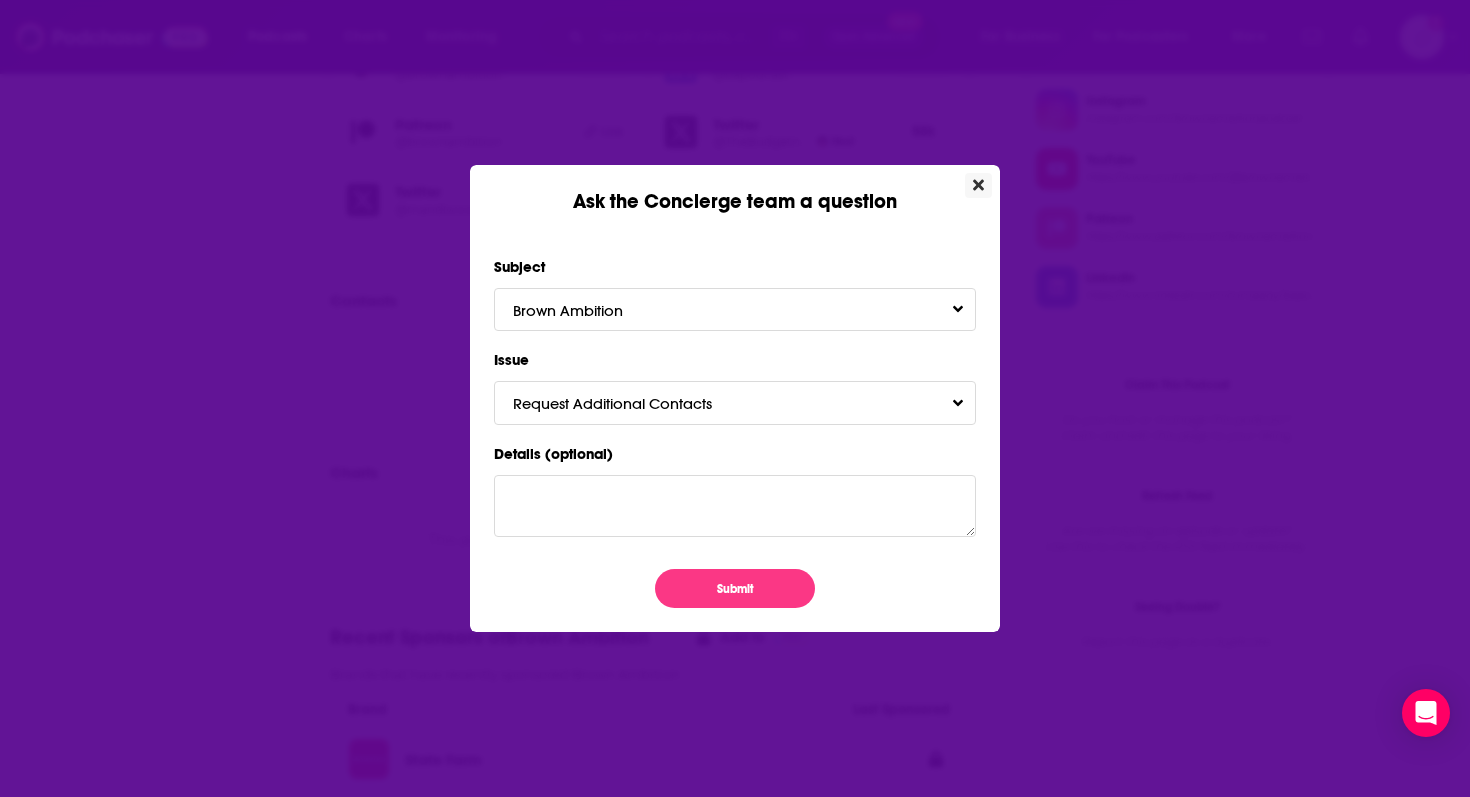 click 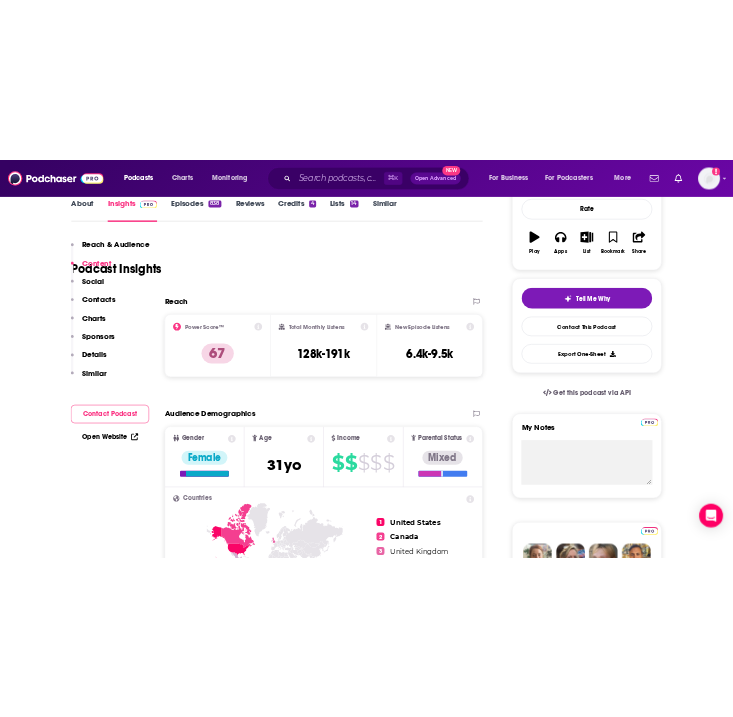 scroll, scrollTop: 0, scrollLeft: 0, axis: both 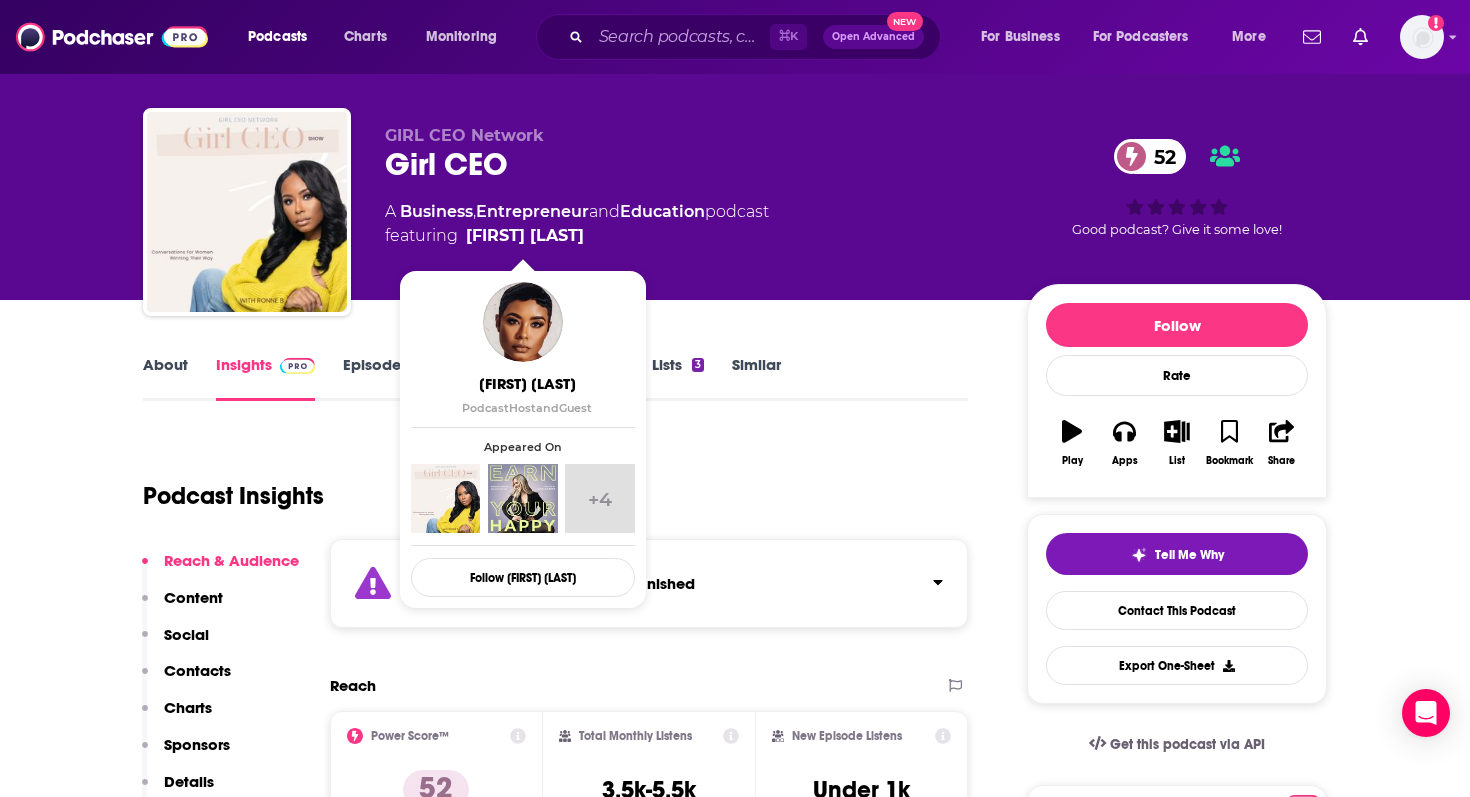click on "Podcast Insights" at bounding box center [547, 484] 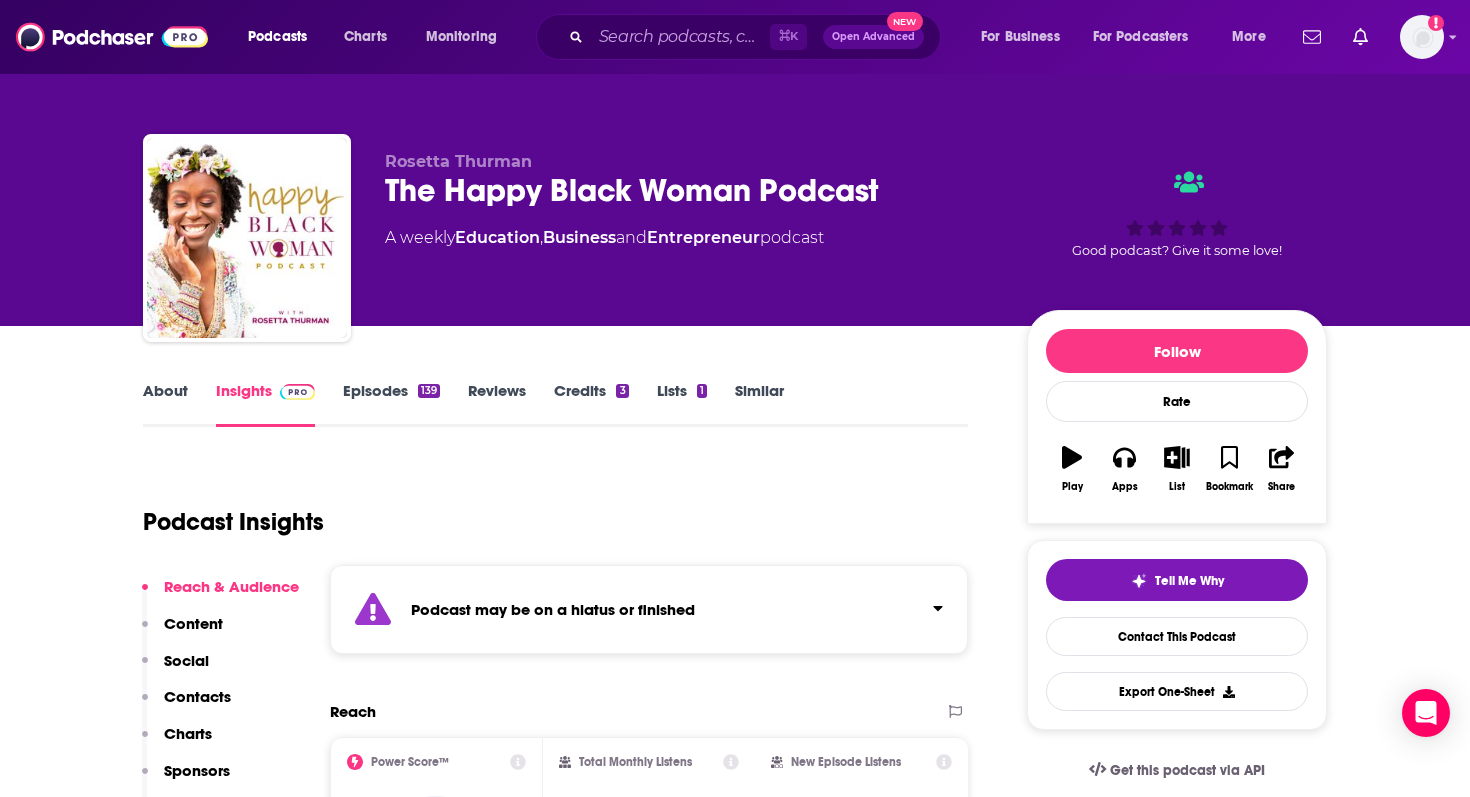 scroll, scrollTop: 0, scrollLeft: 0, axis: both 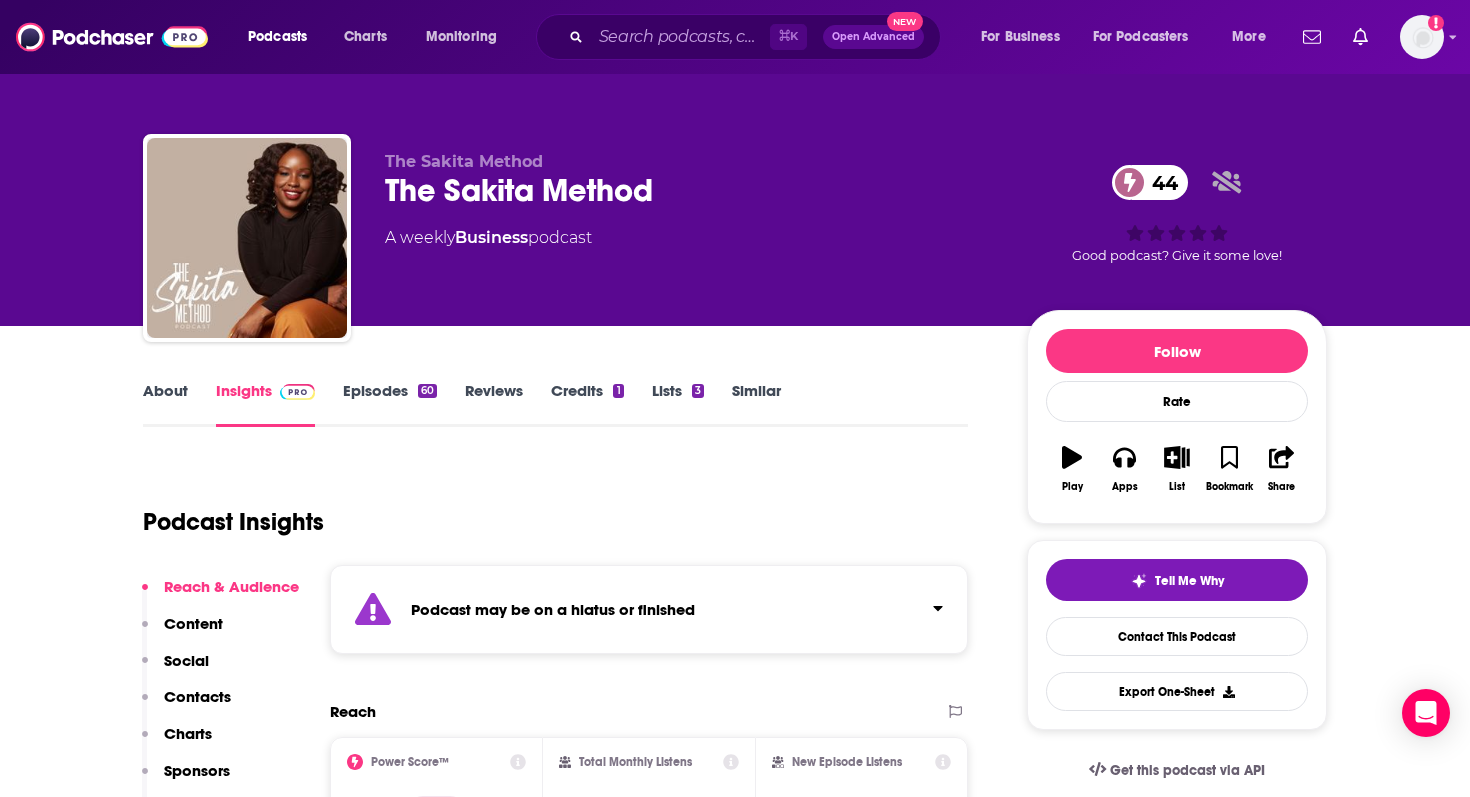 click on "Episodes 60" at bounding box center (390, 404) 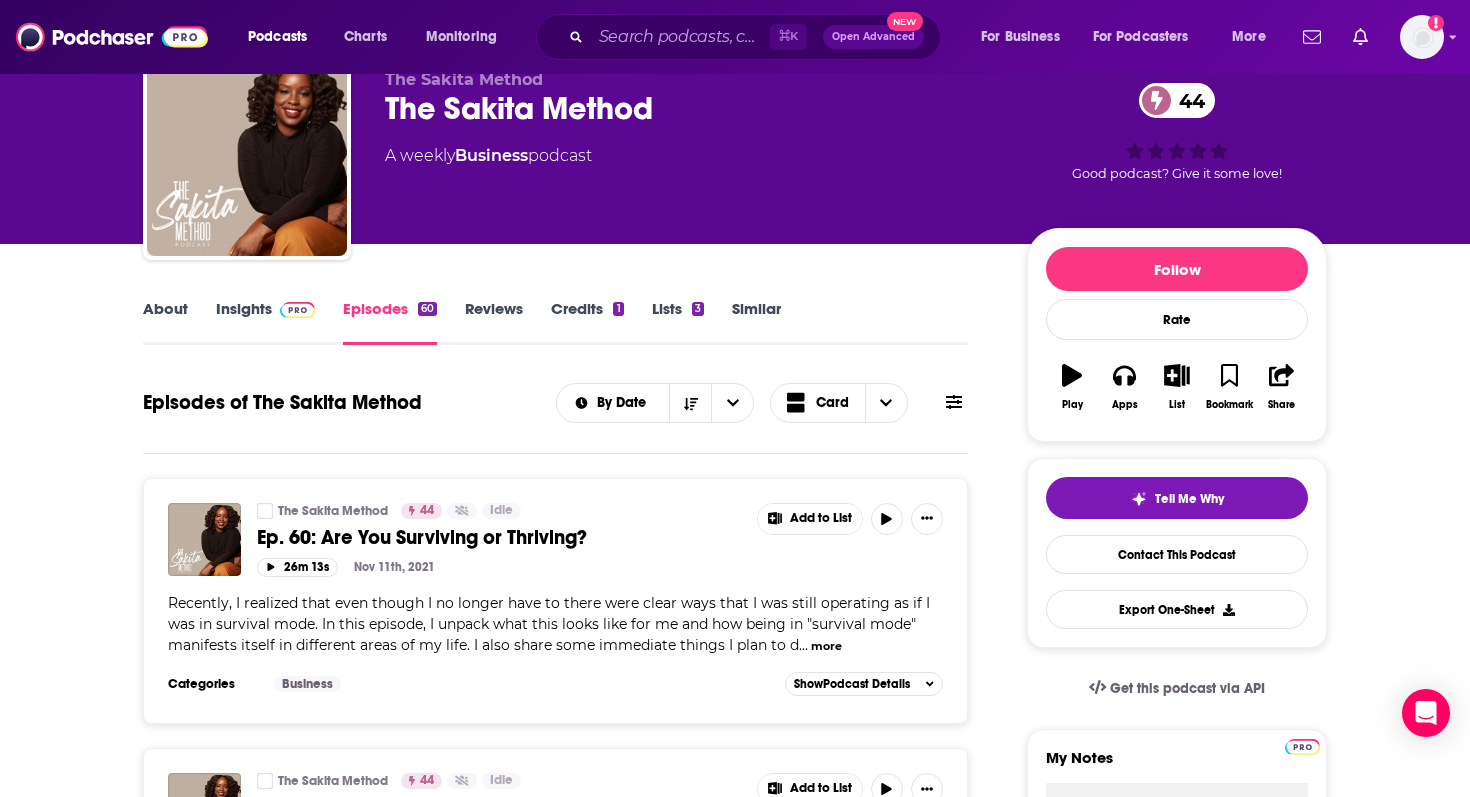 scroll, scrollTop: 86, scrollLeft: 0, axis: vertical 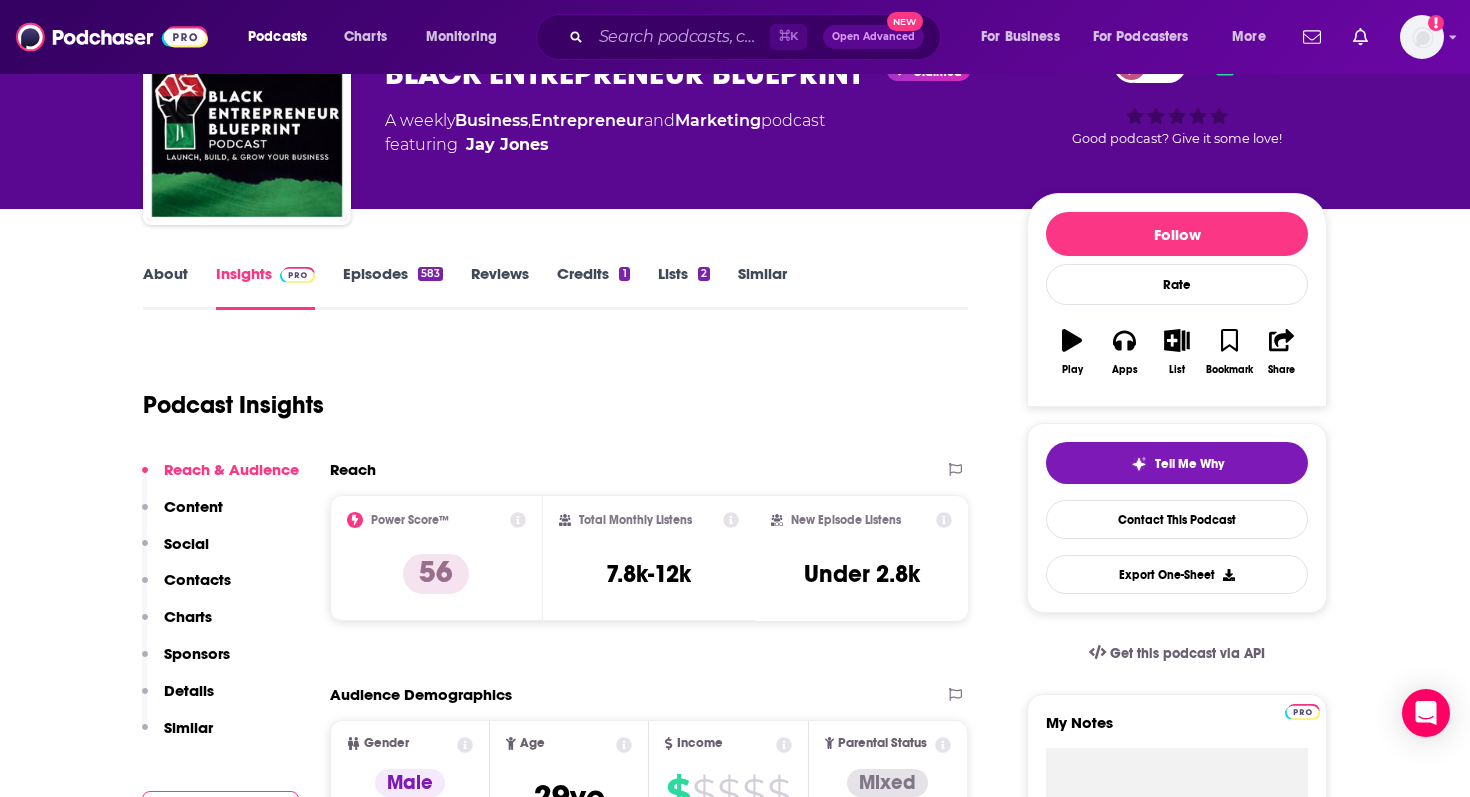 click on "Episodes 583" at bounding box center (393, 287) 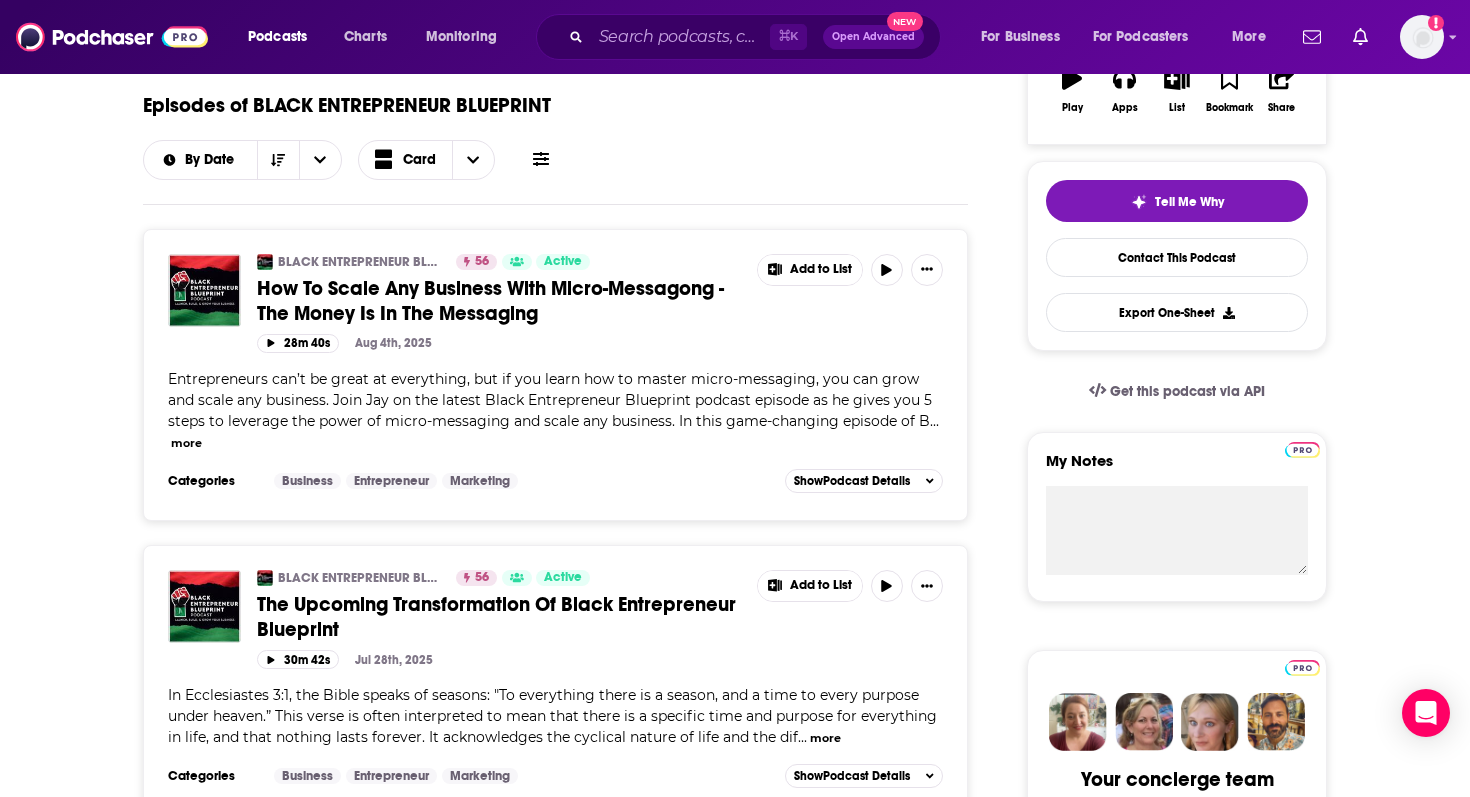 scroll, scrollTop: 0, scrollLeft: 0, axis: both 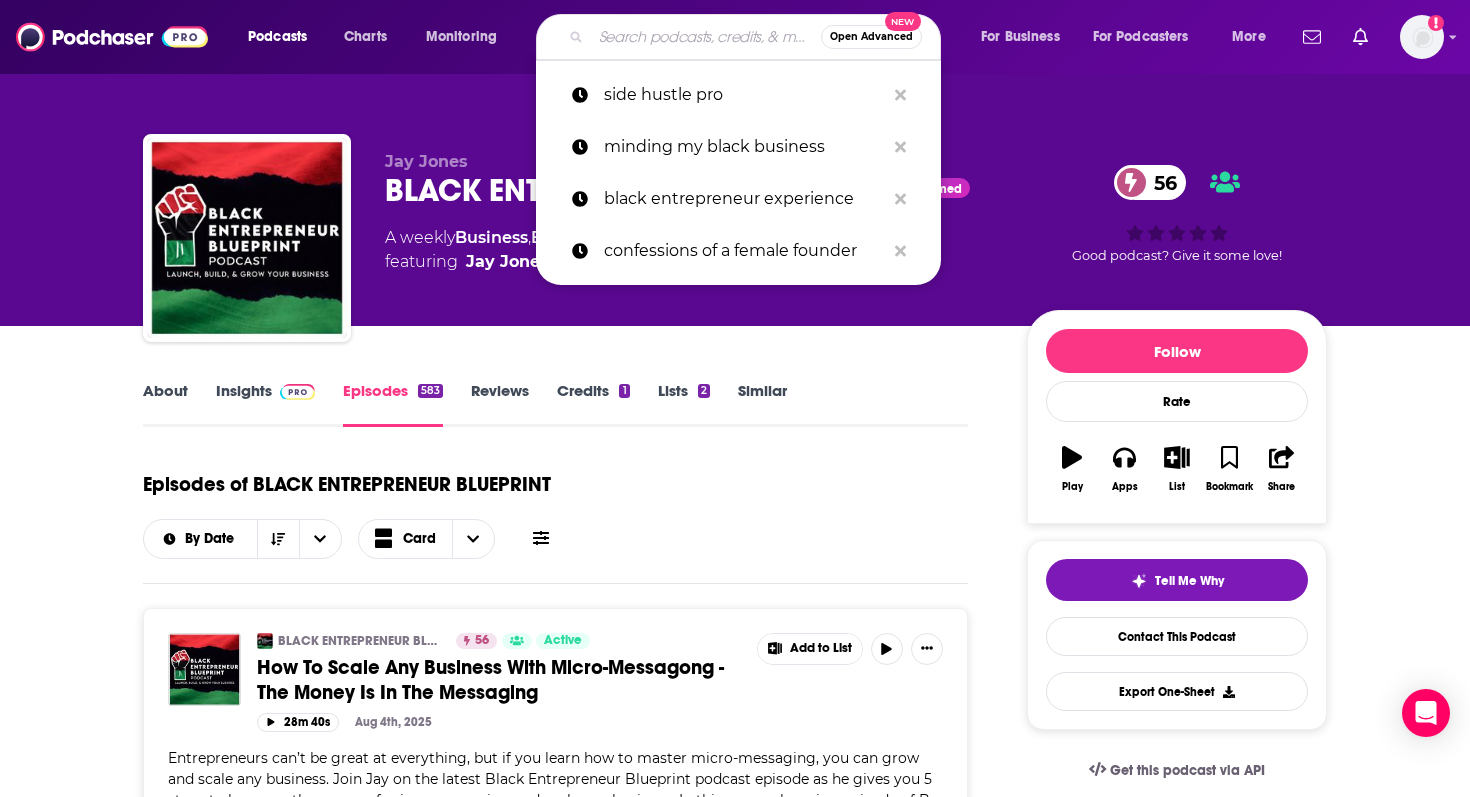 click at bounding box center [706, 37] 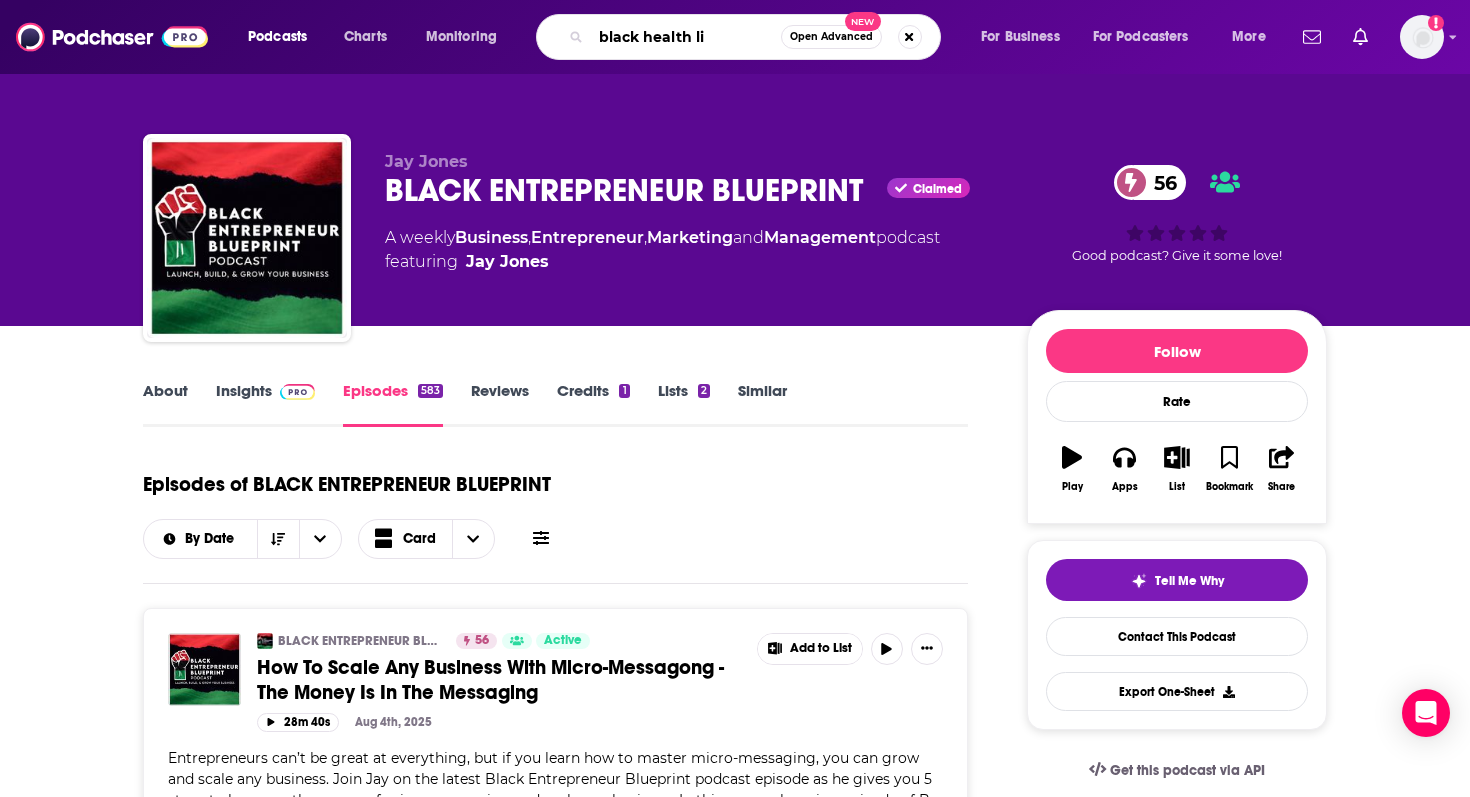 type on "black health lit" 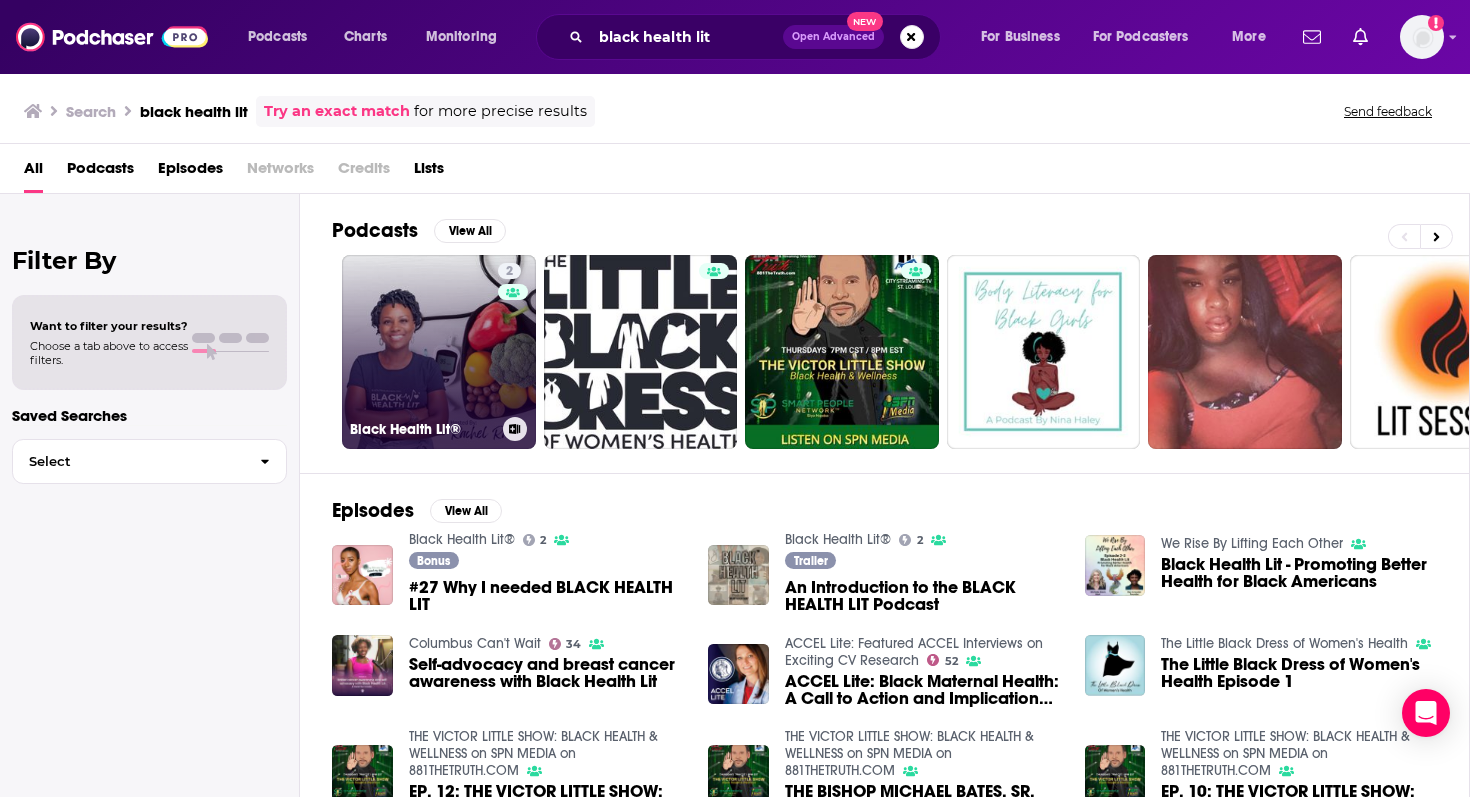 click on "2 Black Health Lit®" at bounding box center (439, 352) 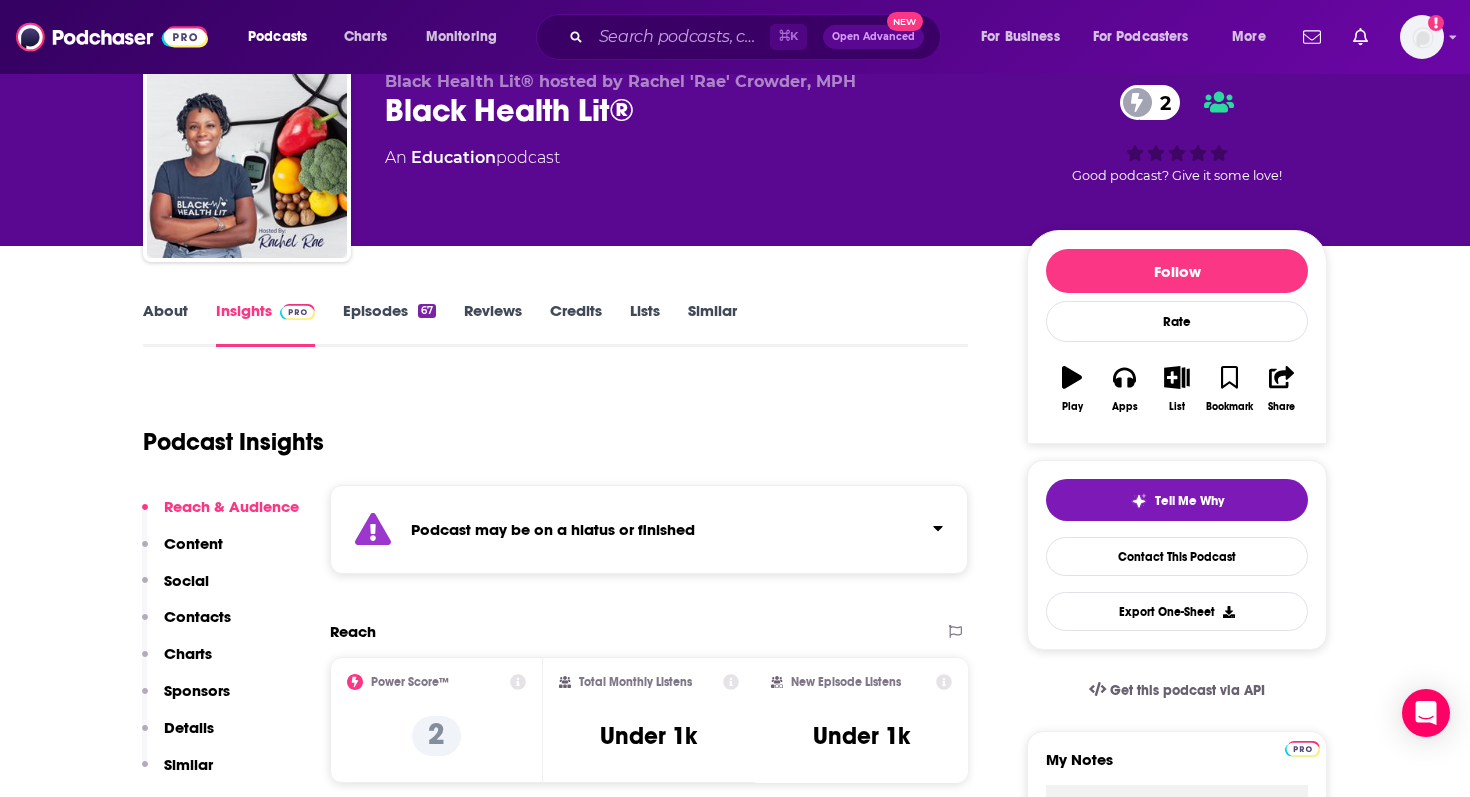 scroll, scrollTop: 85, scrollLeft: 0, axis: vertical 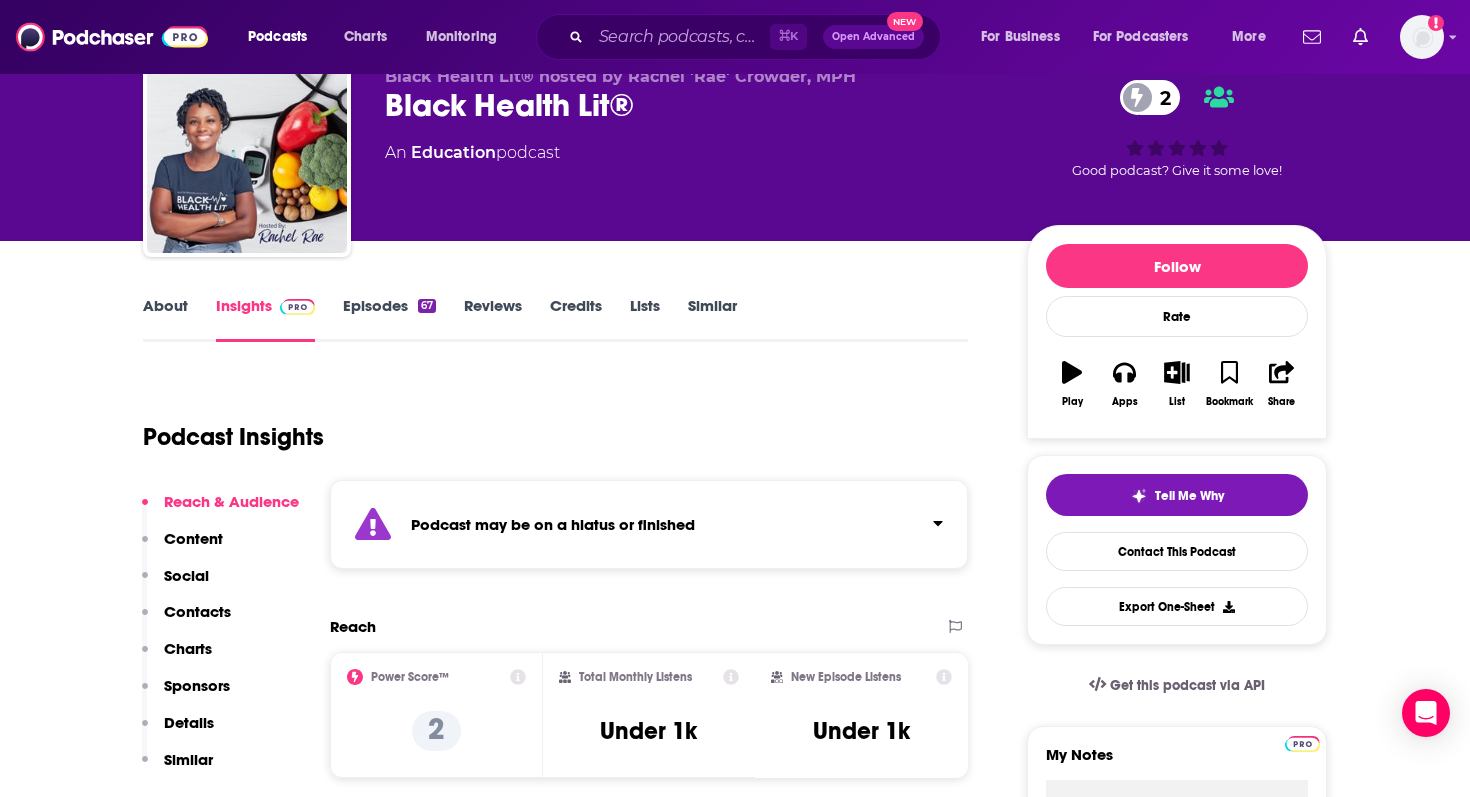 click on "67" at bounding box center [427, 306] 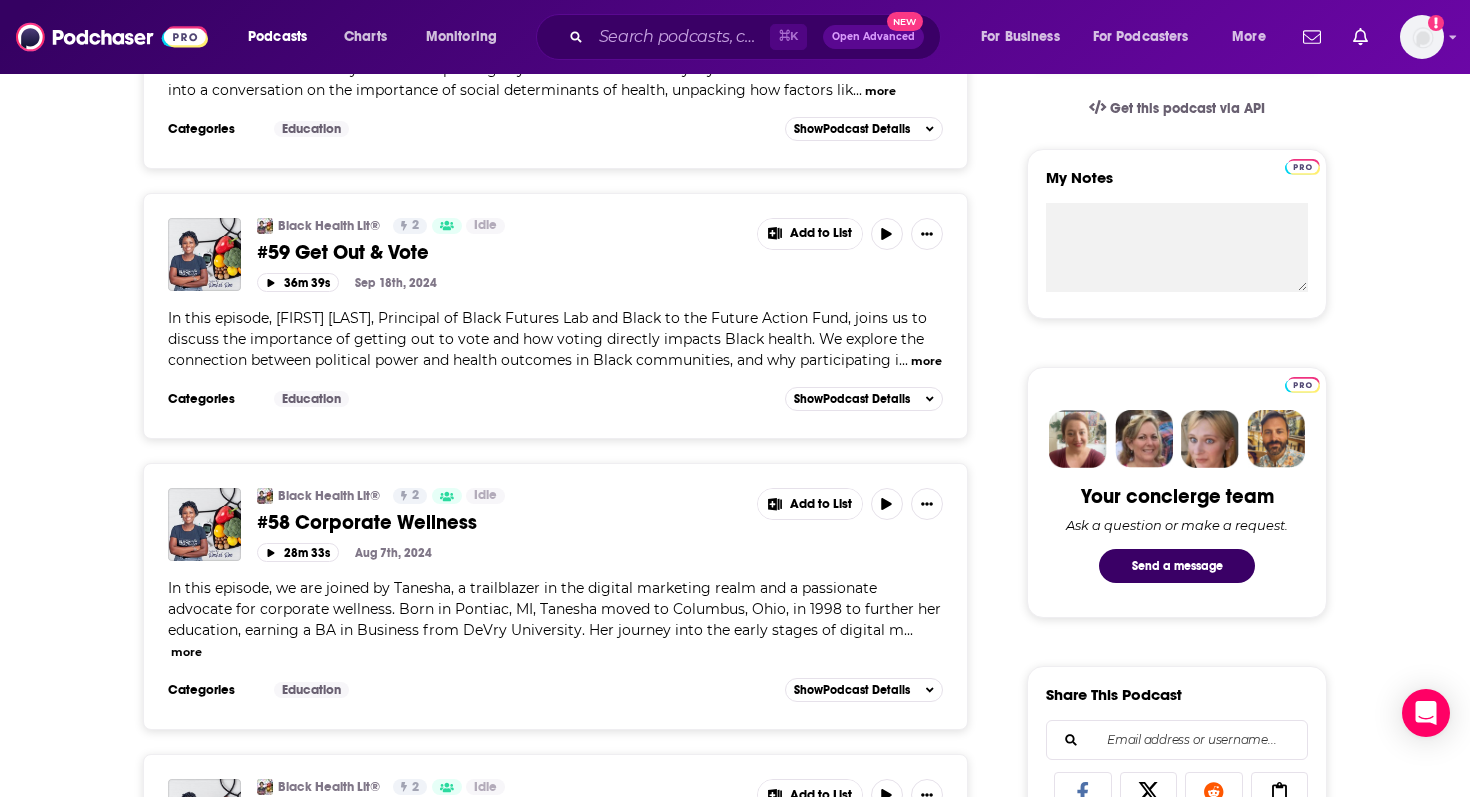 scroll, scrollTop: 730, scrollLeft: 0, axis: vertical 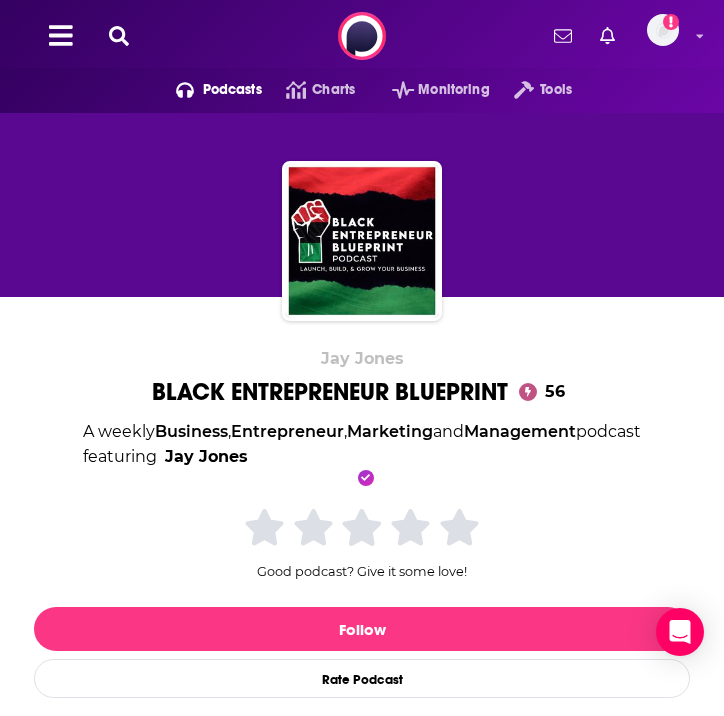 click 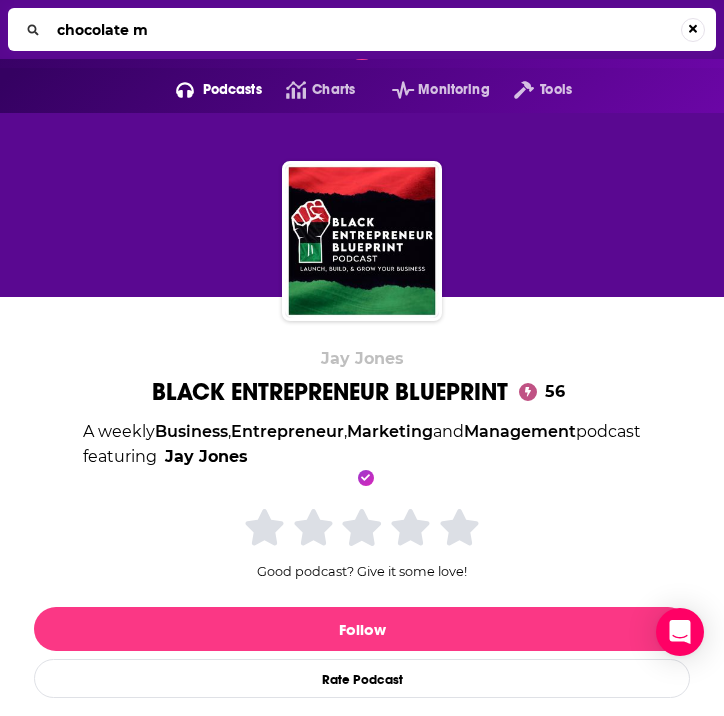 type on "chocolate md" 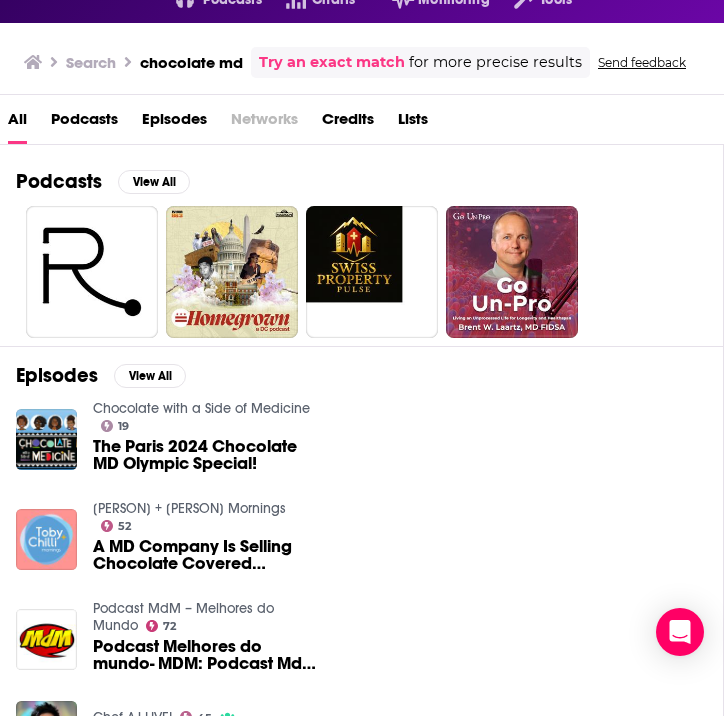 scroll, scrollTop: 0, scrollLeft: 0, axis: both 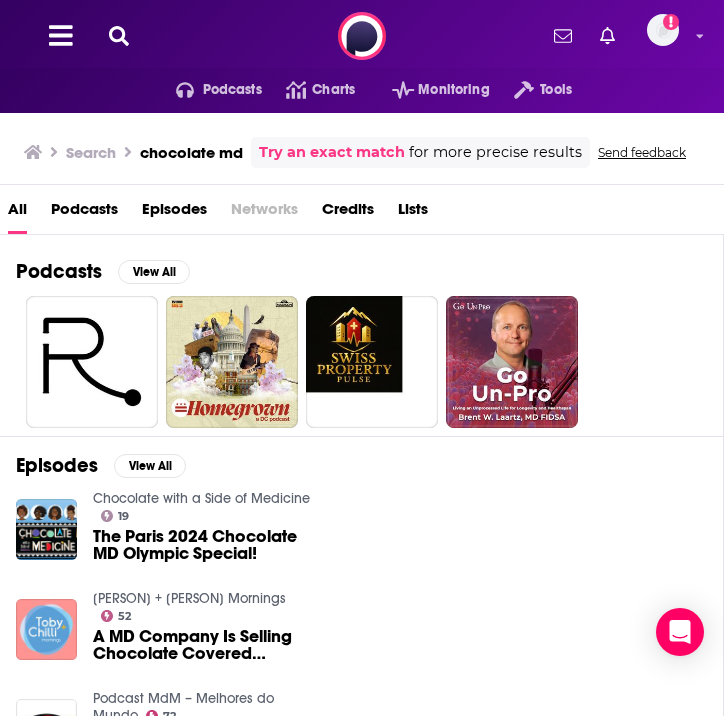 click at bounding box center [119, 36] 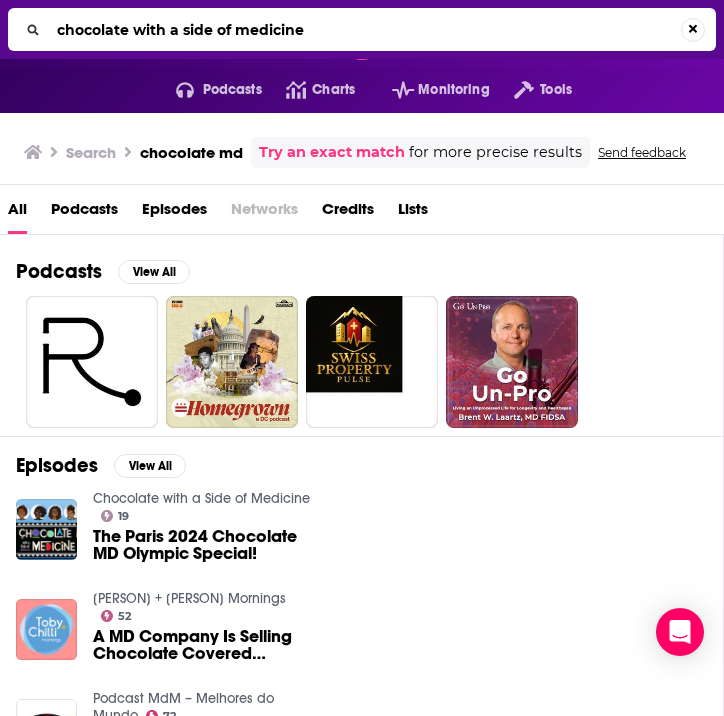 type on "chocolate with a side of medicine" 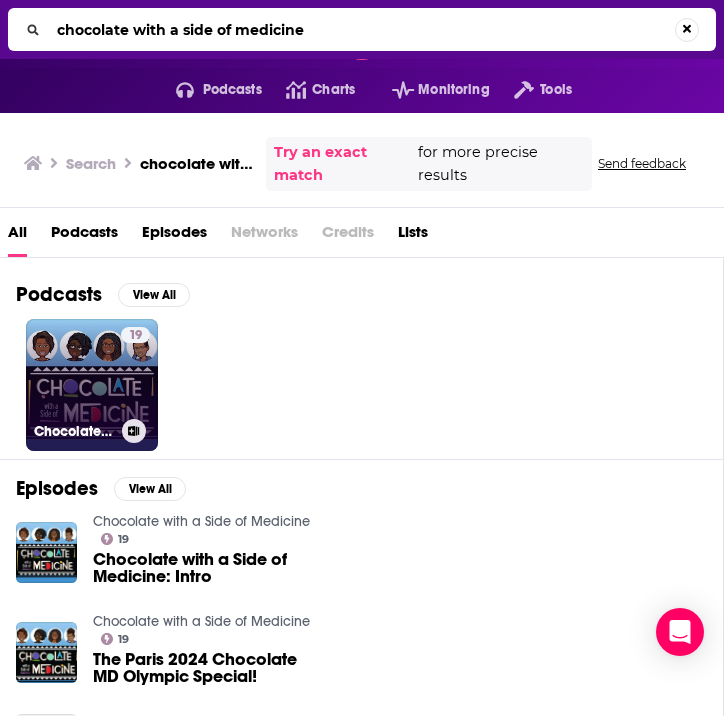 click on "19 Chocolate with a Side of Medicine" at bounding box center [92, 385] 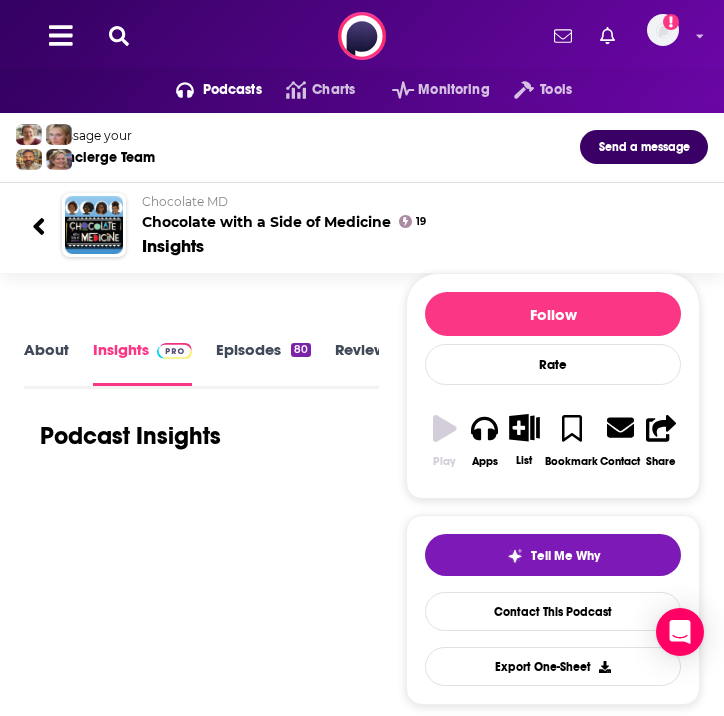 click on "Episodes 80" at bounding box center (263, 362) 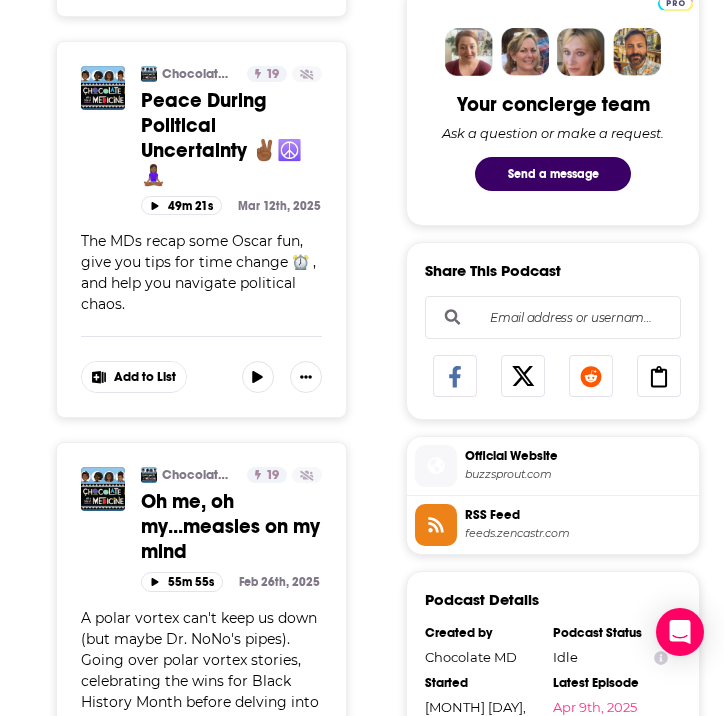 scroll, scrollTop: 0, scrollLeft: 0, axis: both 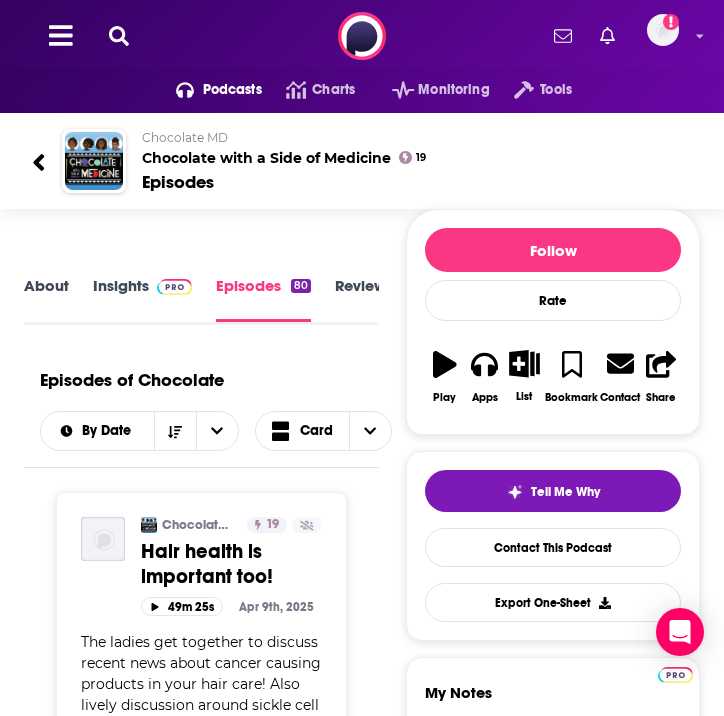 click on "About" at bounding box center [46, 299] 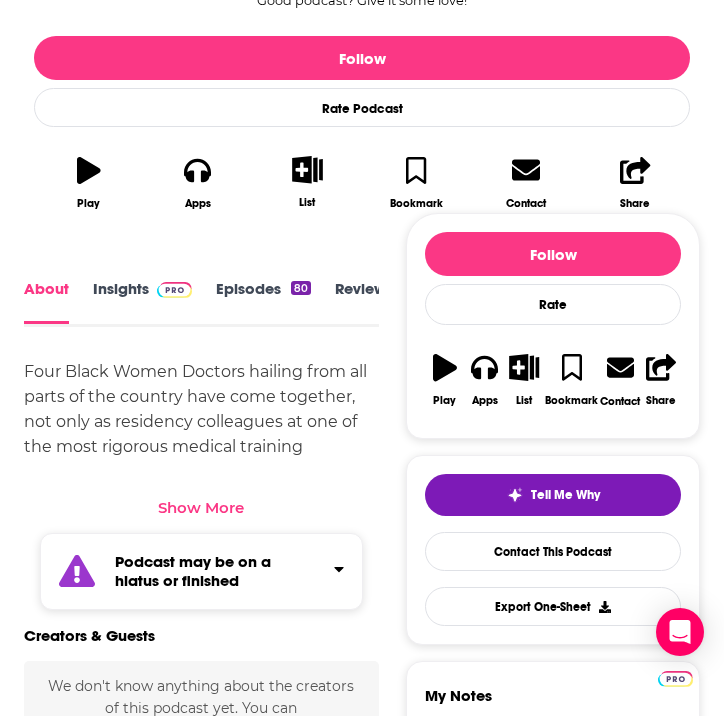 scroll, scrollTop: 527, scrollLeft: 0, axis: vertical 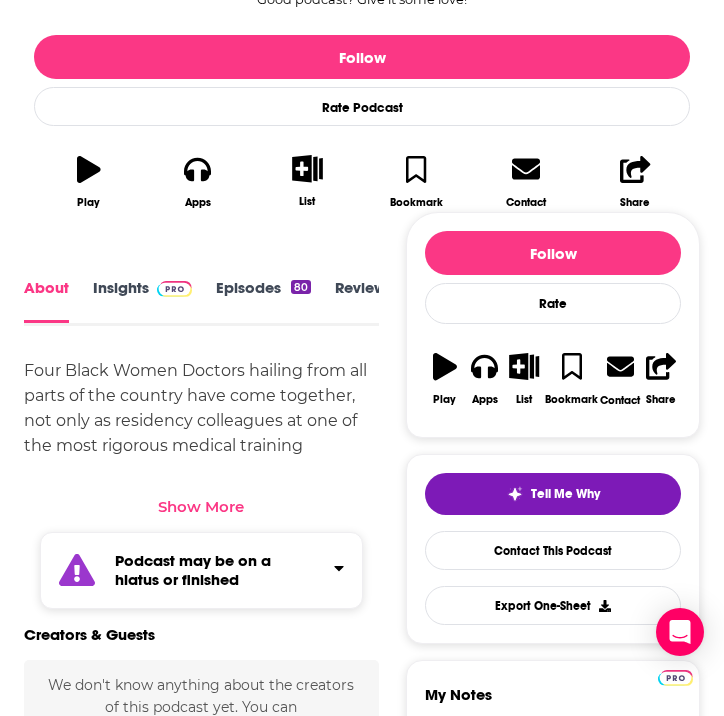 click on "Show More" at bounding box center (201, 506) 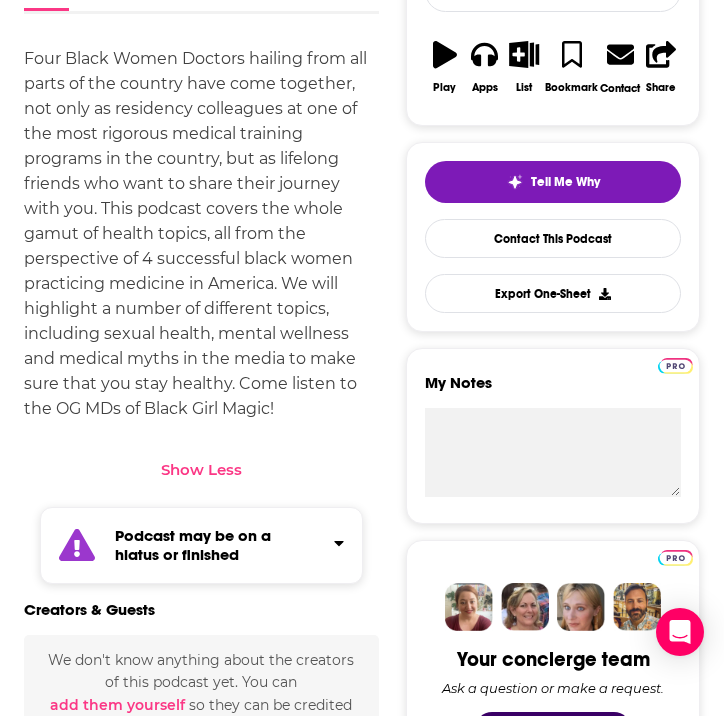 scroll, scrollTop: 859, scrollLeft: 0, axis: vertical 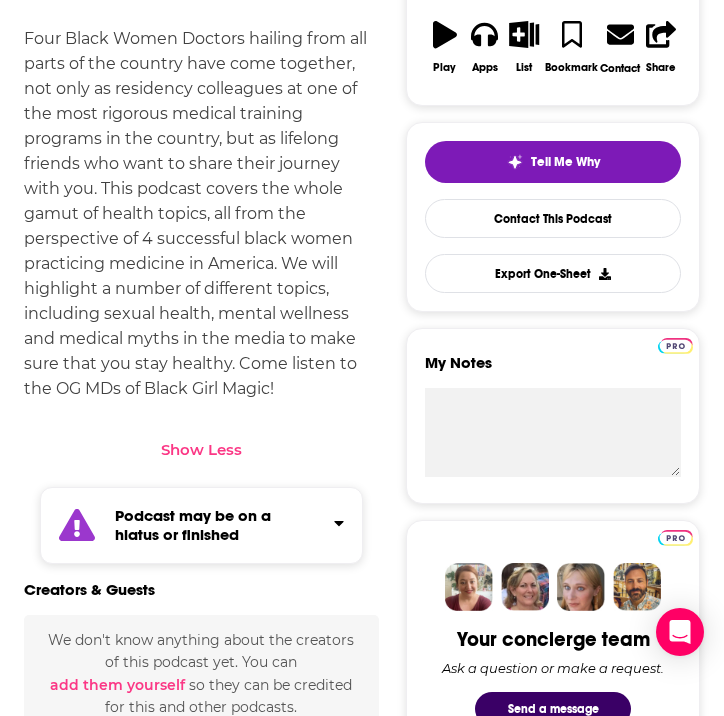 click 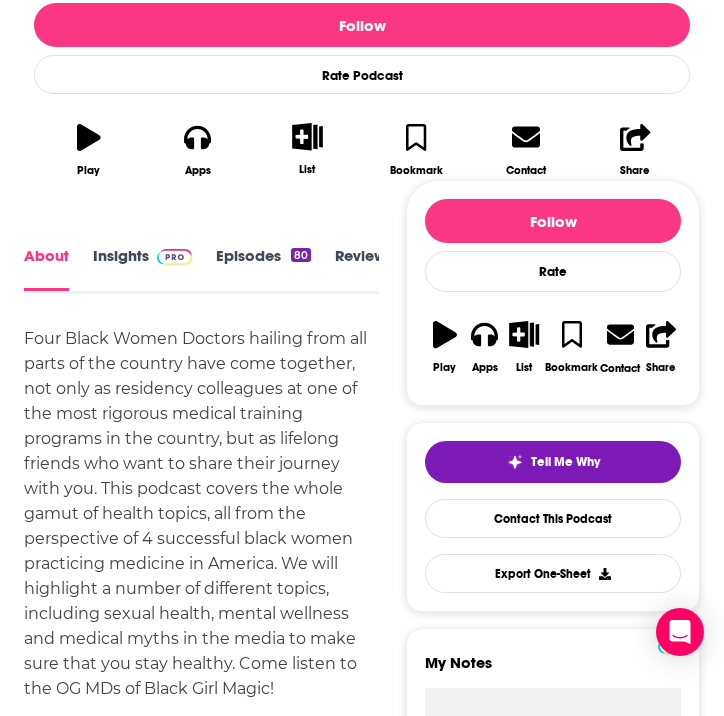 scroll, scrollTop: 562, scrollLeft: 0, axis: vertical 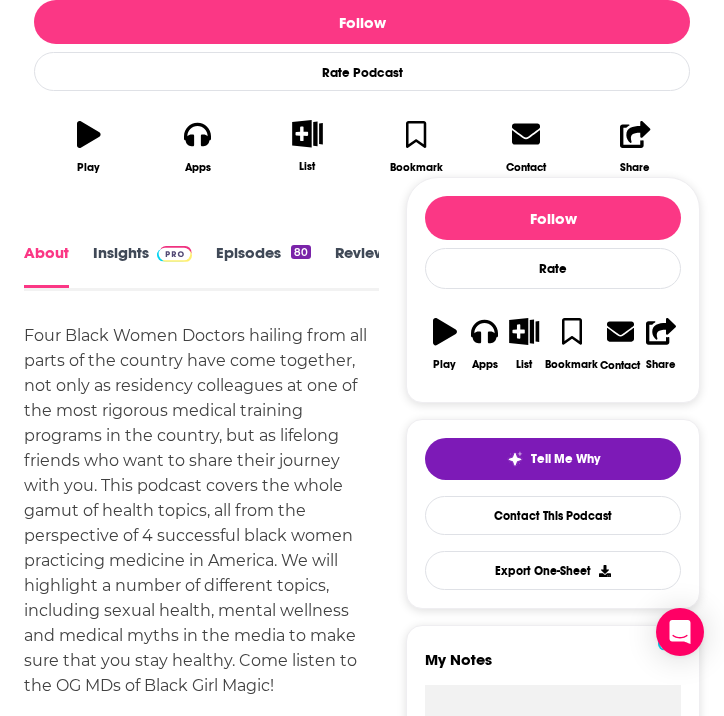click on "Insights" at bounding box center [142, 266] 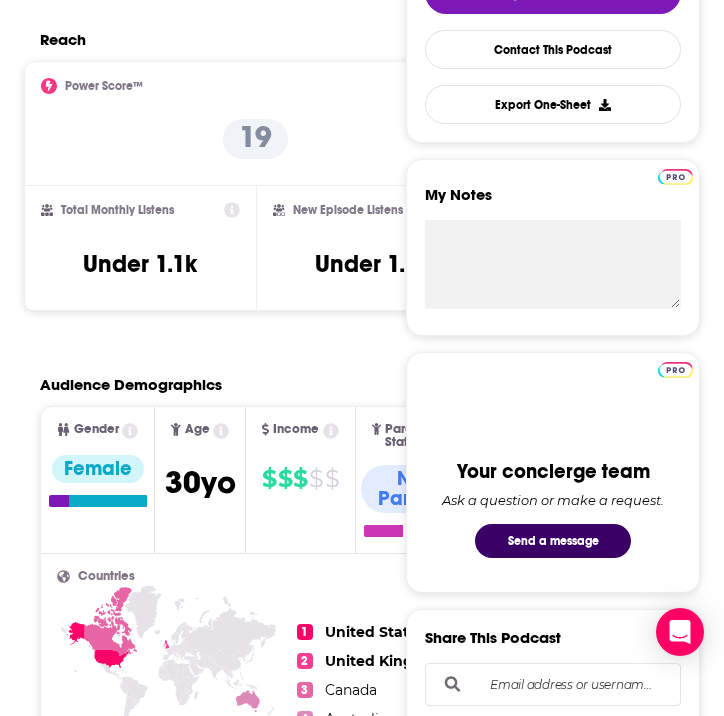 scroll, scrollTop: 0, scrollLeft: 0, axis: both 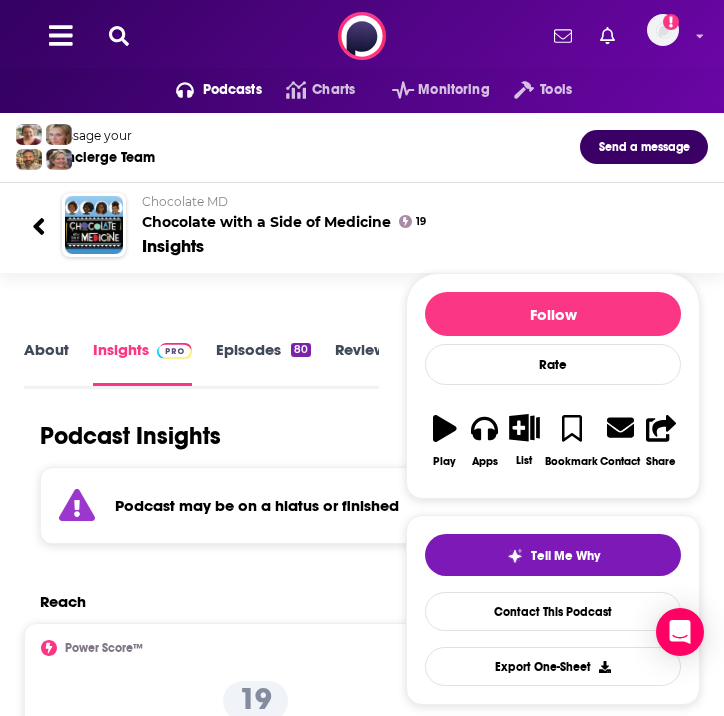 click on "About Insights Episodes [NUMBER] Reviews Credits Lists Similar Podcast Insights Reach & Audience Content Social Contacts Charts Sponsors Details Similar Contact Podcast Open Website  Podcast may be on a hiatus or finished Reach Power Score™ [NUMBER] Total Monthly Listens Under [NUMBER] New Episode Listens Under [NUMBER] Export One-Sheet Audience Demographics Gender Female Age [AGE] yo Income $[RANGE] Parental Status Not Parents Countries [NUMBER] [COUNTRY] [NUMBER] [COUNTRY] [NUMBER] [COUNTRY] [NUMBER] [COUNTRY] Top Cities [CITY], [STATE] , [CITY], [STATE] , [CITY], [STATE] , [CITY], [STATE] , [CITY], [STATE] , [CITY], [STATE] Interests Education , Friends, Family & Relationships , Restaurants, Food & Grocery , Pets , Toys, Children & Baby , Literature Jobs Technicians , Authors/Writers , Journalists/Reporters , Pastors/Ministers , Directors , Nurses Ethnicities White / Caucasian , Asian , Hispanic , African American Show More Content Political Skew Low Left Socials This podcast does not have social handles yet. Contacts Charts All Charts All Categories All Countries Beta Add to Idle" at bounding box center [362, 3275] 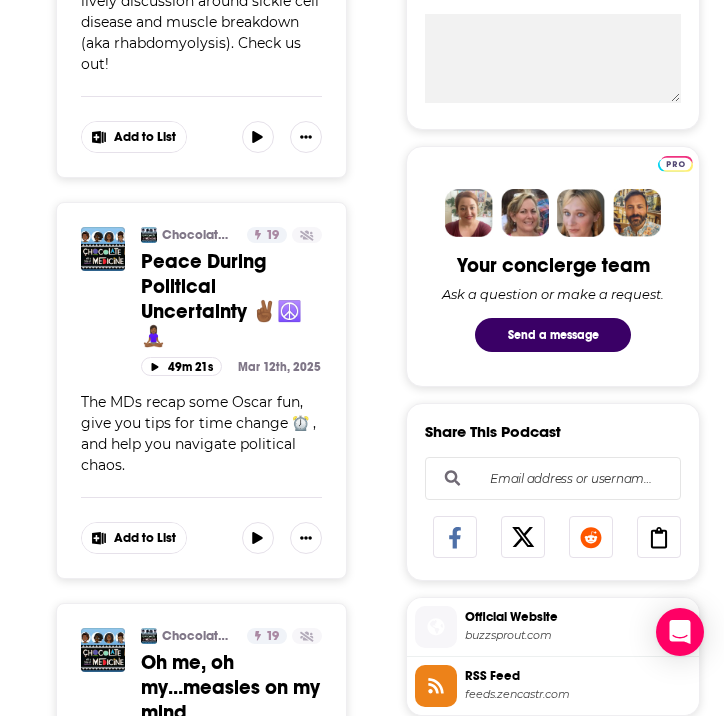 scroll, scrollTop: 0, scrollLeft: 0, axis: both 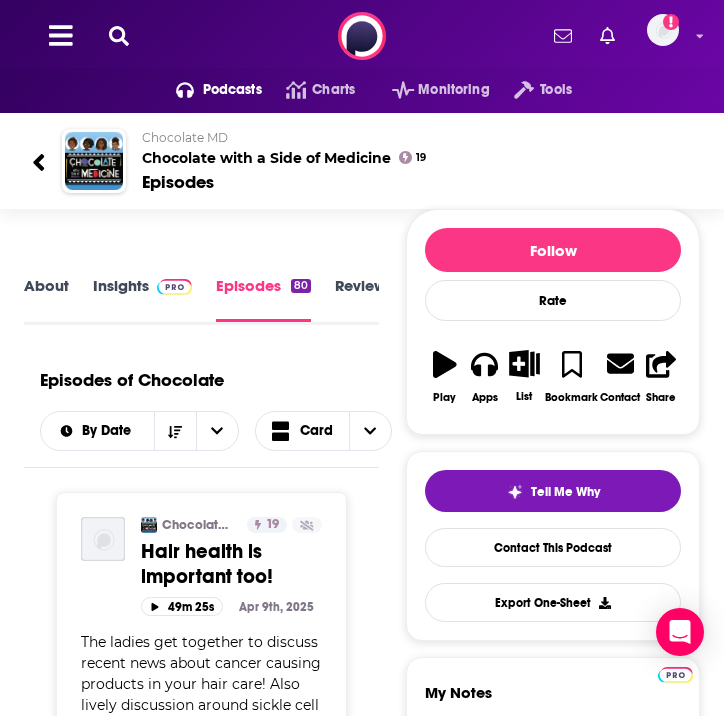 click on "Insights" at bounding box center (142, 299) 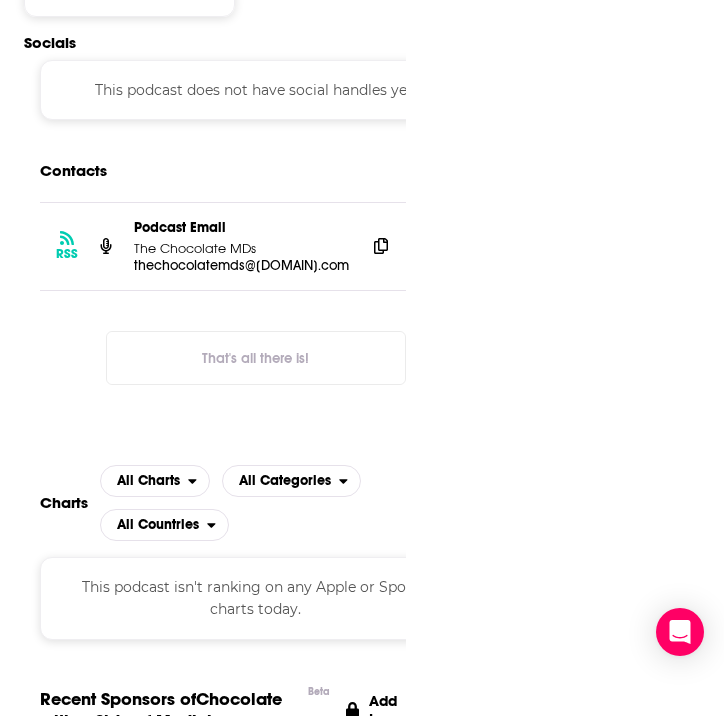 scroll, scrollTop: 1947, scrollLeft: 0, axis: vertical 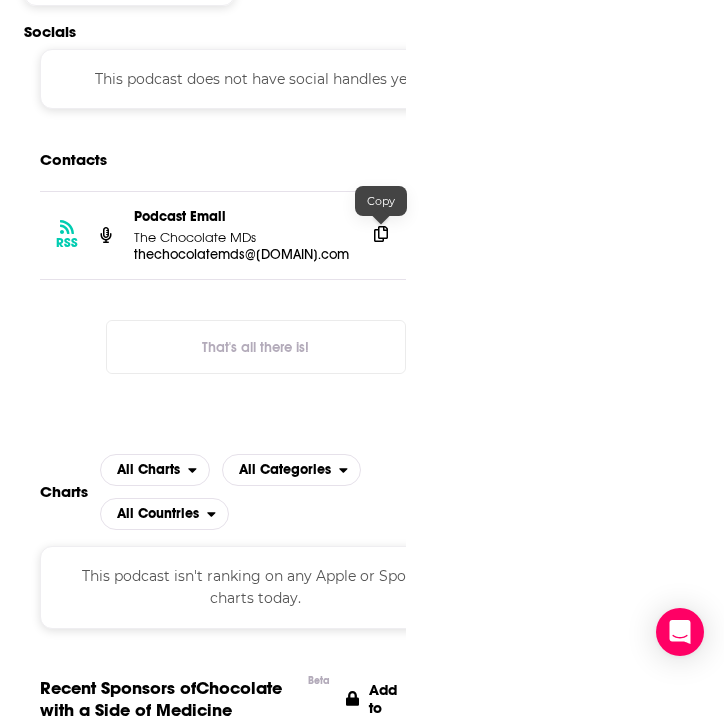click at bounding box center (381, 234) 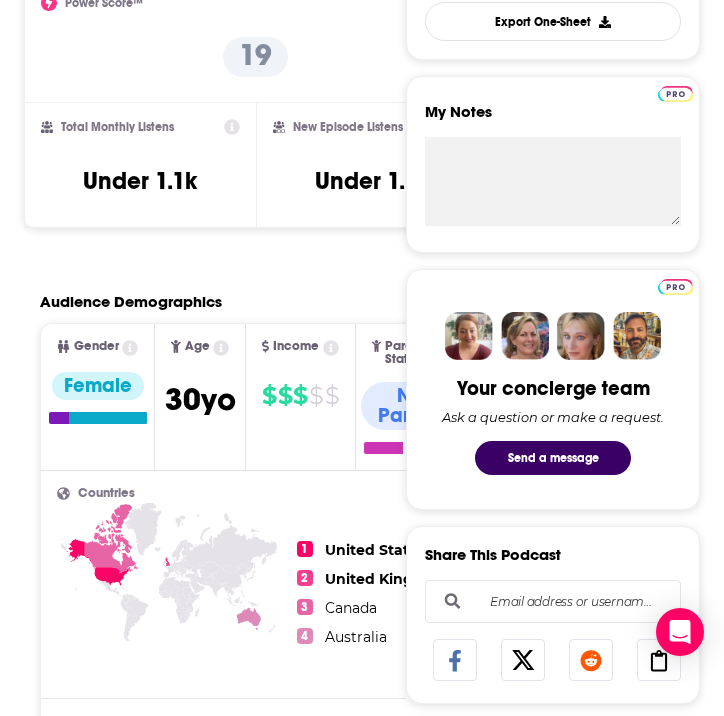 scroll, scrollTop: 0, scrollLeft: 0, axis: both 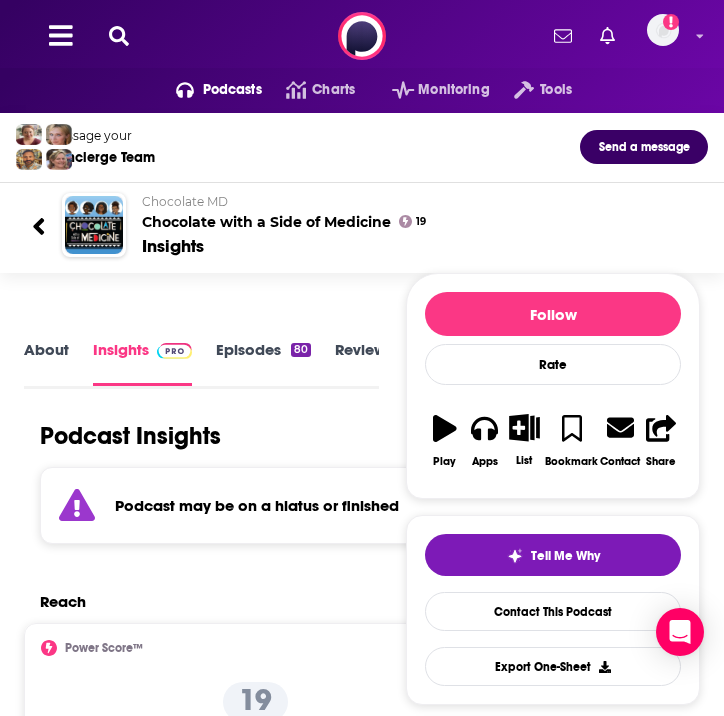 click 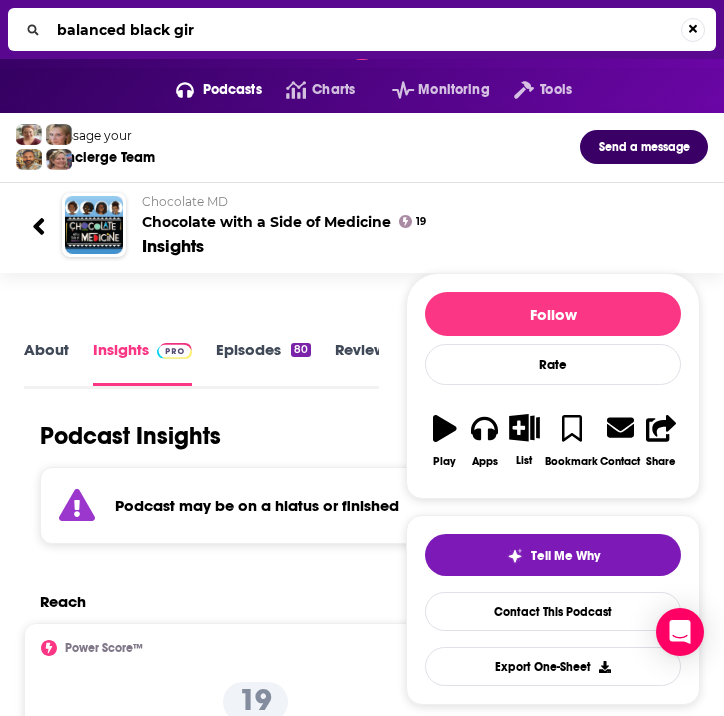 type on "balanced black girl" 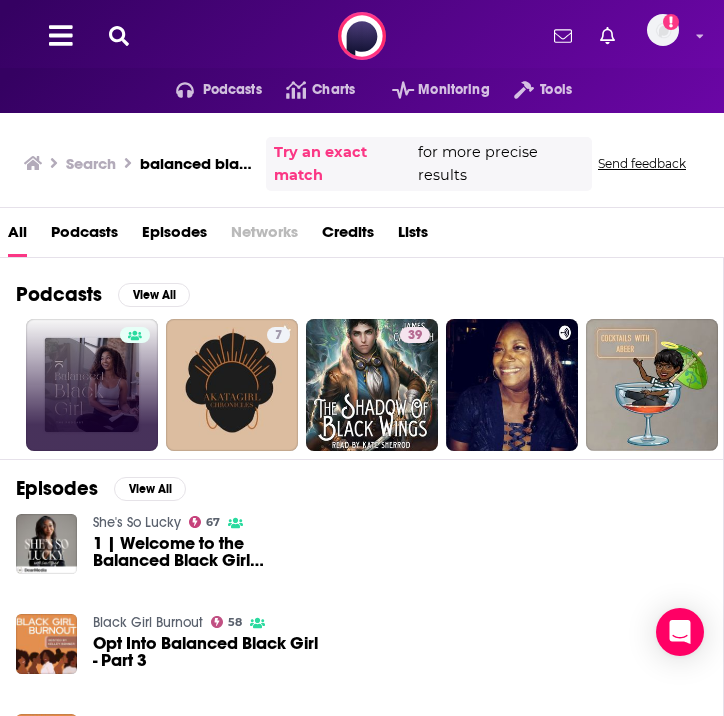click at bounding box center [92, 385] 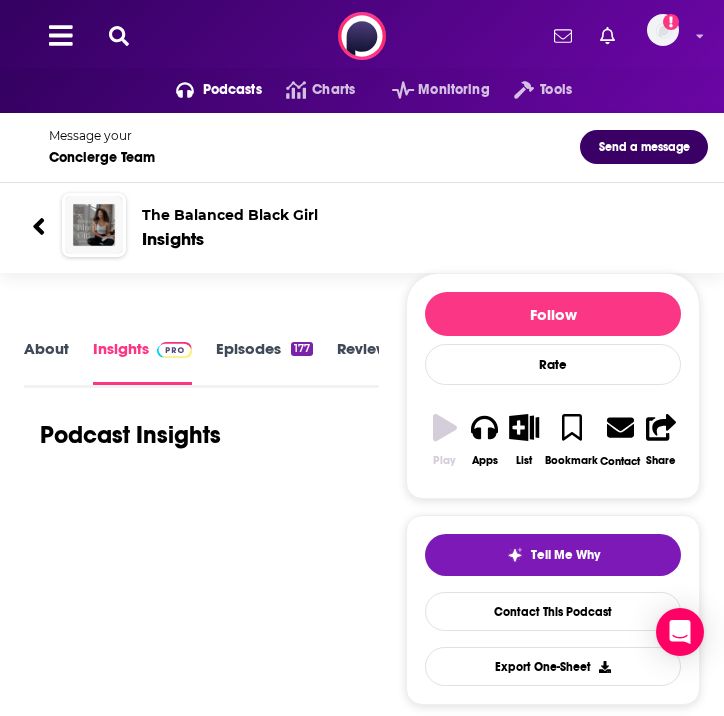 click on "Insights" at bounding box center [142, 362] 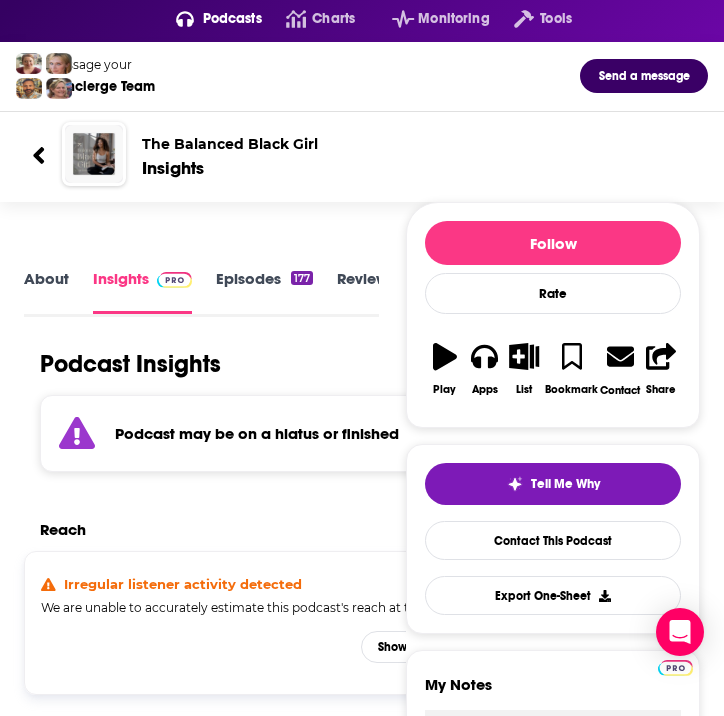 scroll, scrollTop: 0, scrollLeft: 0, axis: both 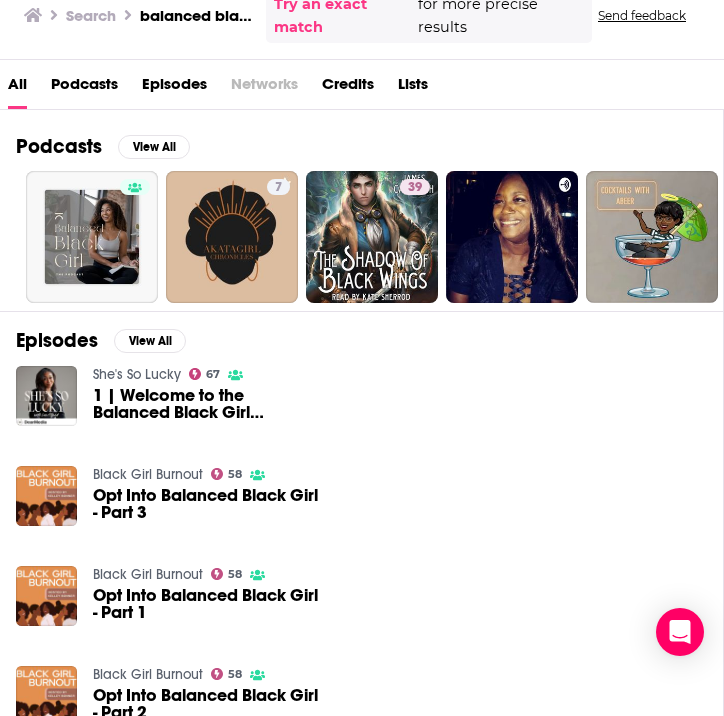 click on "She's So Lucky" at bounding box center (137, 374) 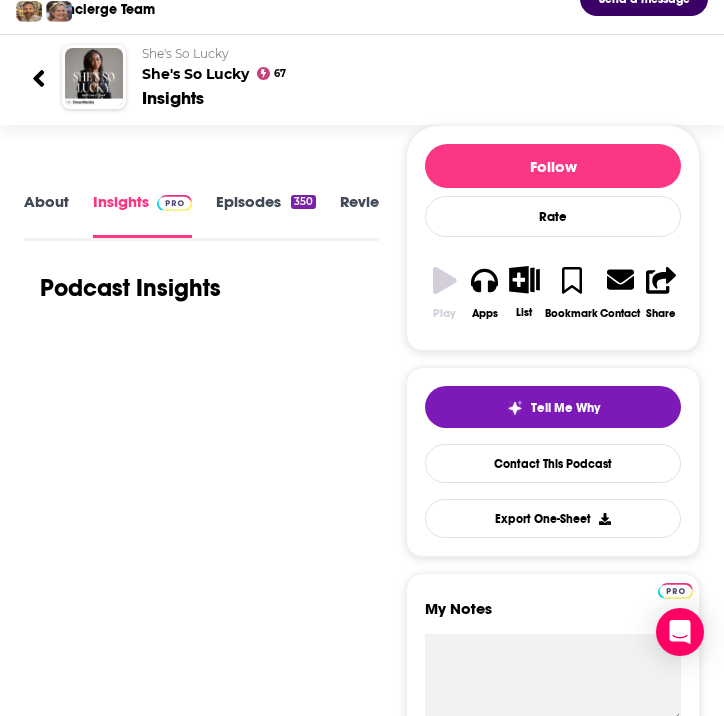 scroll, scrollTop: 0, scrollLeft: 0, axis: both 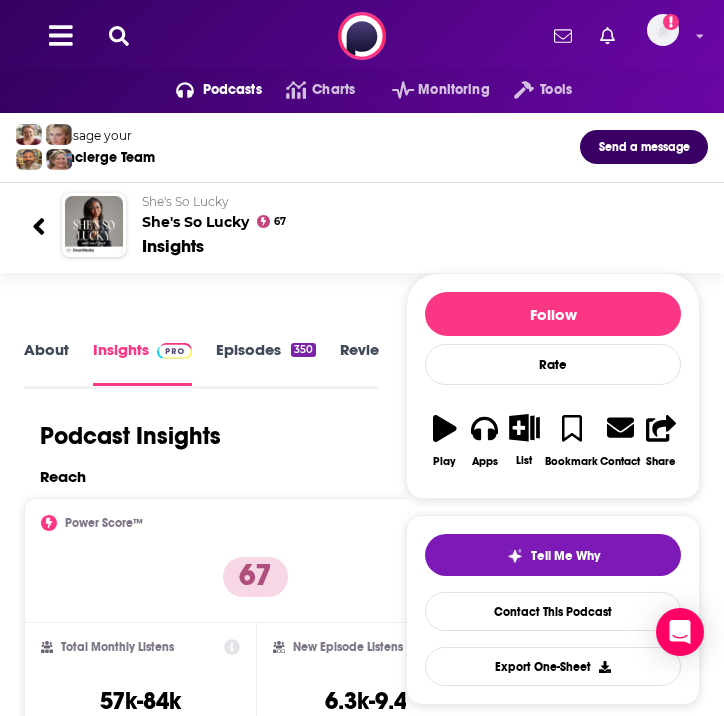 click on "She's So Lucky   She's So Lucky 67" at bounding box center [417, 212] 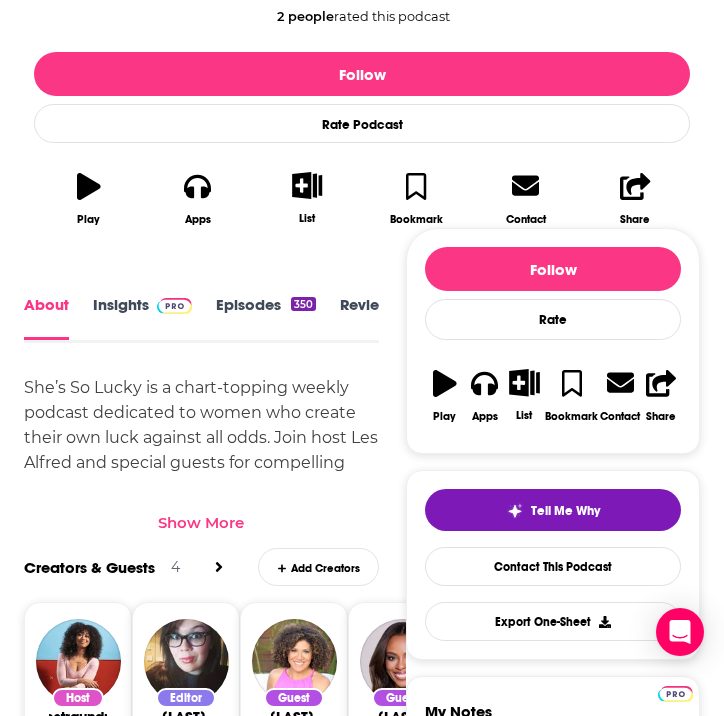 scroll, scrollTop: 537, scrollLeft: 0, axis: vertical 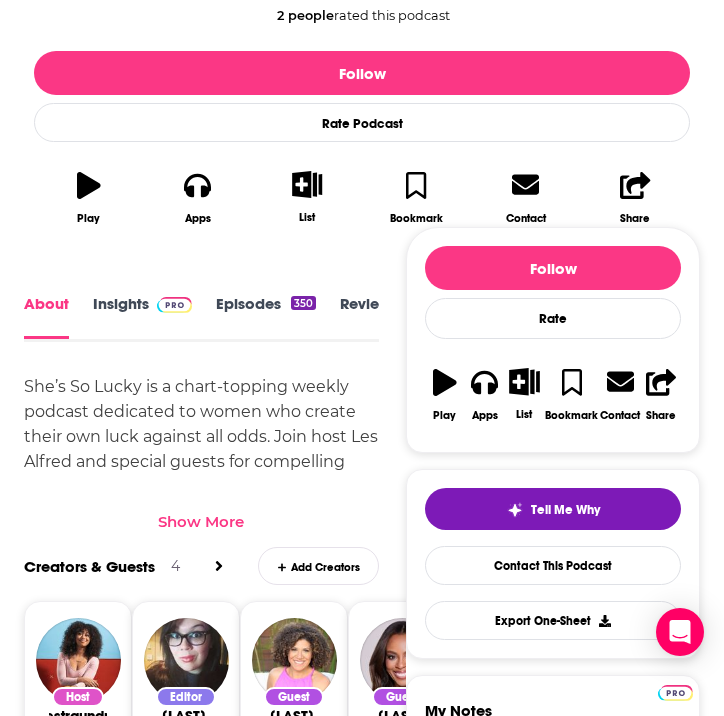 click on "She’s So Lucky is a chart-topping weekly podcast dedicated to women who create their own luck against all odds. Join host Les Alfred and special guests for compelling conversations that will inspire you to live life on your terms.
Les and her guests are giving you a sneak peek into the minds and habits of successful women sharing their wins, losses, and lessons that you can apply to your own life. From entrepreneurs, to creatives, to wellness experts, She’s So Lucky is a space for women to feel free and inspired to live up to their fullest potential. Each episode will help you uncover new ways to create your own luck and harness the magic you already have. Show More" at bounding box center (201, 453) 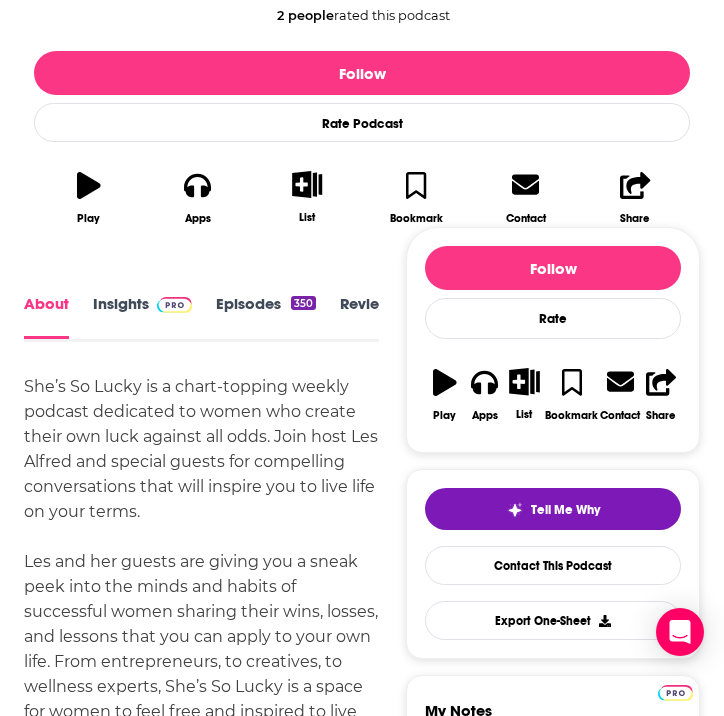 click on "Insights" at bounding box center [142, 316] 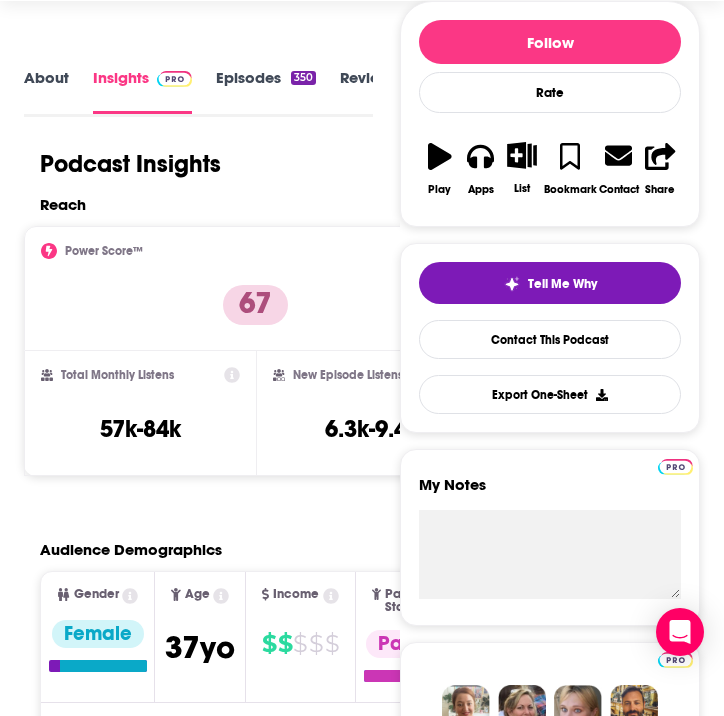 scroll, scrollTop: 0, scrollLeft: 0, axis: both 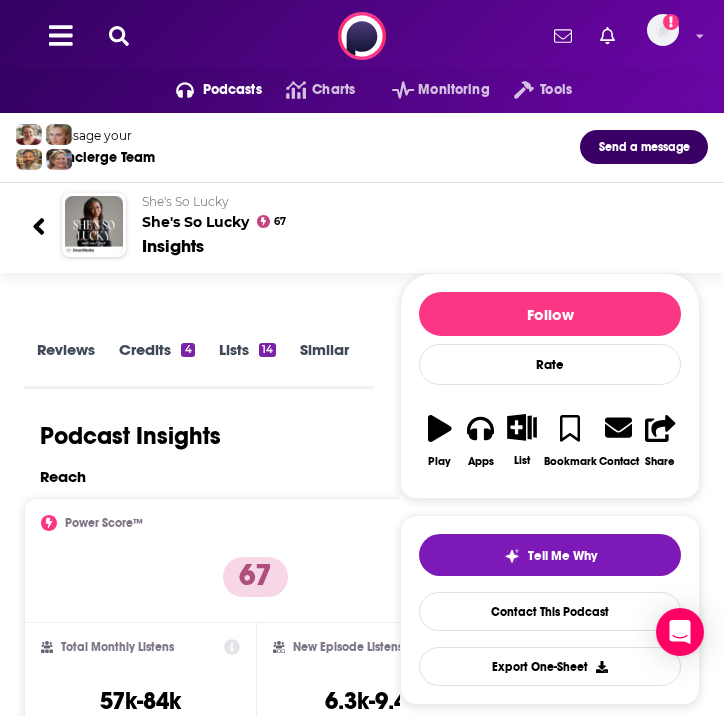 click on "Similar" at bounding box center (324, 363) 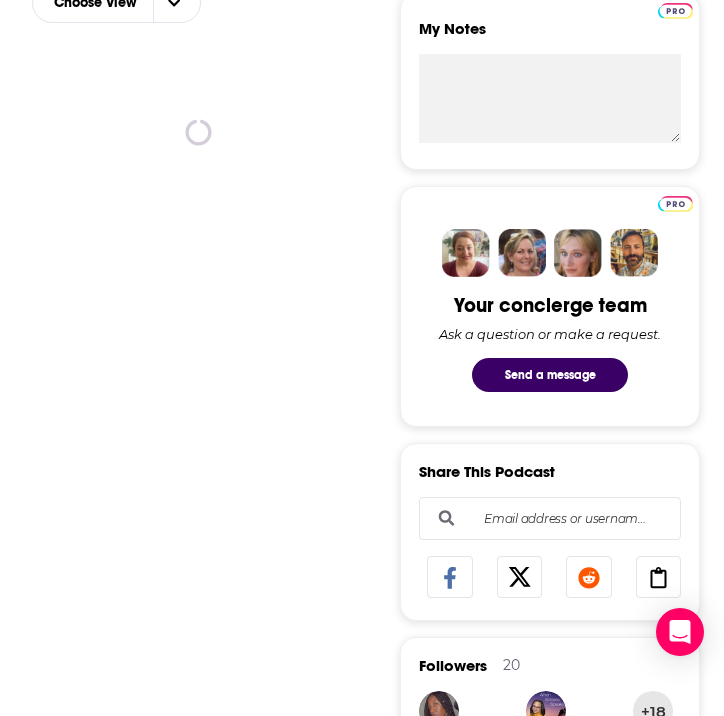 scroll, scrollTop: 665, scrollLeft: 0, axis: vertical 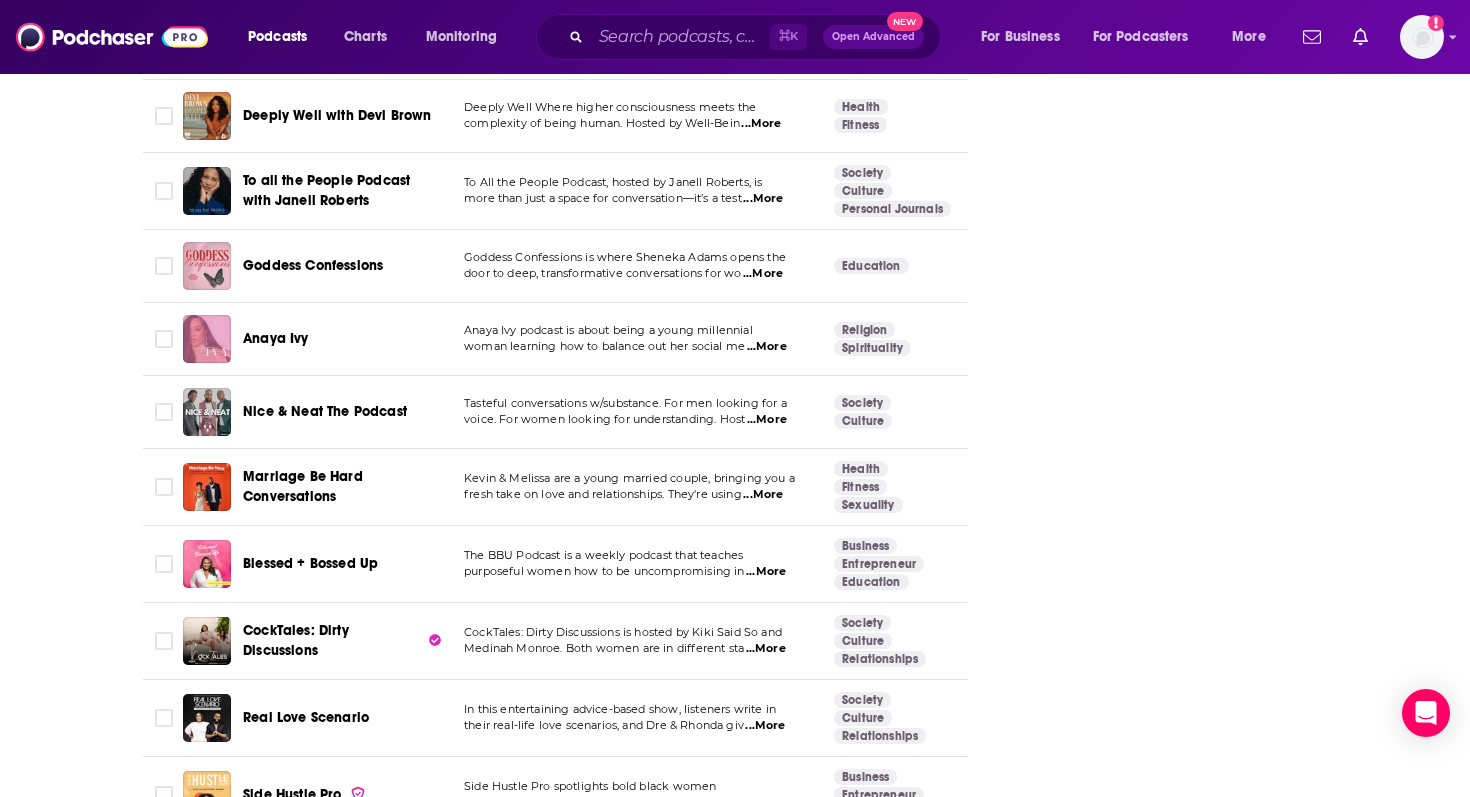 click on "...More" at bounding box center (761, 124) 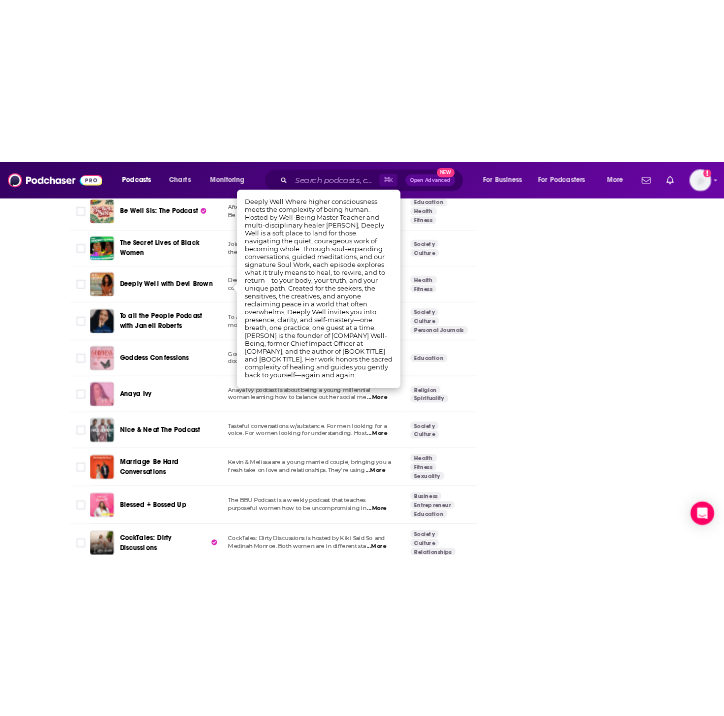scroll, scrollTop: 3087, scrollLeft: 0, axis: vertical 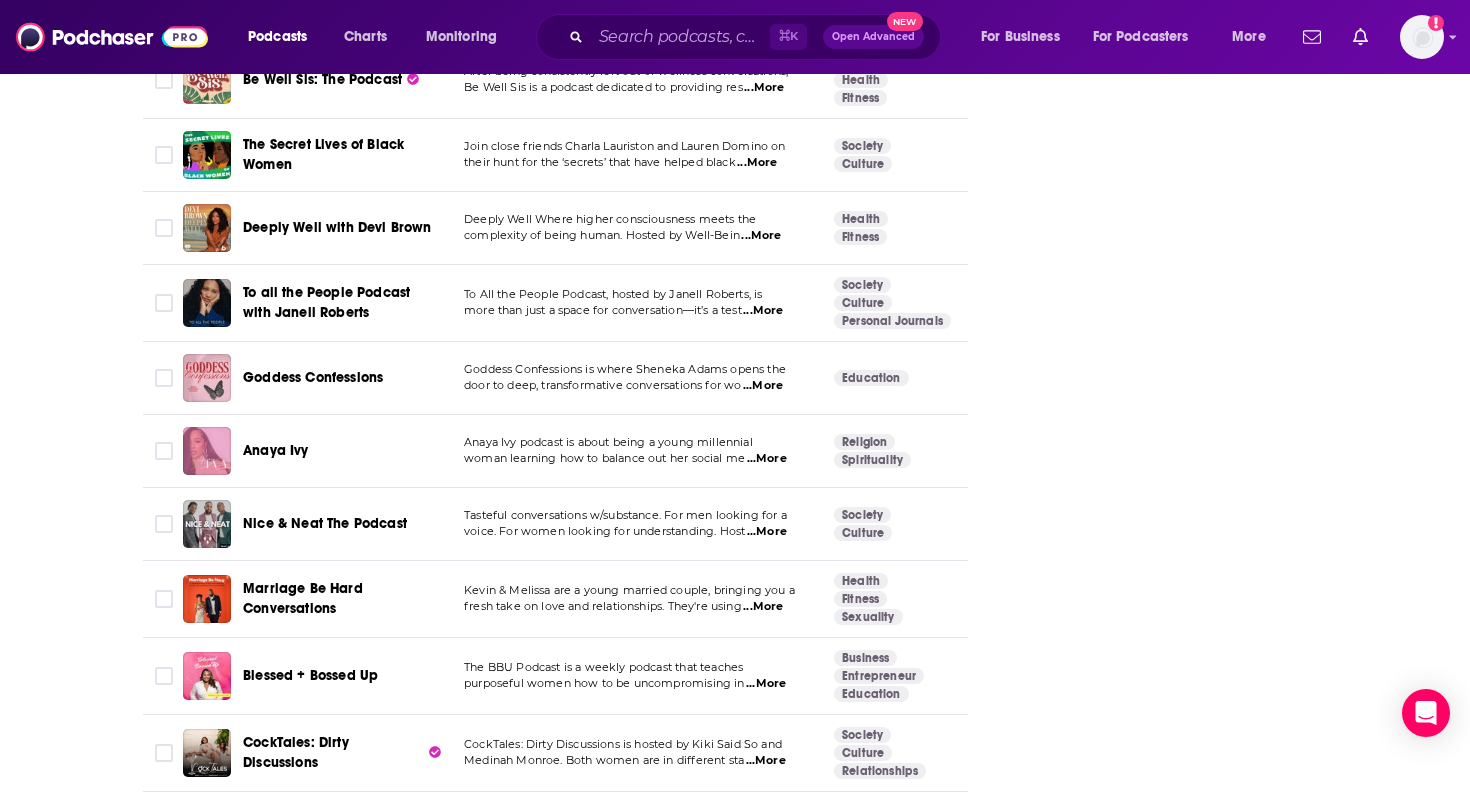 click on "About Insights Episodes 350 Reviews Credits 4 Lists 14 Similar Podcasts like  She's So Lucky Explore similar podcast featuring your favorite guest interviews, hosted podcasts, and production roles. If you like  She's So Lucky  then you might like these  100 similar podcasts ! Relevancy Table Filters Podcast Description Categories Reach (Monthly) Reach (Episode) Top Country Black Girls Heal Black Girls Heal helps women break out of cycles of unhealthy relationships with unavailable partners   ...More Health Fitness Mental Health 63 30k-45k 3.7k-6k   US Cultivating H.E.R. Space: Uplifting Conversations for the Black Woman In a world where black women are often underrepresented and misunderstood, we need more safe spaces to   ...More Black Hosted Education 64 23k-35k 4.6k-7k   US Affirmations for Black Girls The Affirmations for Black Girls Podcast is a nurturing haven for women navigating the intricate tapestry  ...More Health Fitness Mental Health 65 46k-69k 7.1k-11k   US Slay Girl Slay  ...More Education 63" at bounding box center [735, 1082] 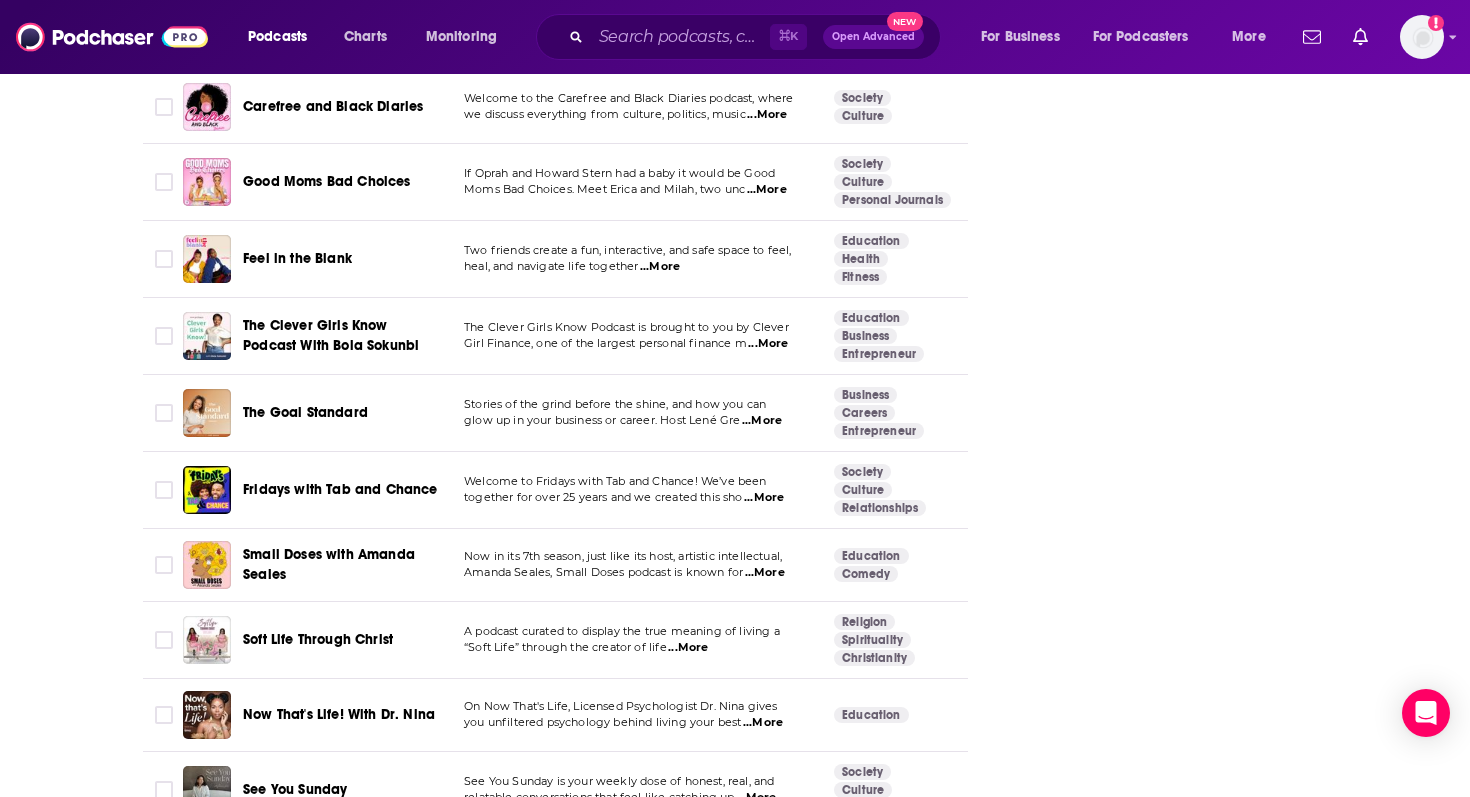scroll, scrollTop: 4629, scrollLeft: 0, axis: vertical 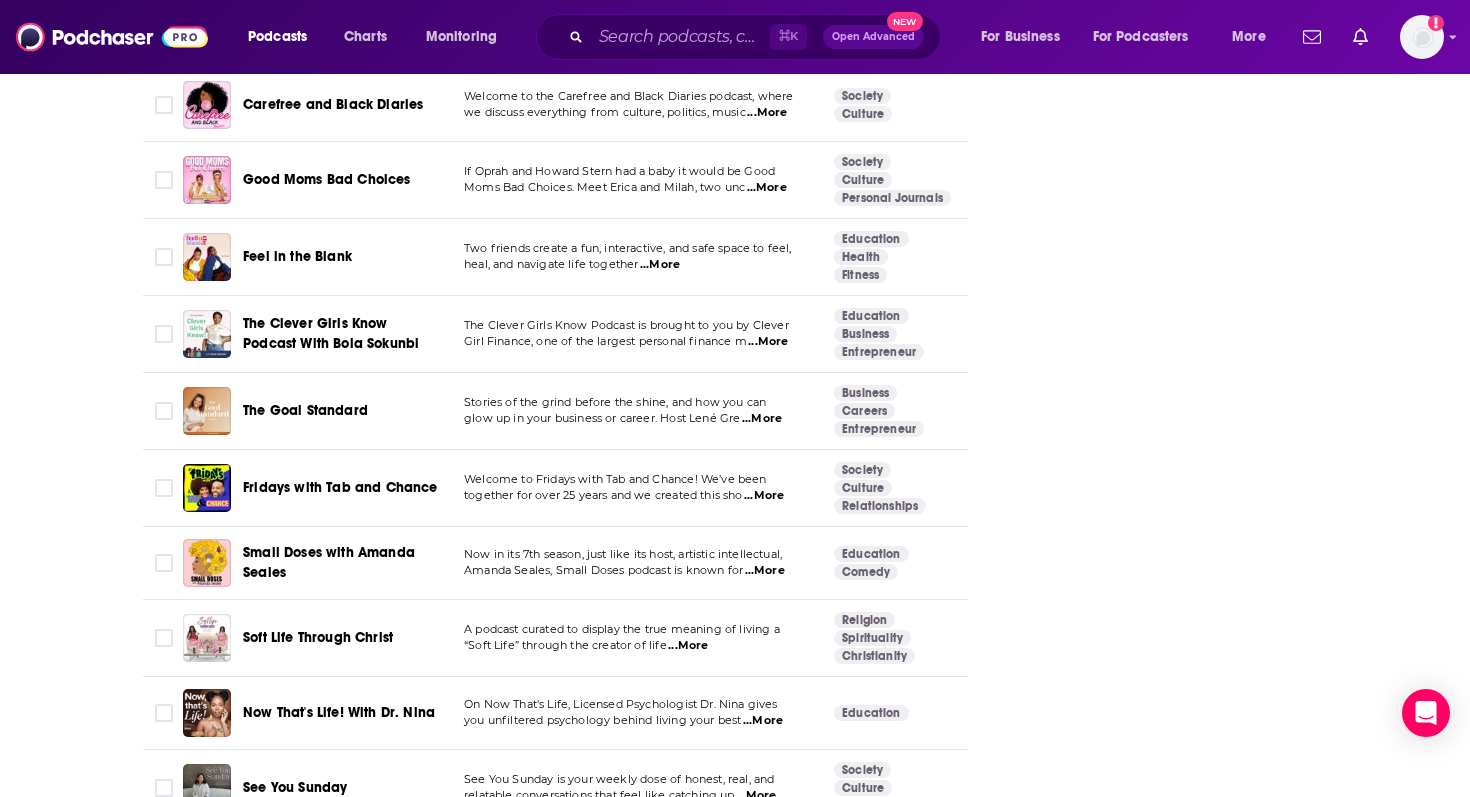 click on "...More" at bounding box center [762, 419] 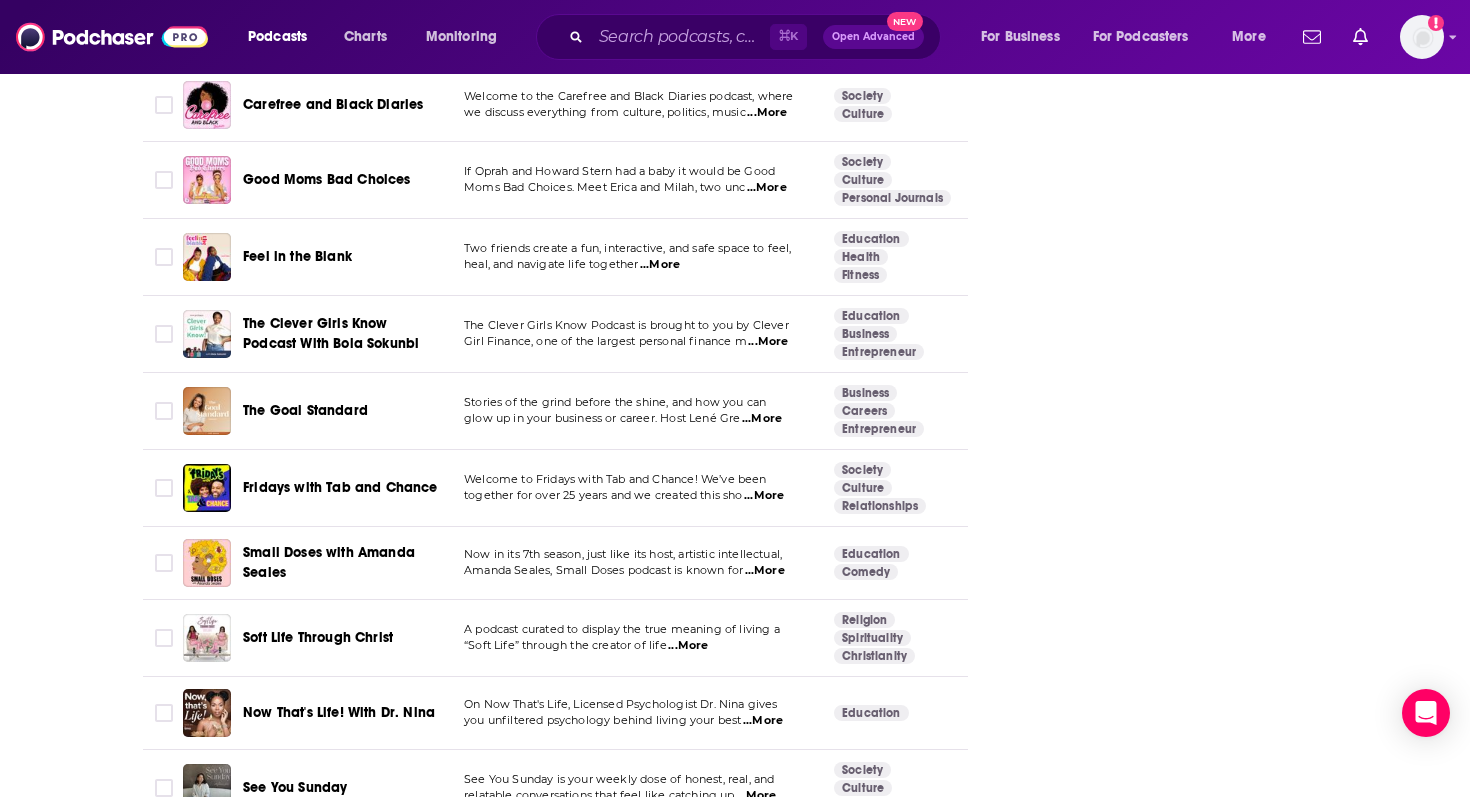 click on "About Insights Episodes 350 Reviews Credits 4 Lists 14 Similar Podcasts like  She's So Lucky Explore similar podcast featuring your favorite guest interviews, hosted podcasts, and production roles. If you like  She's So Lucky  then you might like these  100 similar podcasts ! Relevancy Table Filters Podcast Description Categories Reach (Monthly) Reach (Episode) Top Country Black Girls Heal Black Girls Heal helps women break out of cycles of unhealthy relationships with unavailable partners   ...More Health Fitness Mental Health 63 30k-45k 3.7k-6k   US Cultivating H.E.R. Space: Uplifting Conversations for the Black Woman In a world where black women are often underrepresented and misunderstood, we need more safe spaces to   ...More Black Hosted Education 64 23k-35k 4.6k-7k   US Affirmations for Black Girls The Affirmations for Black Girls Podcast is a nurturing haven for women navigating the intricate tapestry  ...More Health Fitness Mental Health 65 46k-69k 7.1k-11k   US Slay Girl Slay  ...More Education 63" at bounding box center (735, -460) 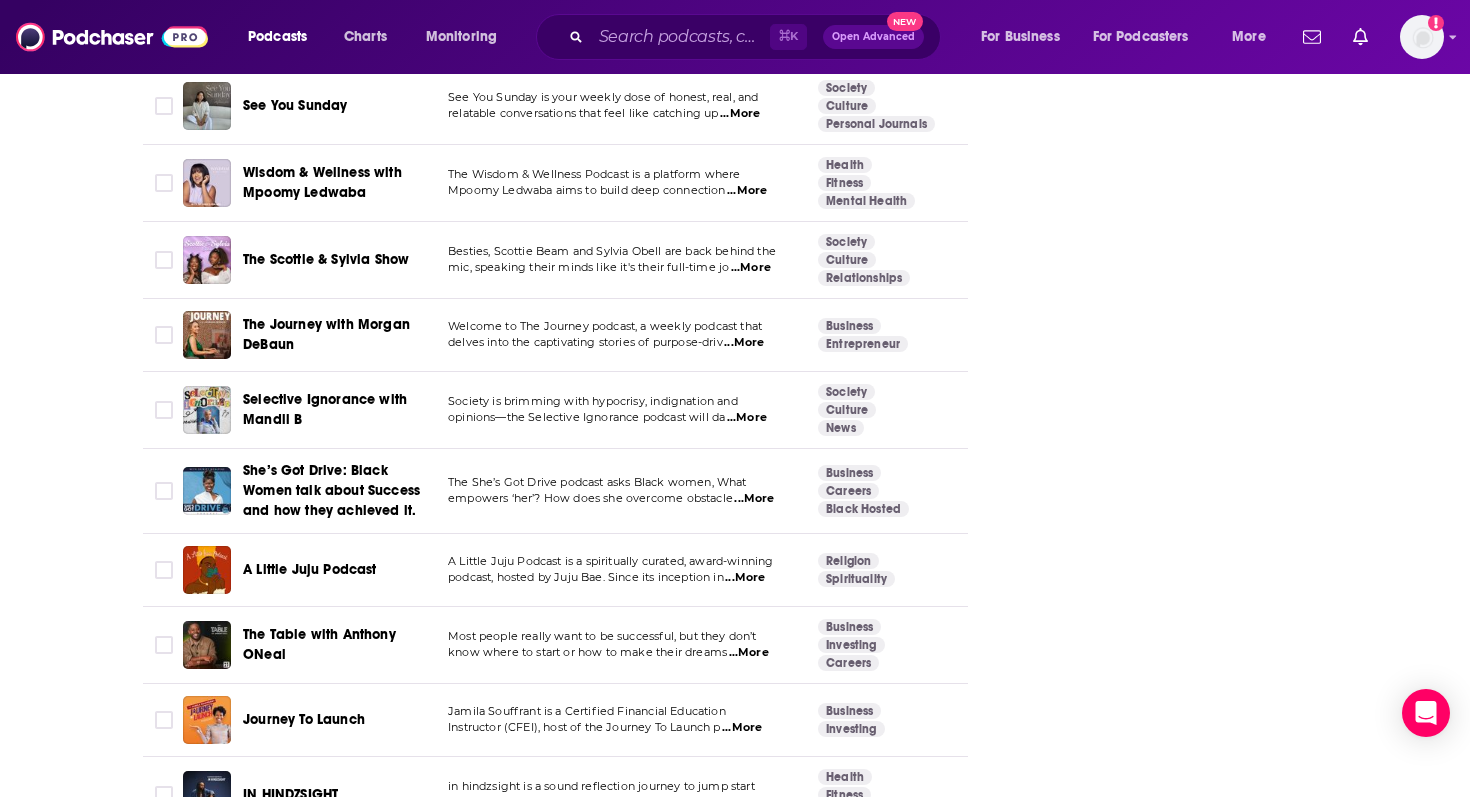 scroll, scrollTop: 5318, scrollLeft: 0, axis: vertical 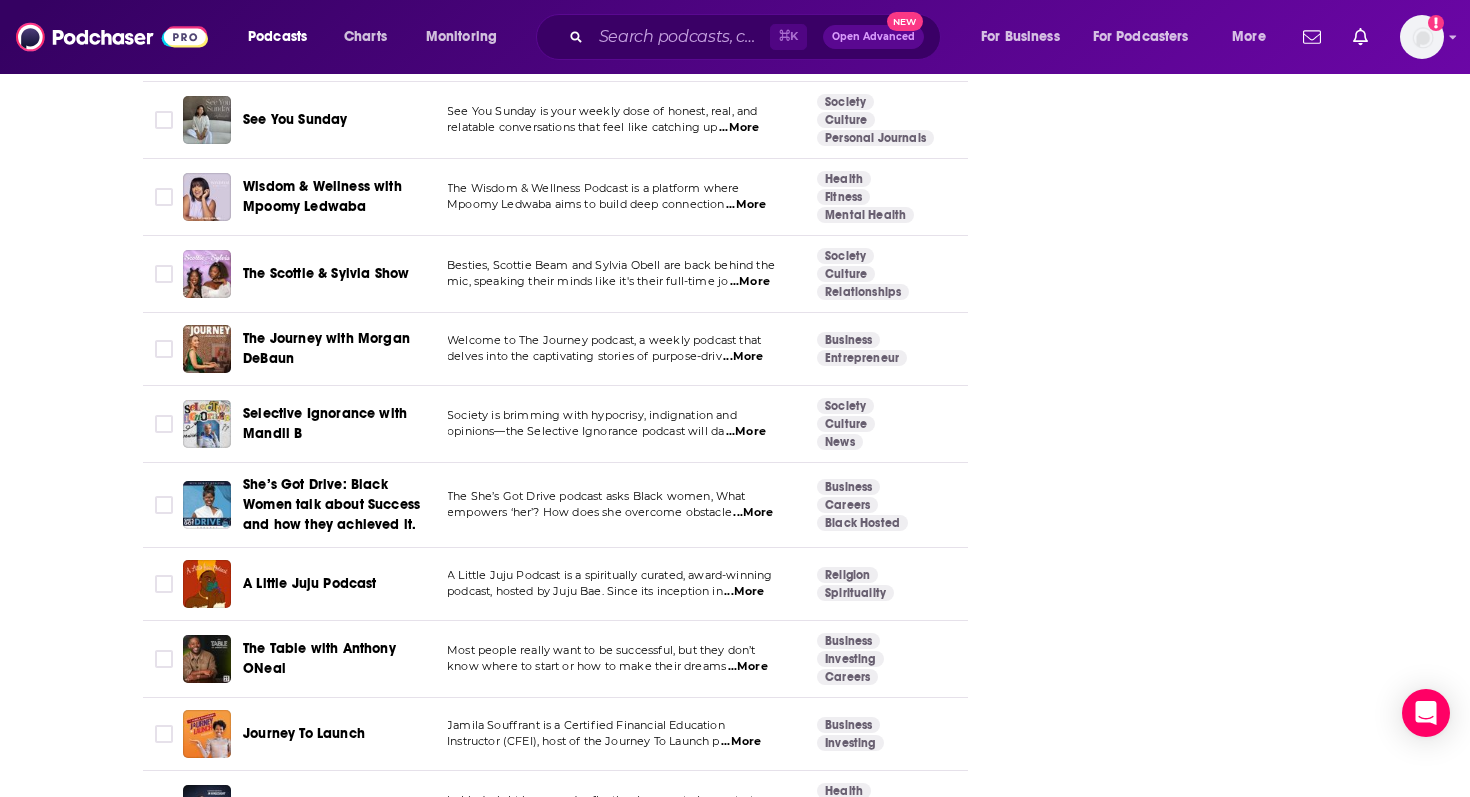 click on "The Wisdom & Wellness Podcast is a platform where" at bounding box center [615, 189] 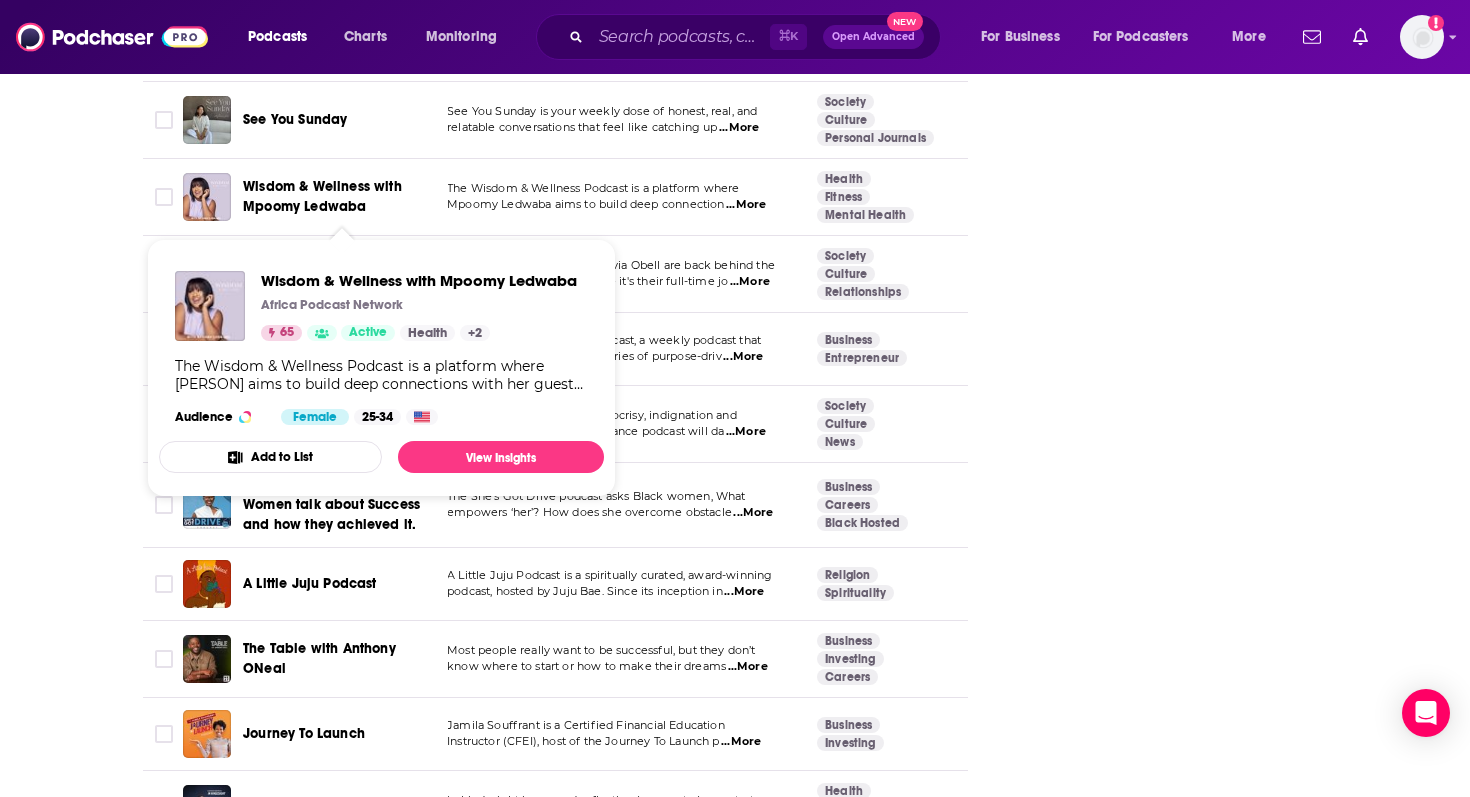click on "About Insights Episodes 350 Reviews Credits 4 Lists 14 Similar Podcasts like  She's So Lucky Explore similar podcast featuring your favorite guest interviews, hosted podcasts, and production roles. If you like  She's So Lucky  then you might like these  100 similar podcasts ! Relevancy Table Filters Podcast Description Categories Reach (Monthly) Reach (Episode) Top Country Black Girls Heal Black Girls Heal helps women break out of cycles of unhealthy relationships with unavailable partners   ...More Health Fitness Mental Health 63 30k-45k 3.7k-6k   US Cultivating H.E.R. Space: Uplifting Conversations for the Black Woman In a world where black women are often underrepresented and misunderstood, we need more safe spaces to   ...More Black Hosted Education 64 23k-35k 4.6k-7k   US Affirmations for Black Girls The Affirmations for Black Girls Podcast is a nurturing haven for women navigating the intricate tapestry  ...More Health Fitness Mental Health 65 46k-69k 7.1k-11k   US Slay Girl Slay  ...More Education 63" at bounding box center (735, -1128) 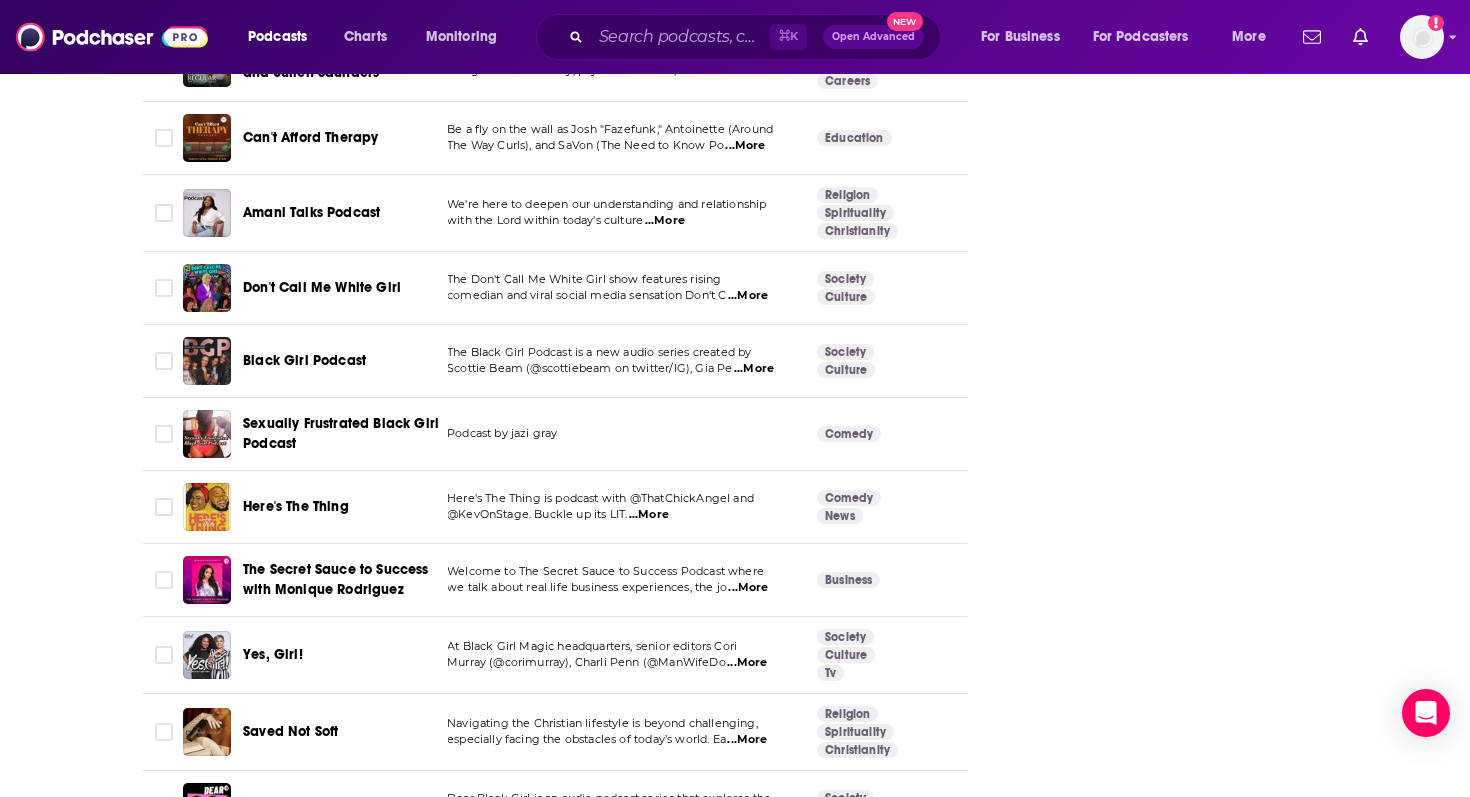 scroll, scrollTop: 7217, scrollLeft: 0, axis: vertical 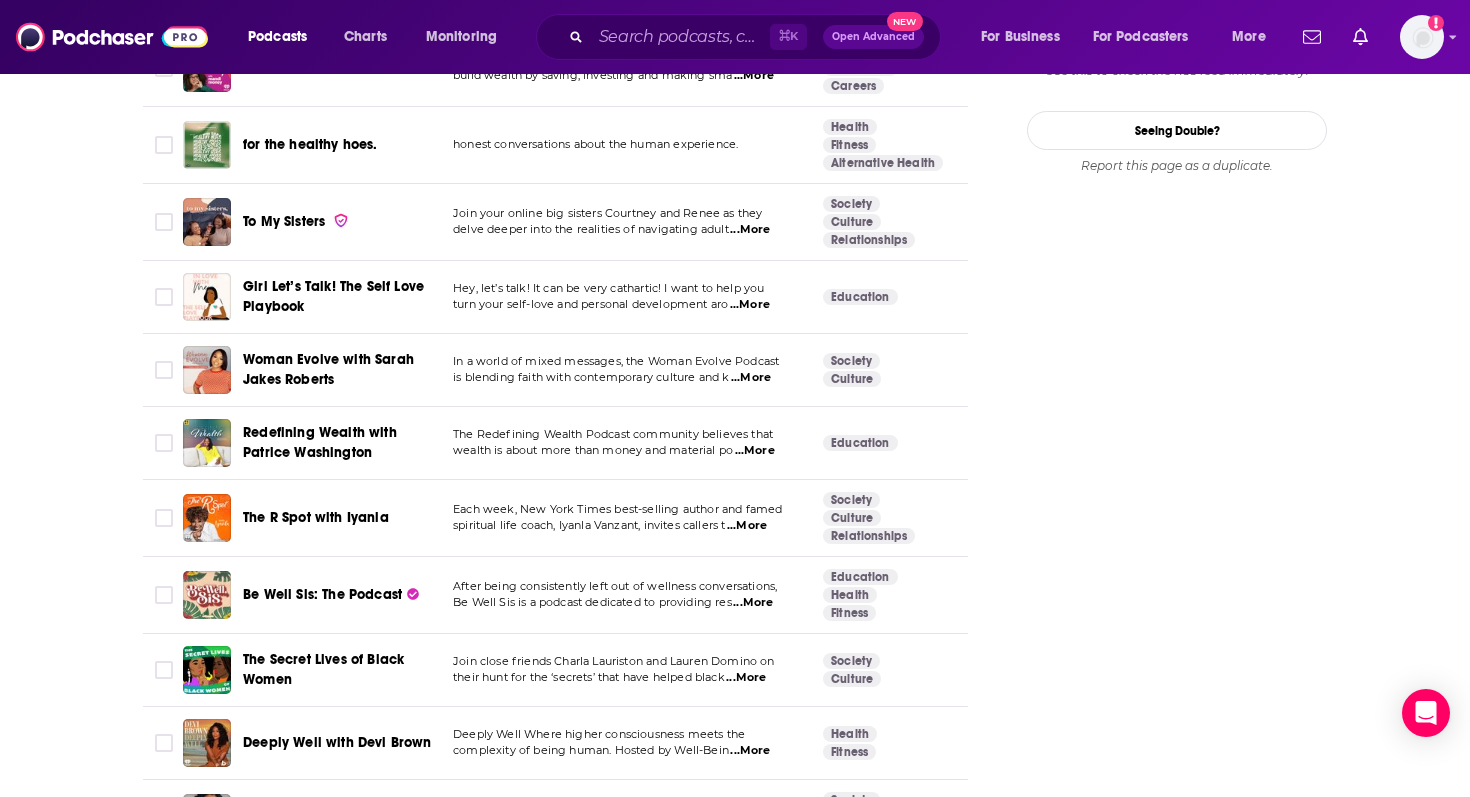 click on "...More" at bounding box center [750, 230] 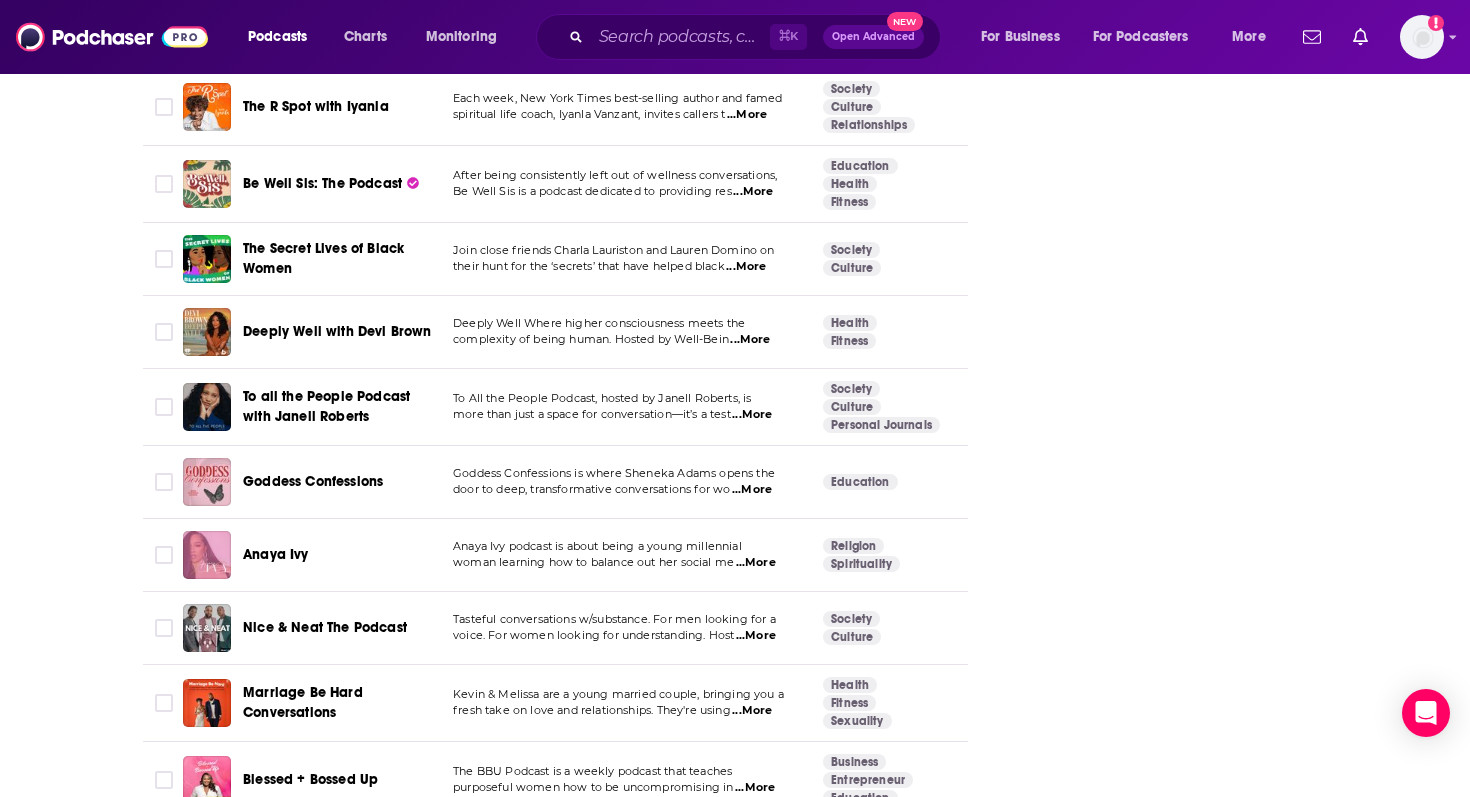 scroll, scrollTop: 2985, scrollLeft: 0, axis: vertical 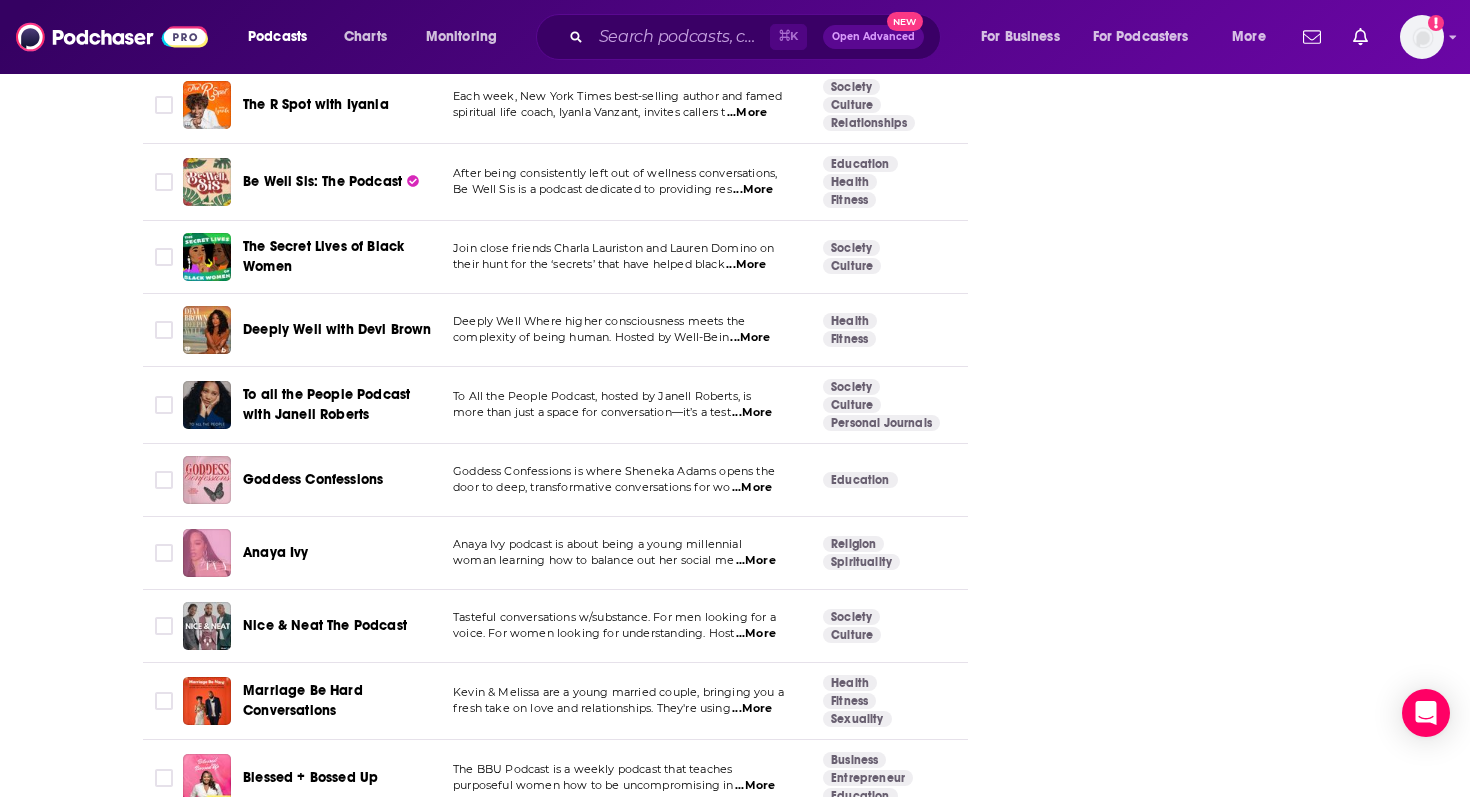 click on "...More" at bounding box center (753, 190) 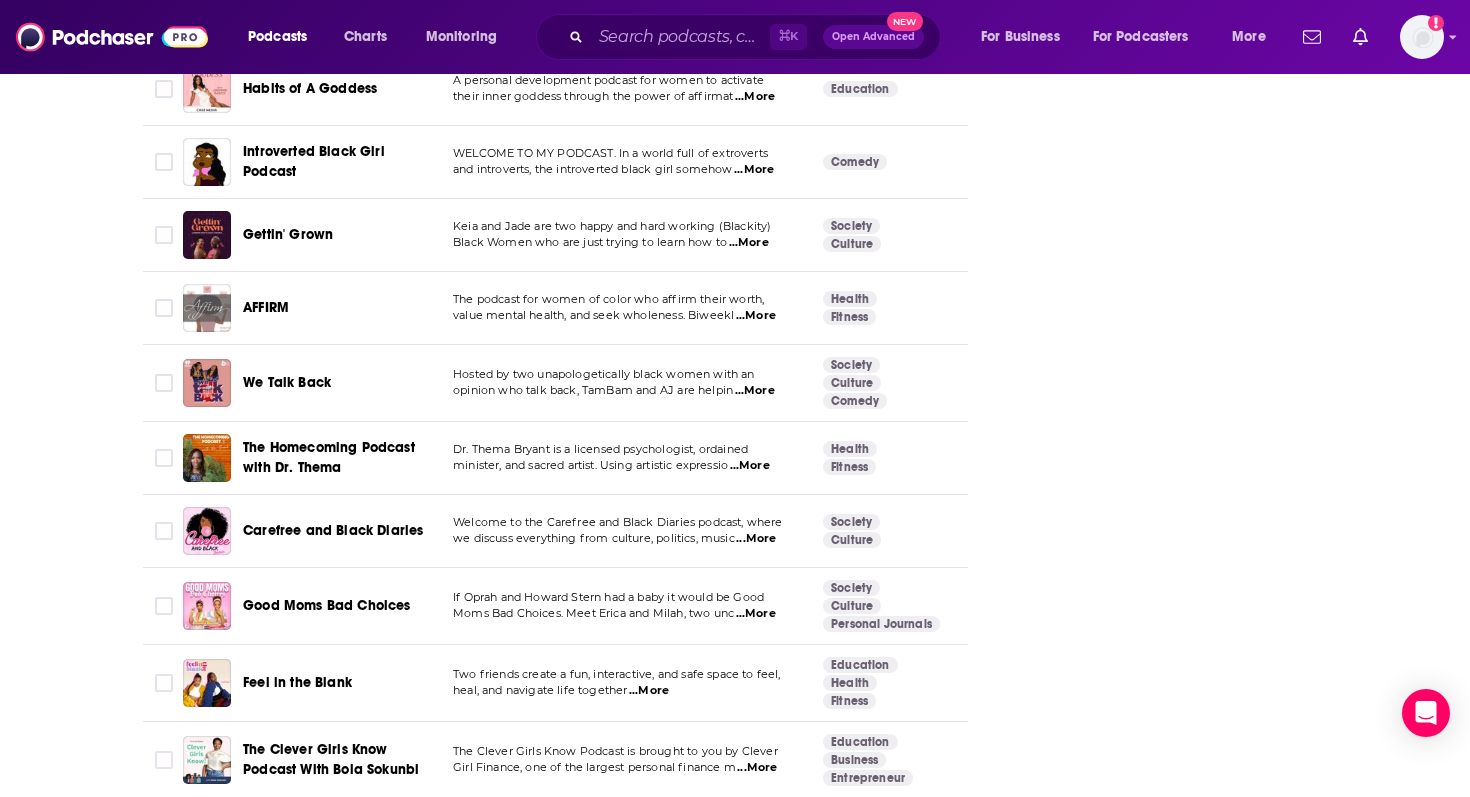 scroll, scrollTop: 4205, scrollLeft: 0, axis: vertical 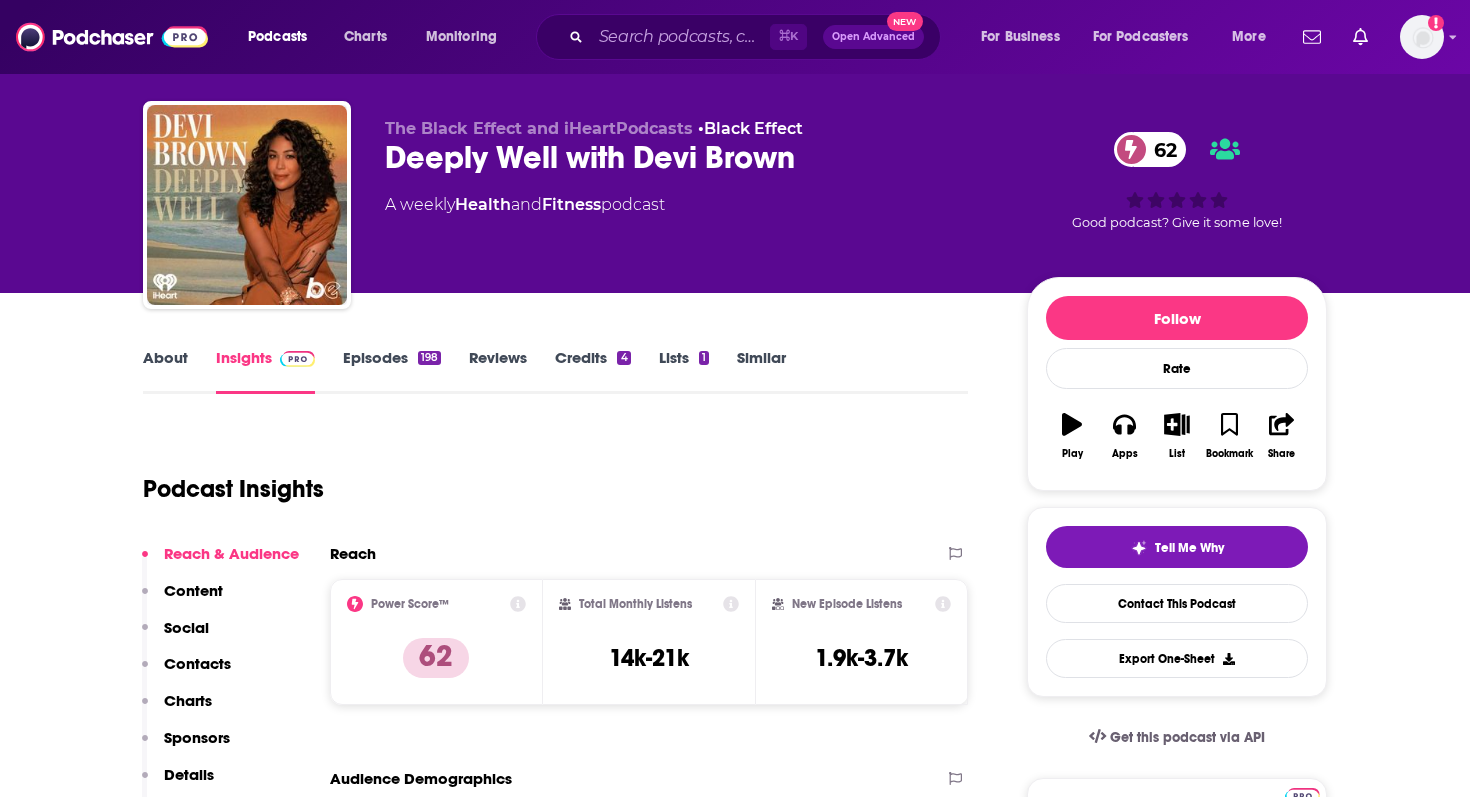 click on "Episodes 198" at bounding box center [392, 371] 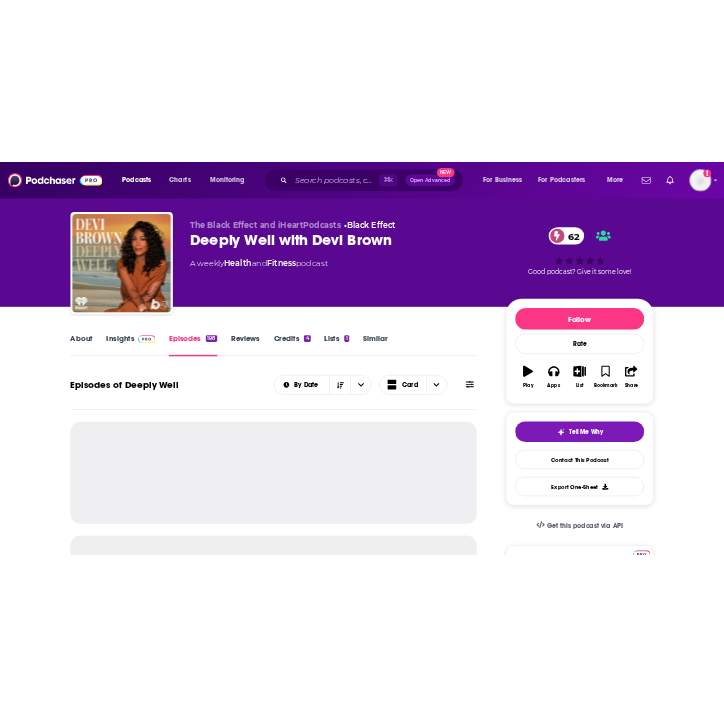 scroll, scrollTop: 0, scrollLeft: 0, axis: both 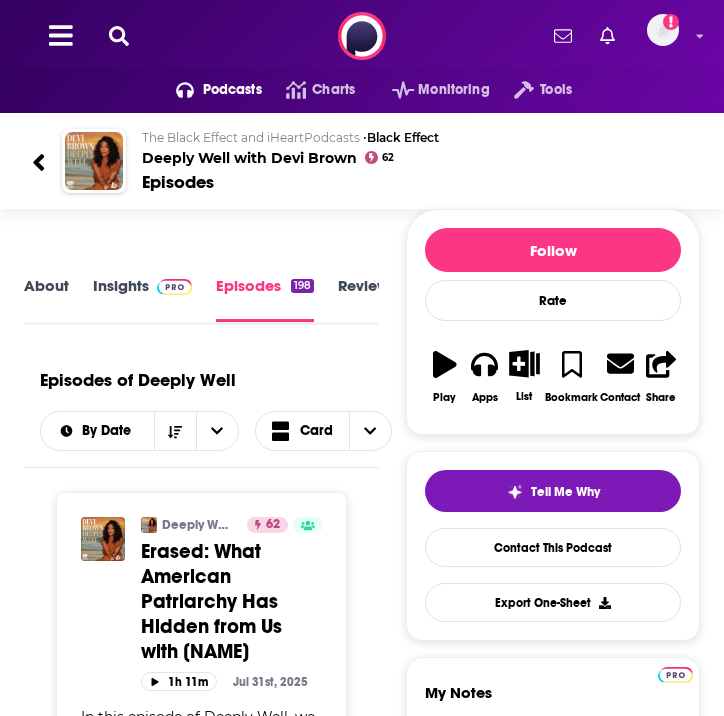click on "Insights" at bounding box center [142, 299] 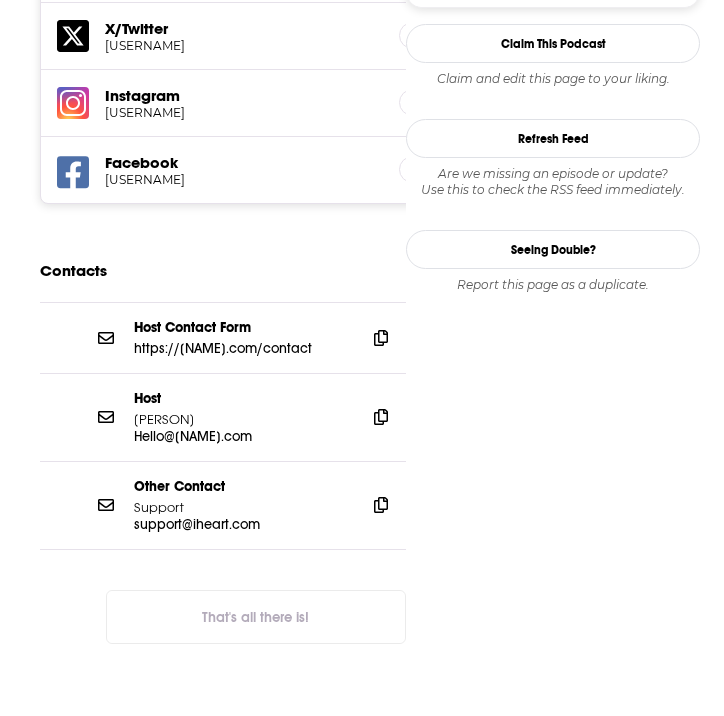 scroll, scrollTop: 1960, scrollLeft: 0, axis: vertical 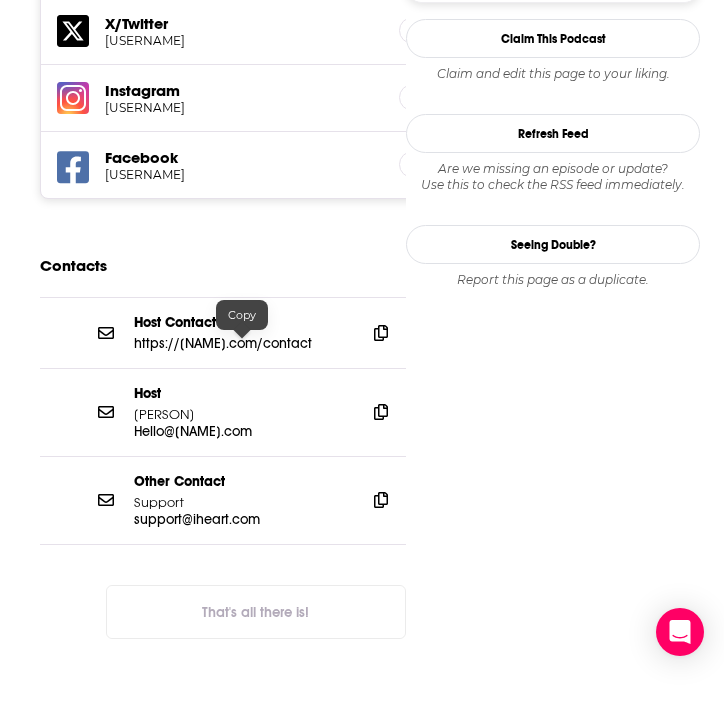 click on "https://[NAME].com/contact" at bounding box center [242, 343] 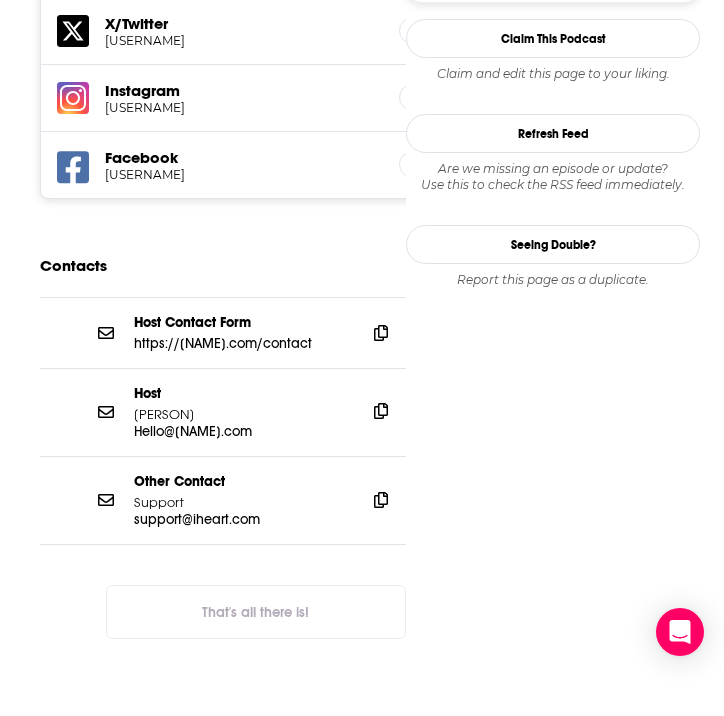 click 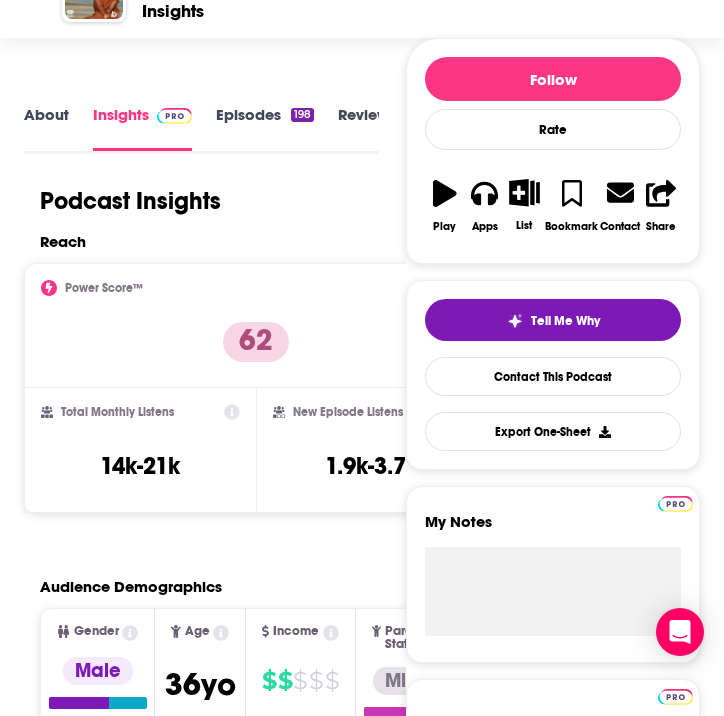 scroll, scrollTop: 0, scrollLeft: 0, axis: both 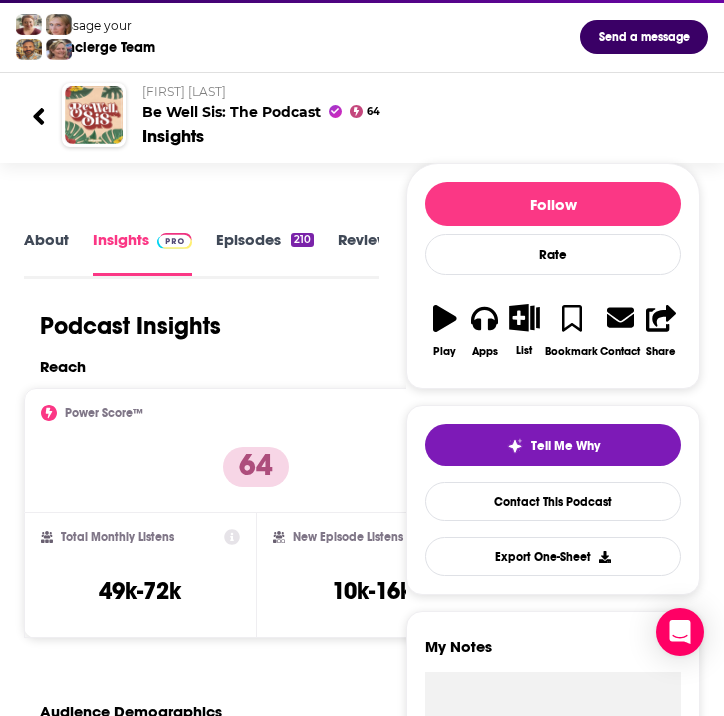 click on "Episodes 210" at bounding box center (265, 253) 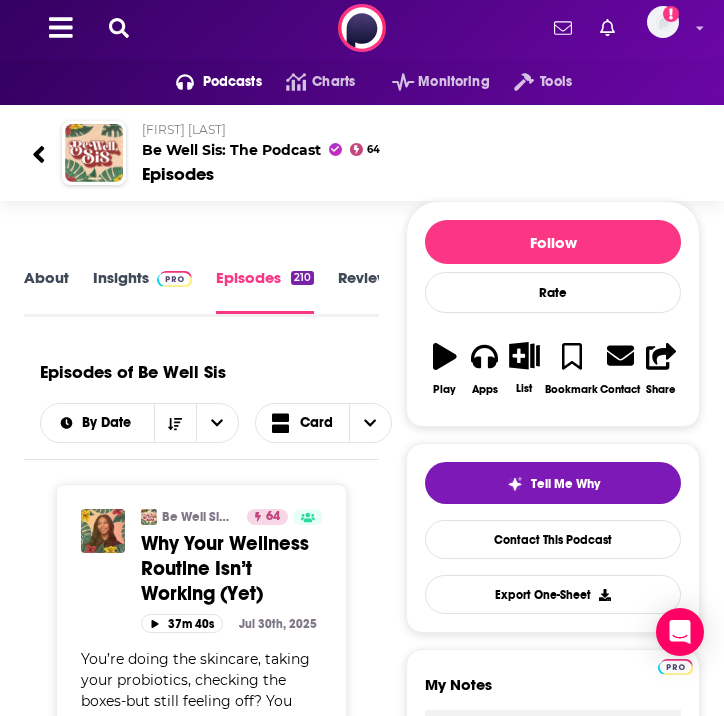 scroll, scrollTop: 0, scrollLeft: 0, axis: both 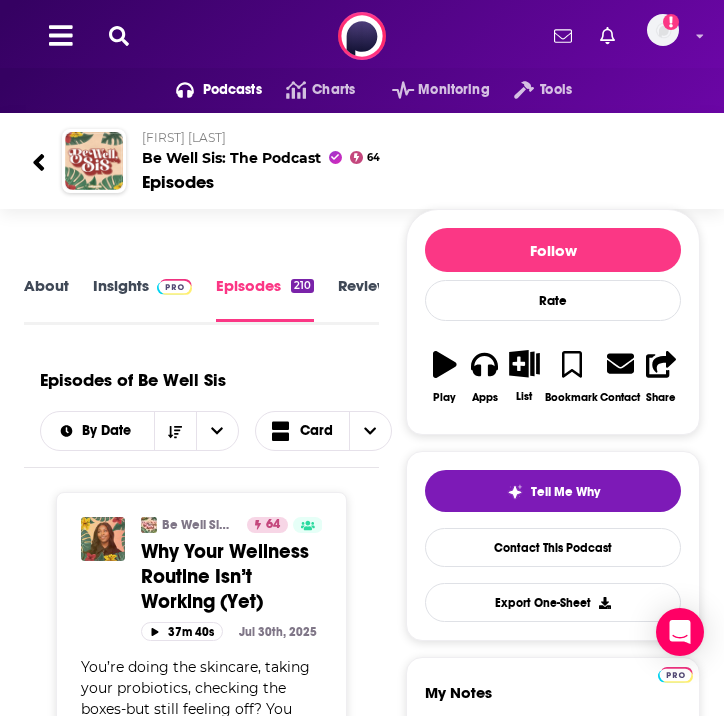 click on "Insights" at bounding box center (142, 299) 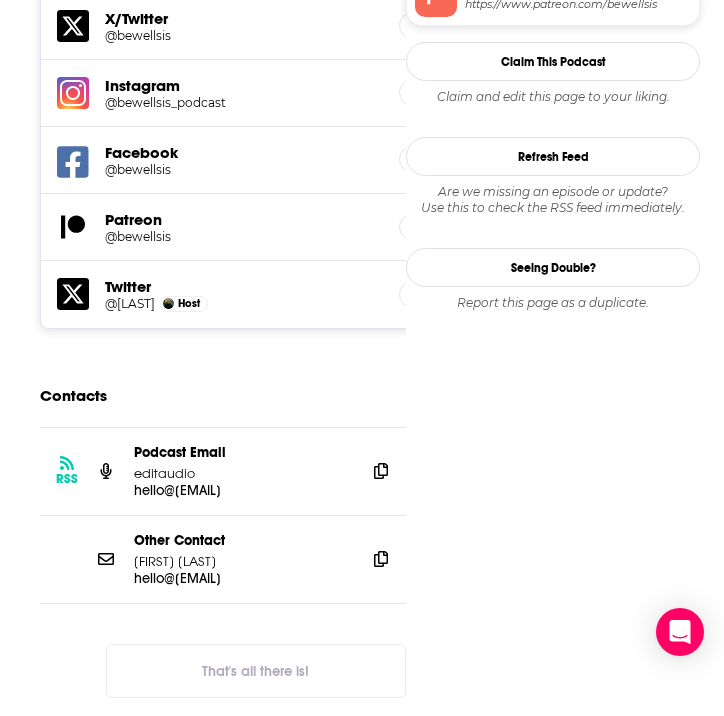 scroll, scrollTop: 2010, scrollLeft: 0, axis: vertical 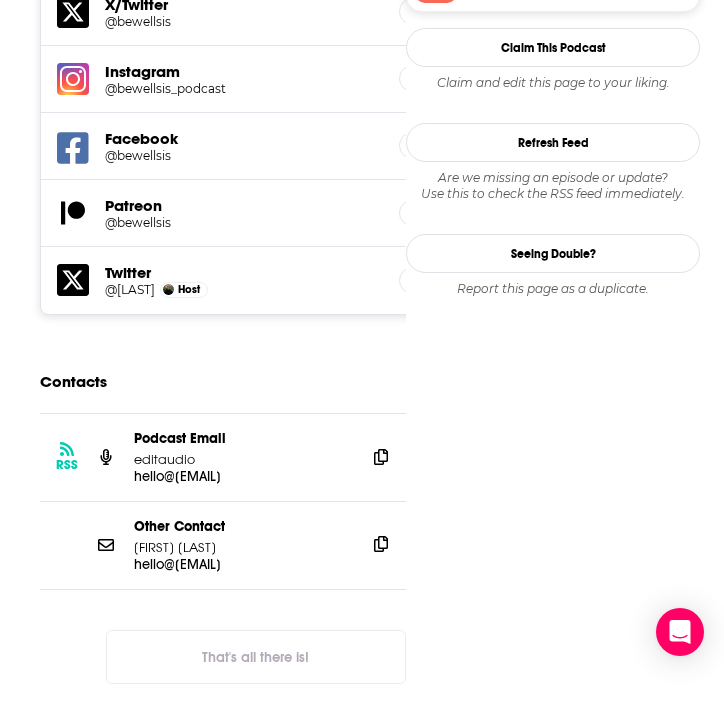 click 